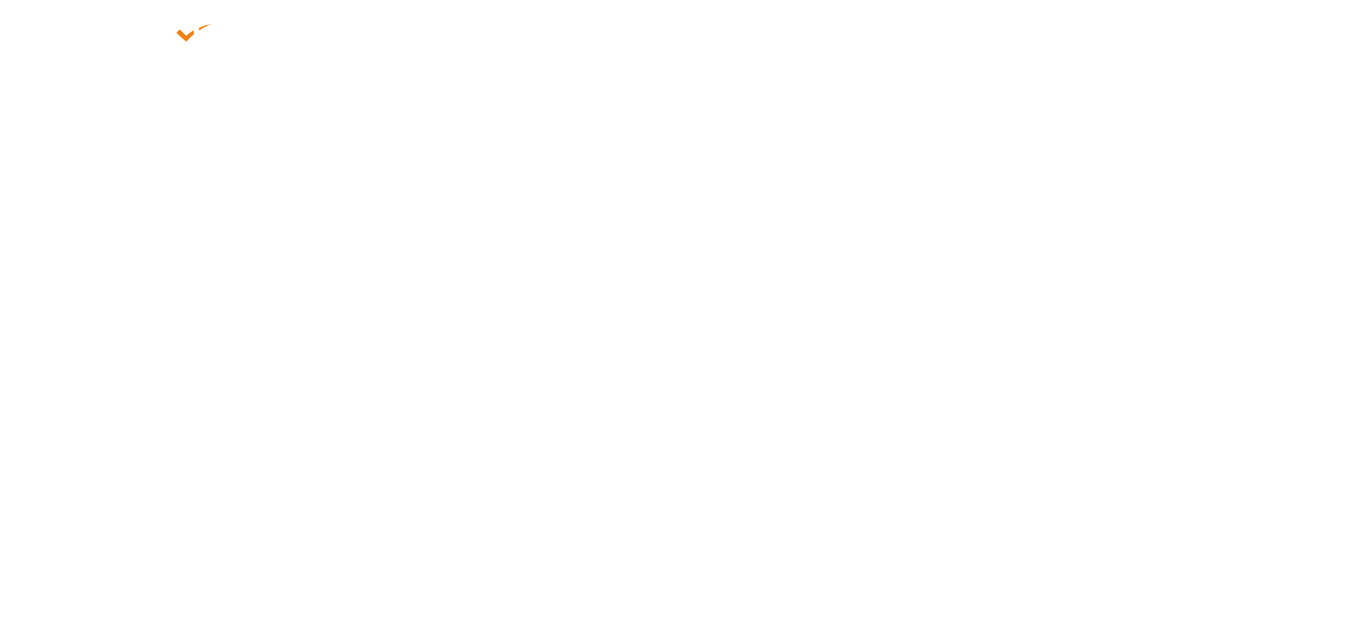 scroll, scrollTop: 0, scrollLeft: 0, axis: both 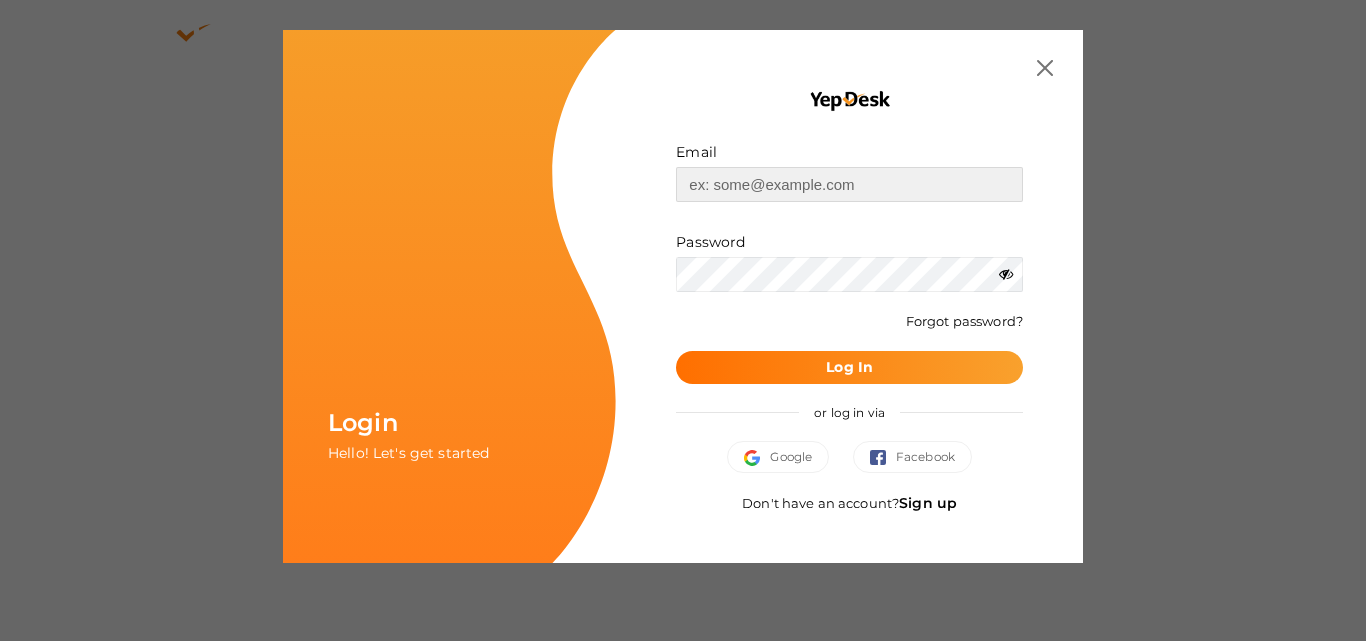 click at bounding box center [849, 184] 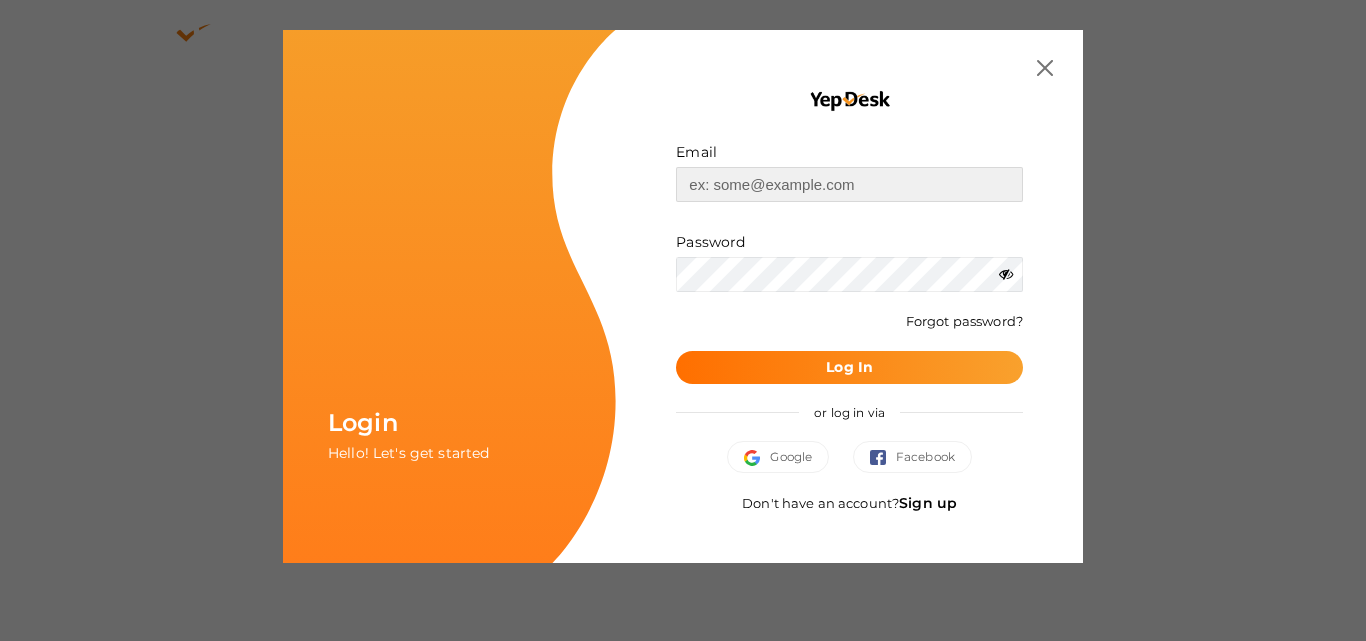 type on "chapter.admin@example.com" 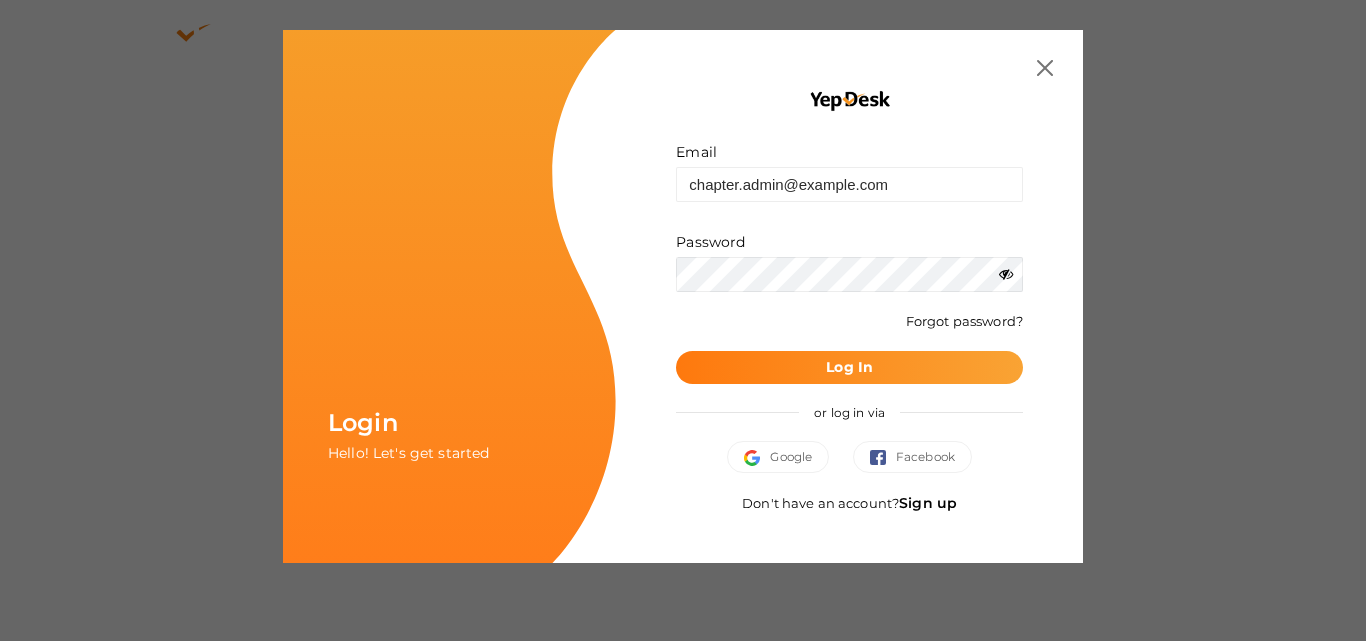 click on "Log In" at bounding box center [849, 367] 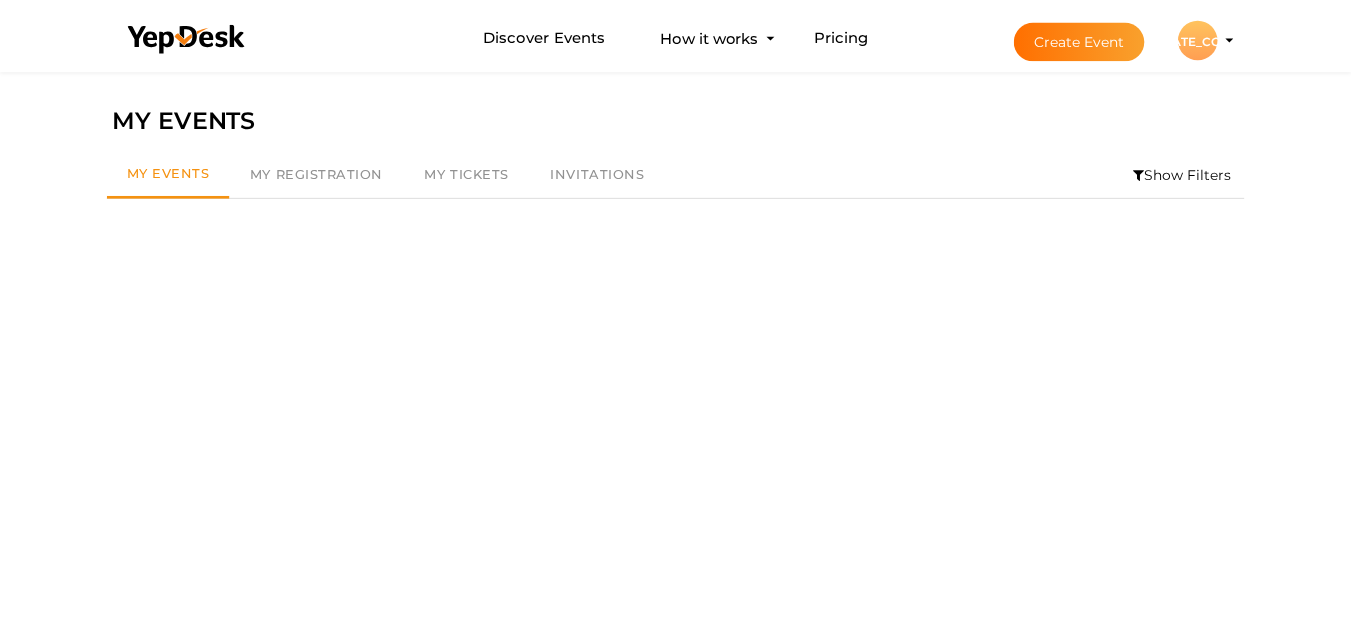 scroll, scrollTop: 0, scrollLeft: 0, axis: both 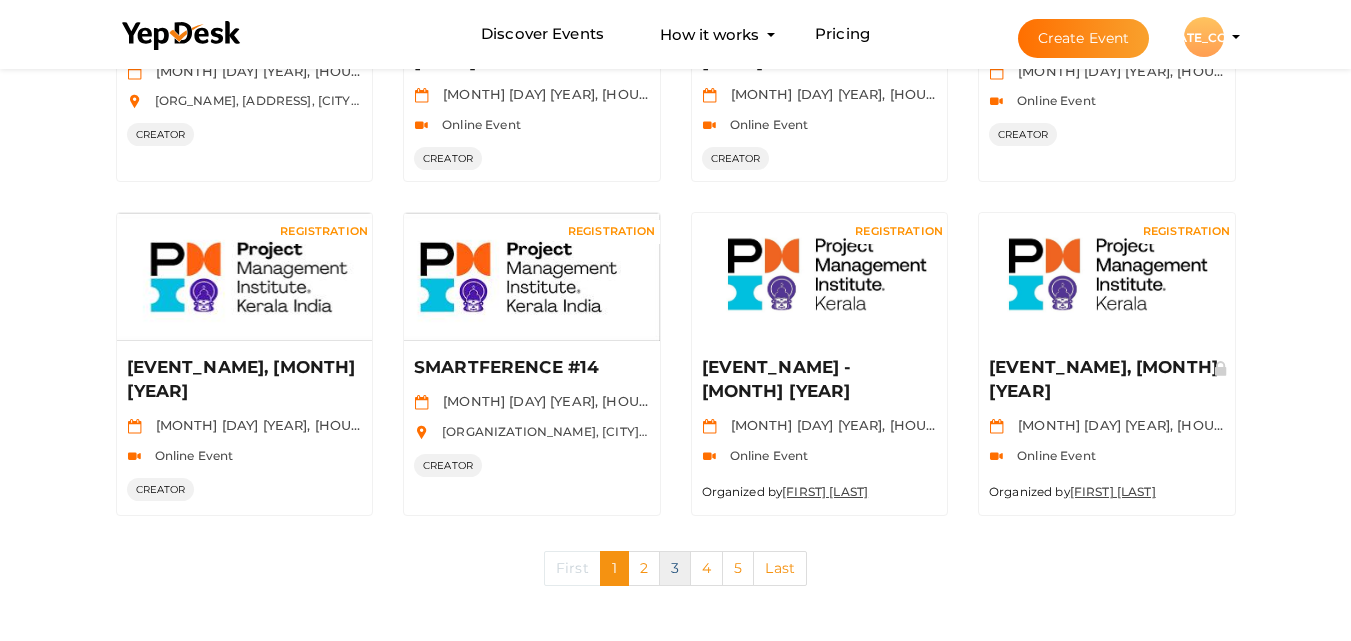 click on "3" at bounding box center [675, 568] 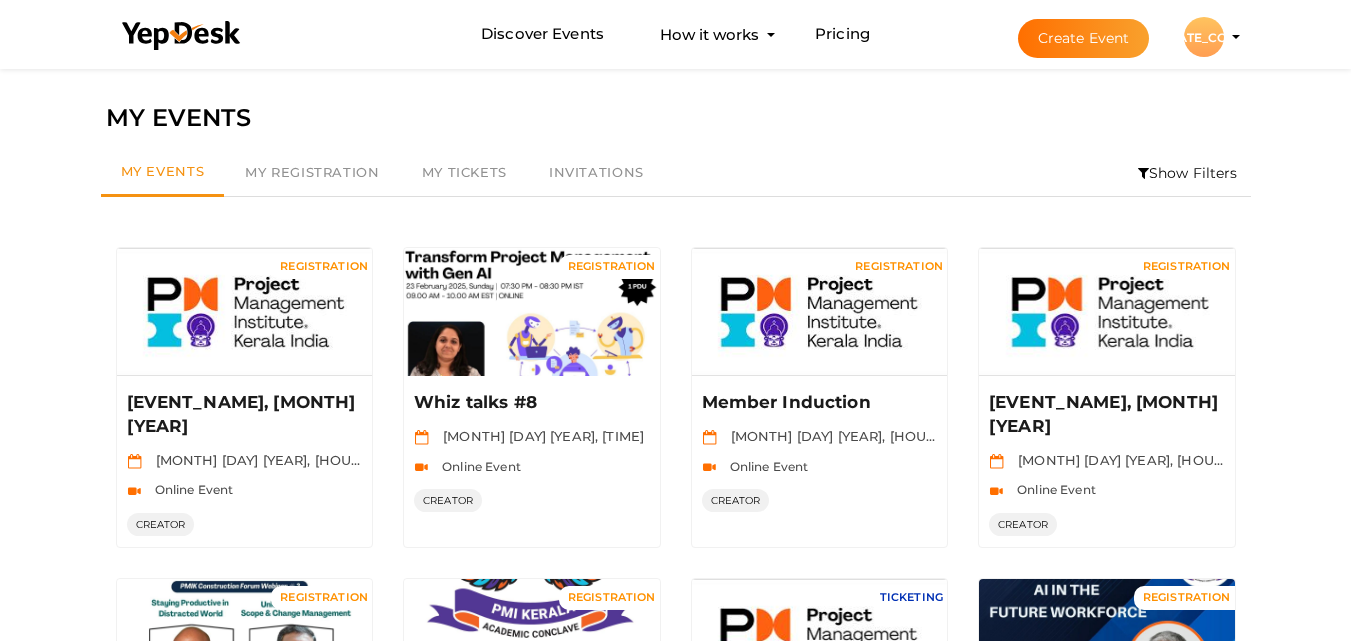 scroll, scrollTop: 560, scrollLeft: 0, axis: vertical 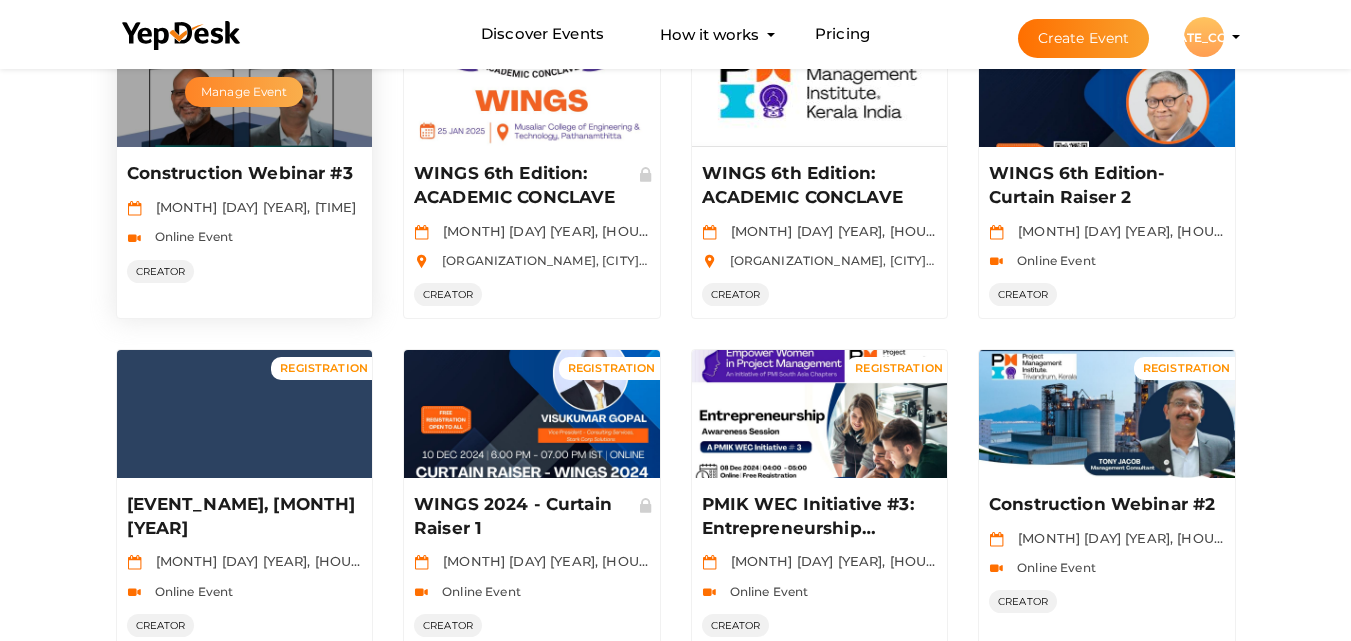 click on "Manage Event" at bounding box center (244, 92) 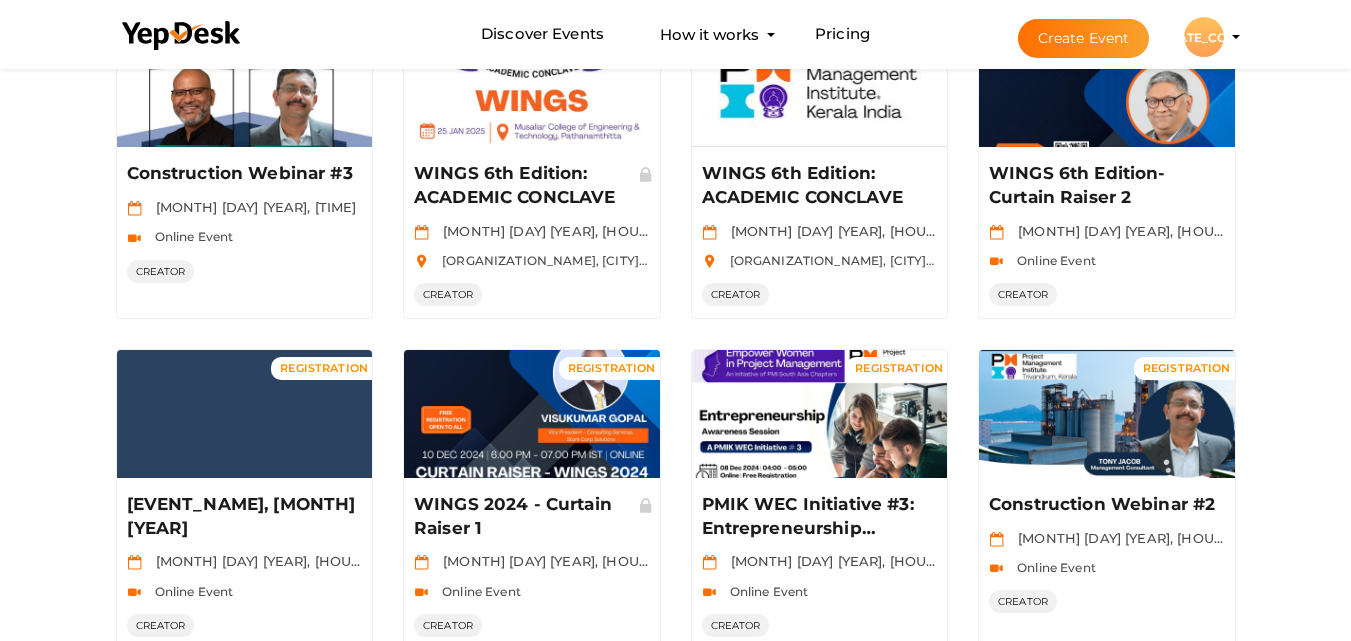 click on "Create Event" at bounding box center (1084, 38) 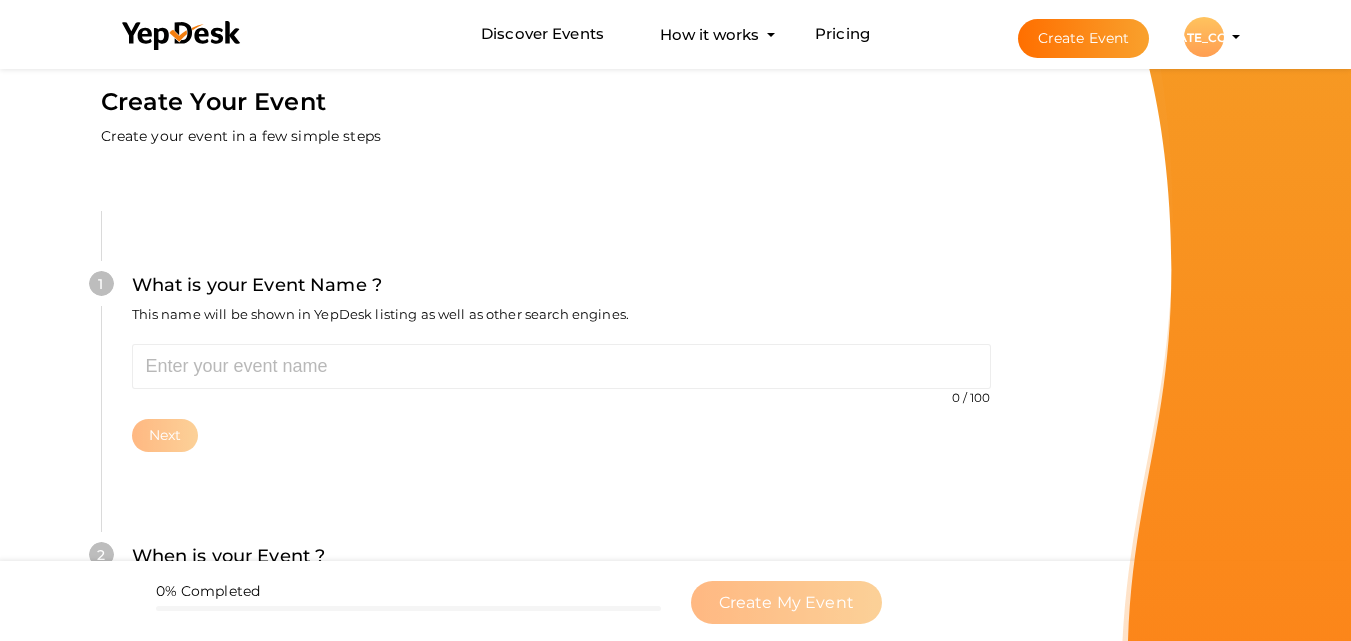 scroll, scrollTop: 0, scrollLeft: 0, axis: both 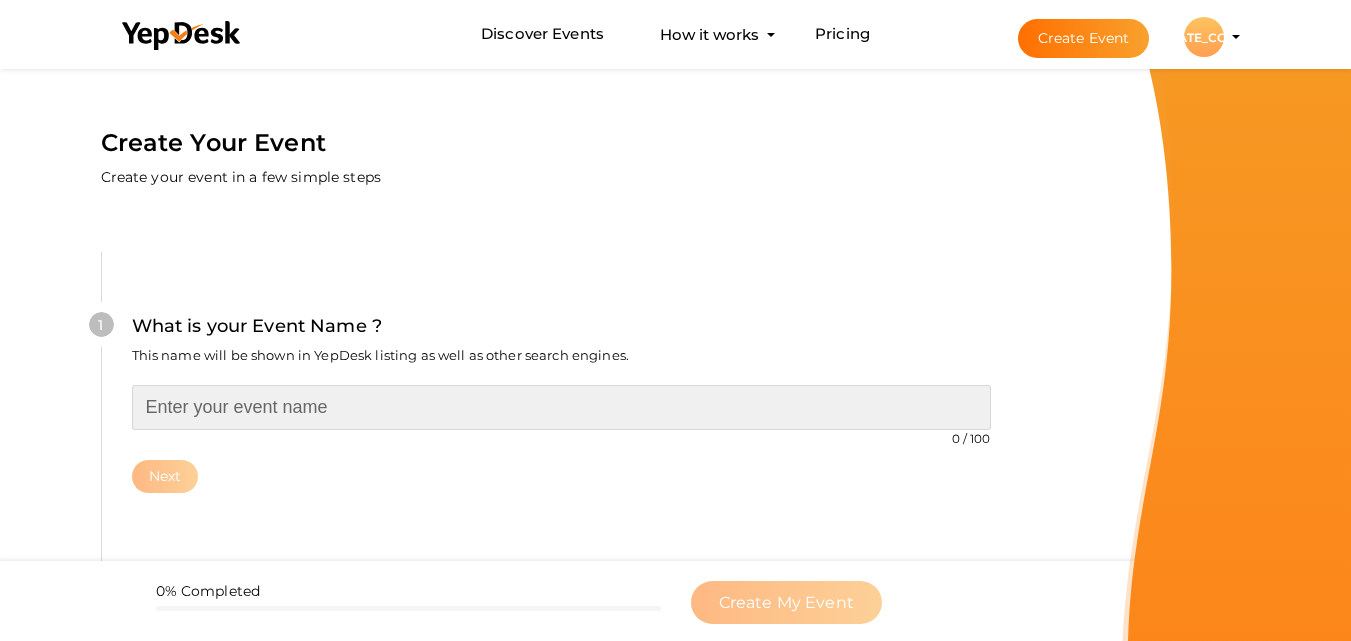 click at bounding box center (561, 407) 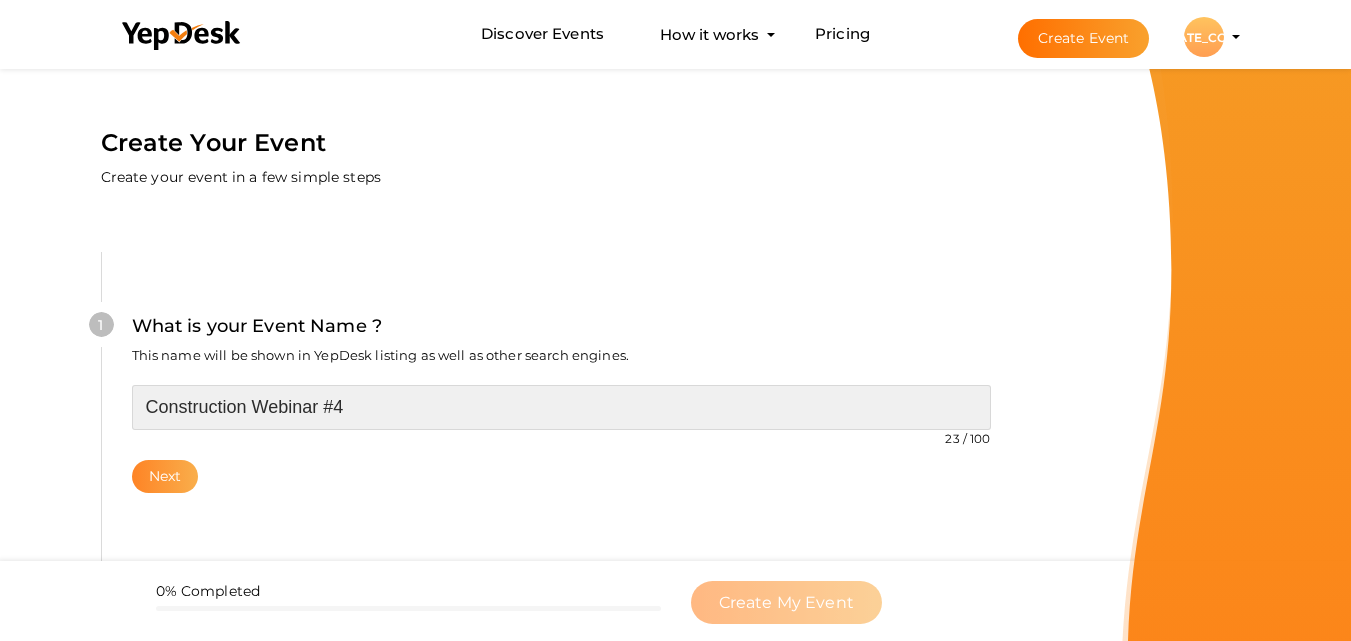 type on "Construction Webinar #4" 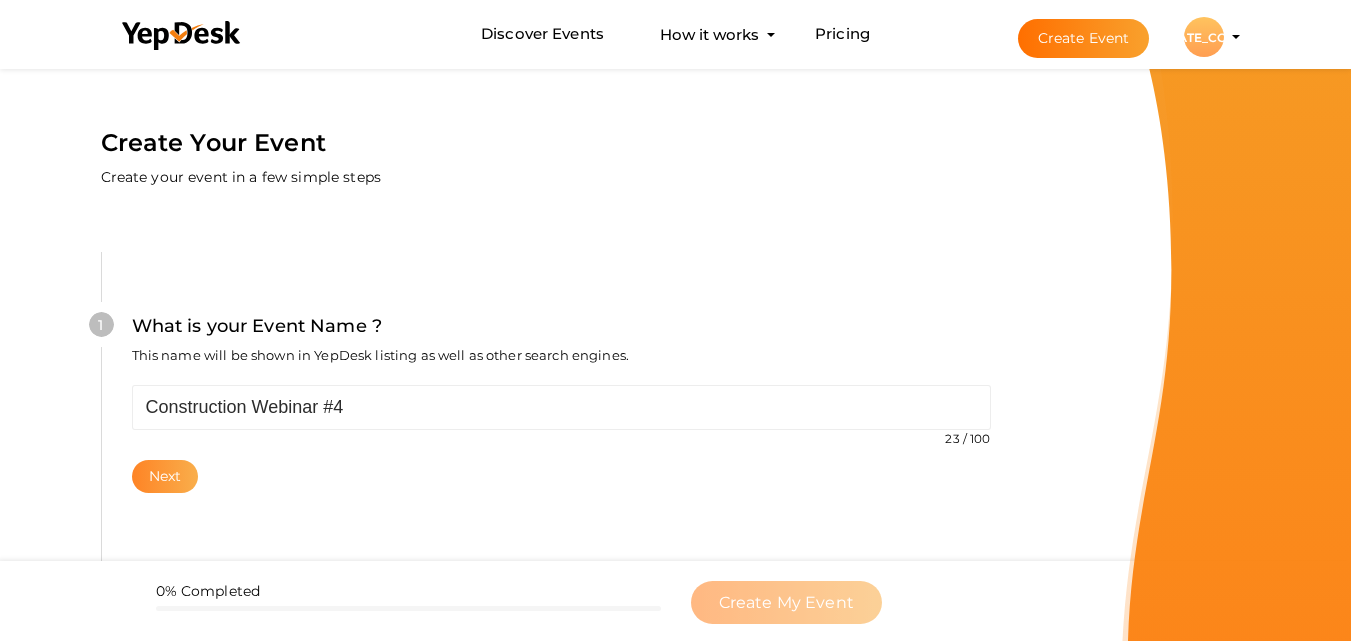 click on "Next" at bounding box center (165, 476) 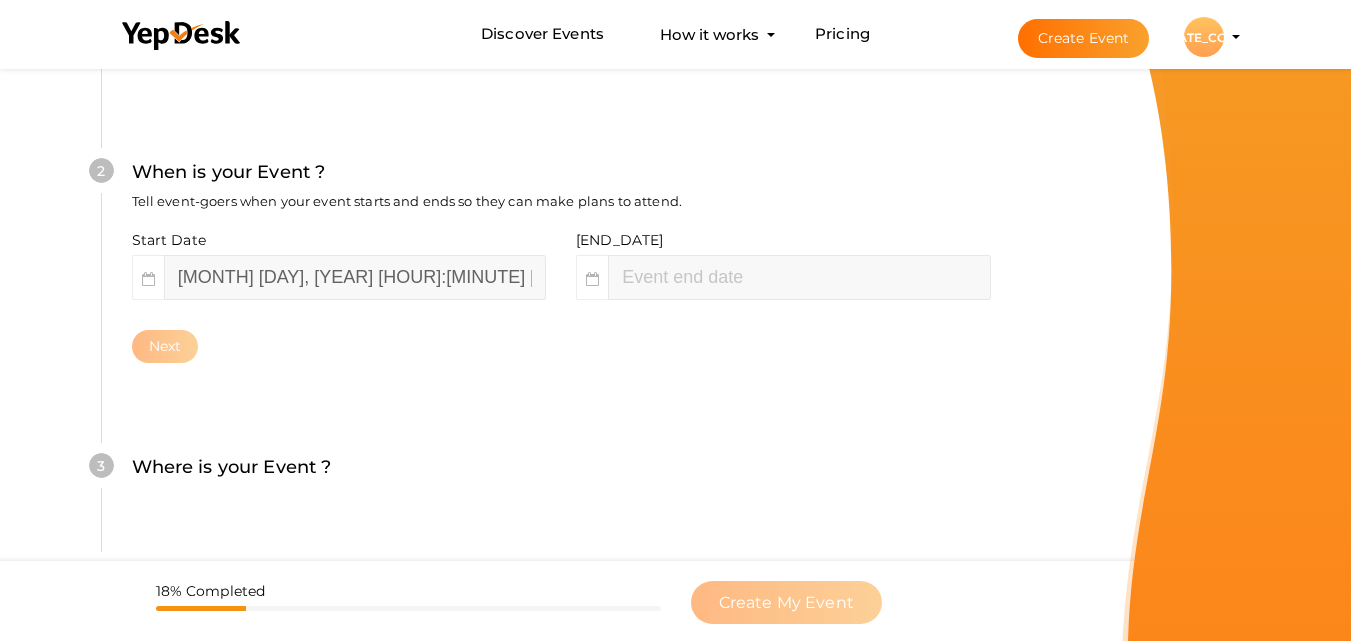 scroll, scrollTop: 460, scrollLeft: 0, axis: vertical 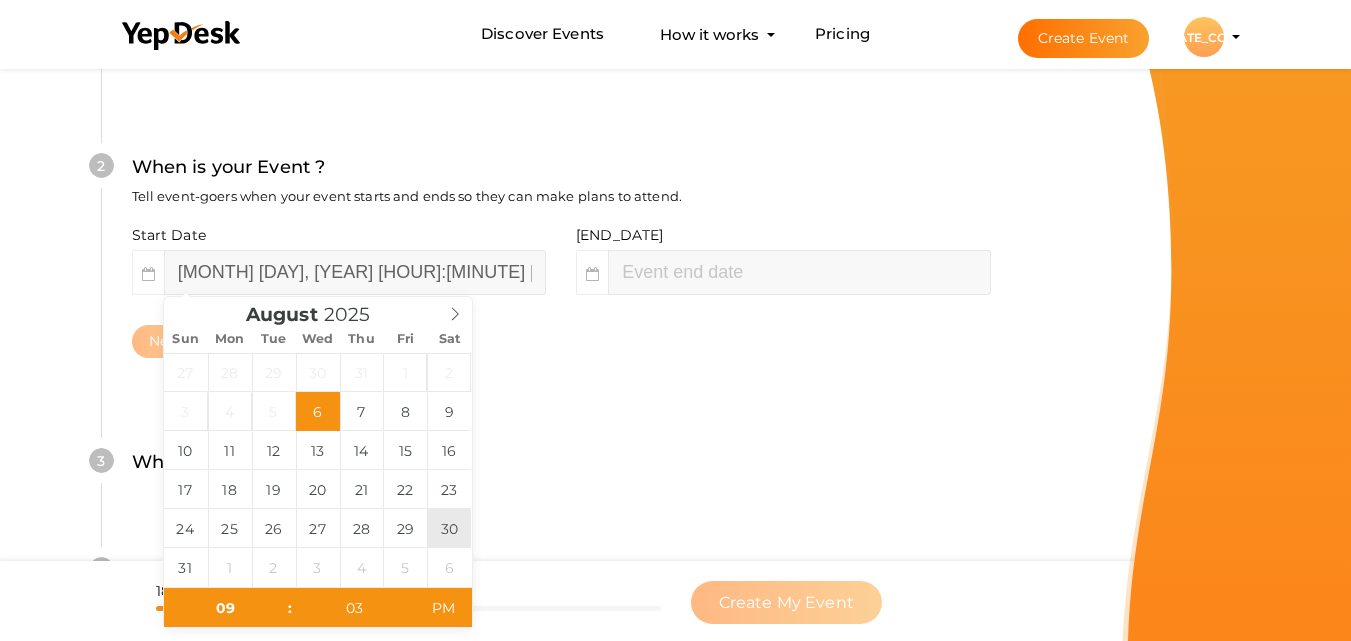 type on "August 30, 2025 9:03 PM" 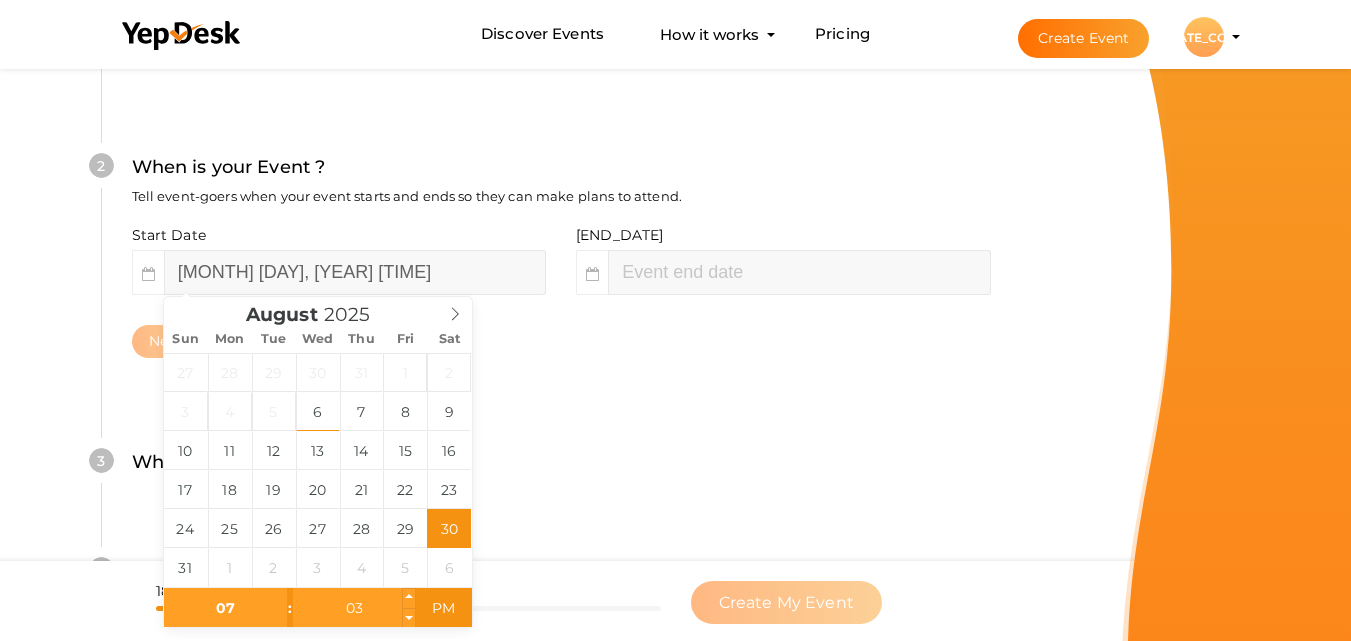 type on "07" 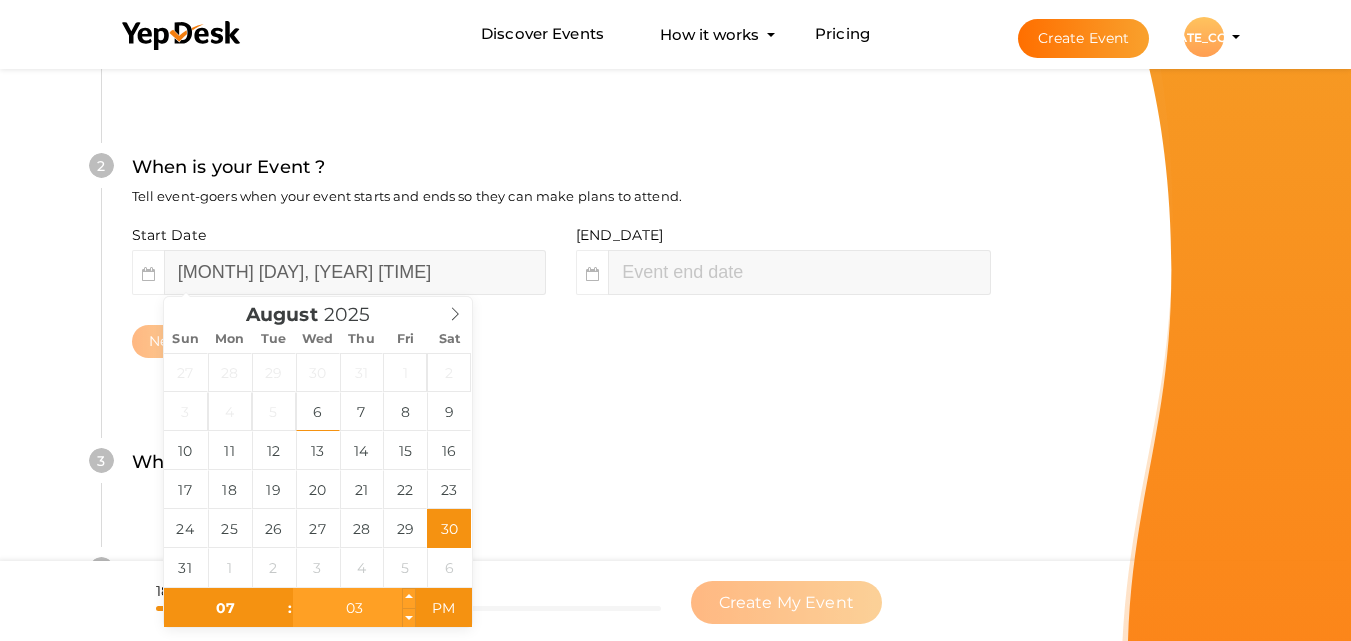 type on "August 30, 2025 7:03 PM" 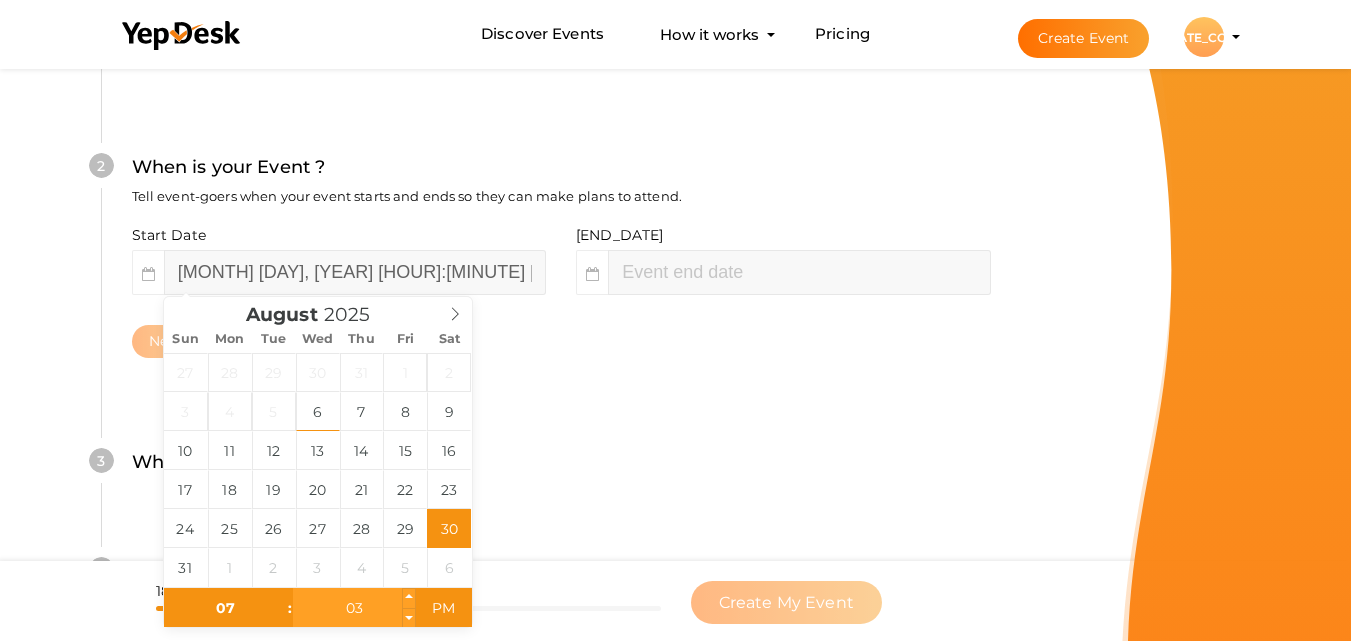 click on "03" at bounding box center (354, 608) 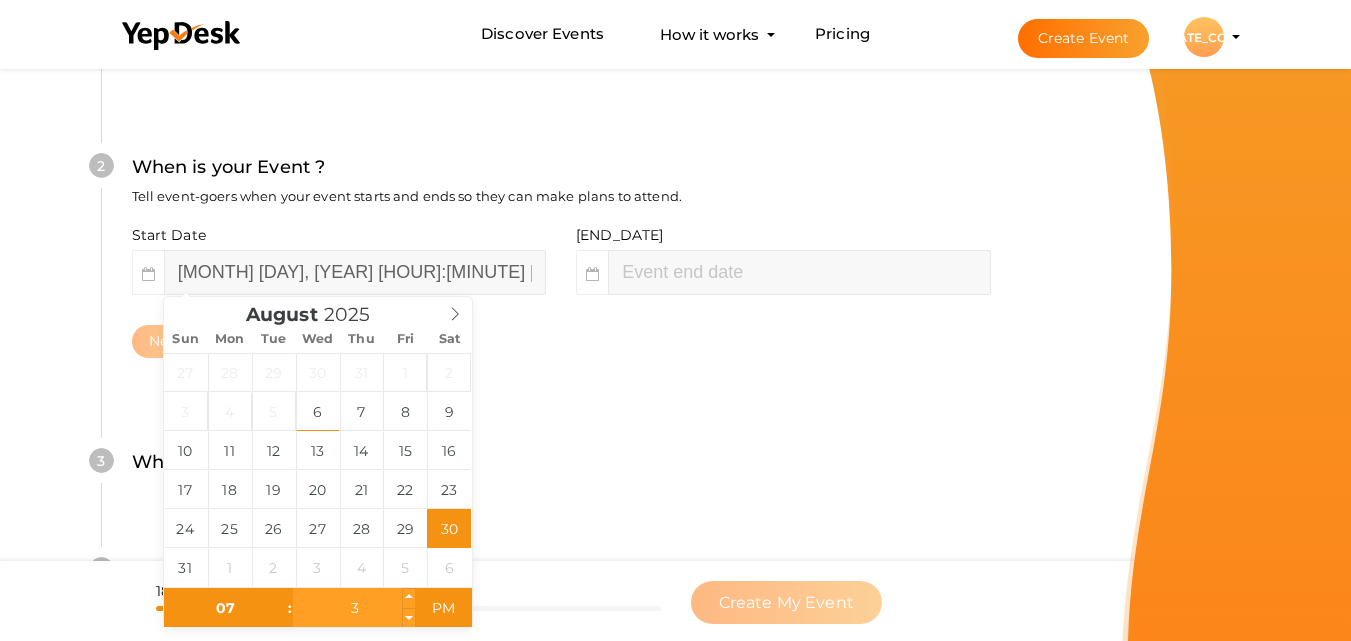 type on "30" 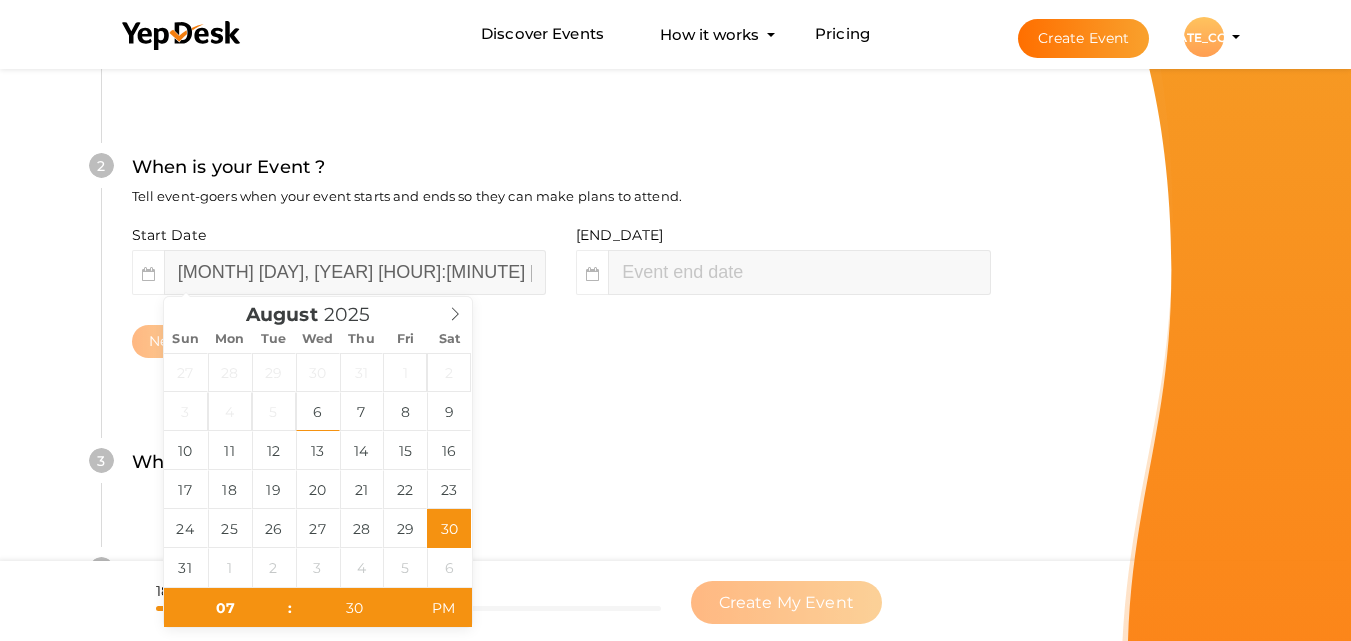 type on "09" 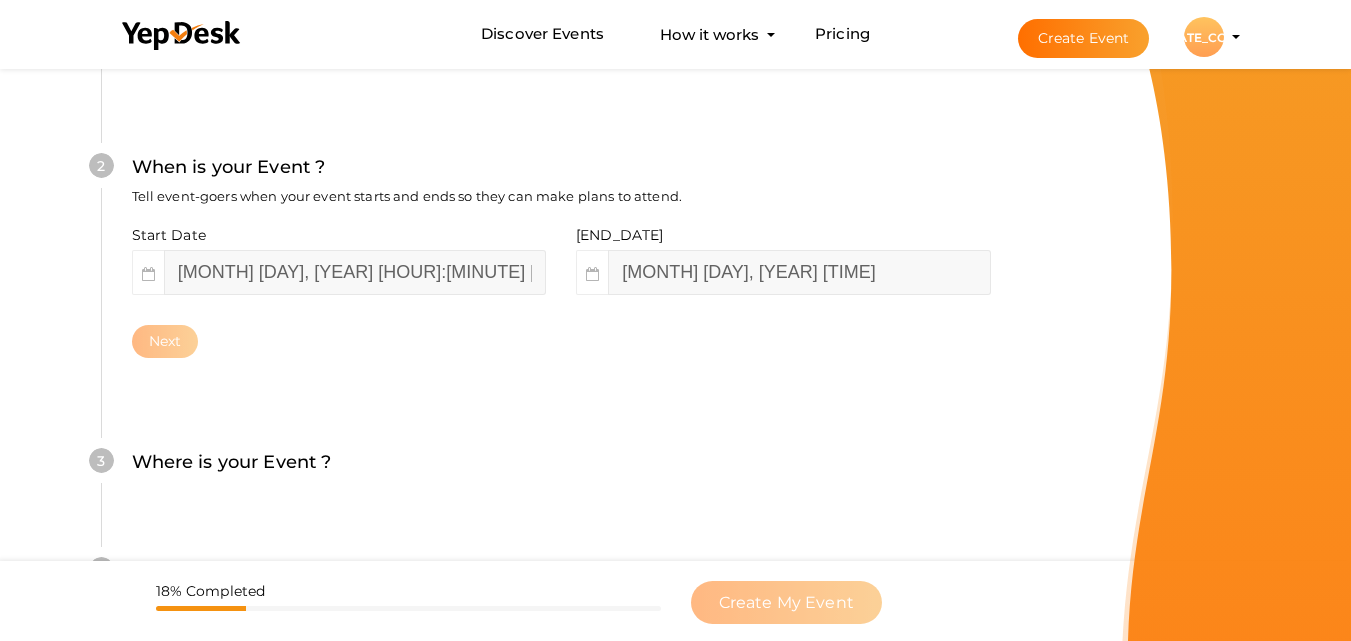 click on "3
Where is
your Event ?
Tell
event-goers where your event location is.
Venue
Online
Event
Sorry!
Couldn't find location. Please choose one from suggestions.
Required
event location address.
Next" at bounding box center (561, 472) 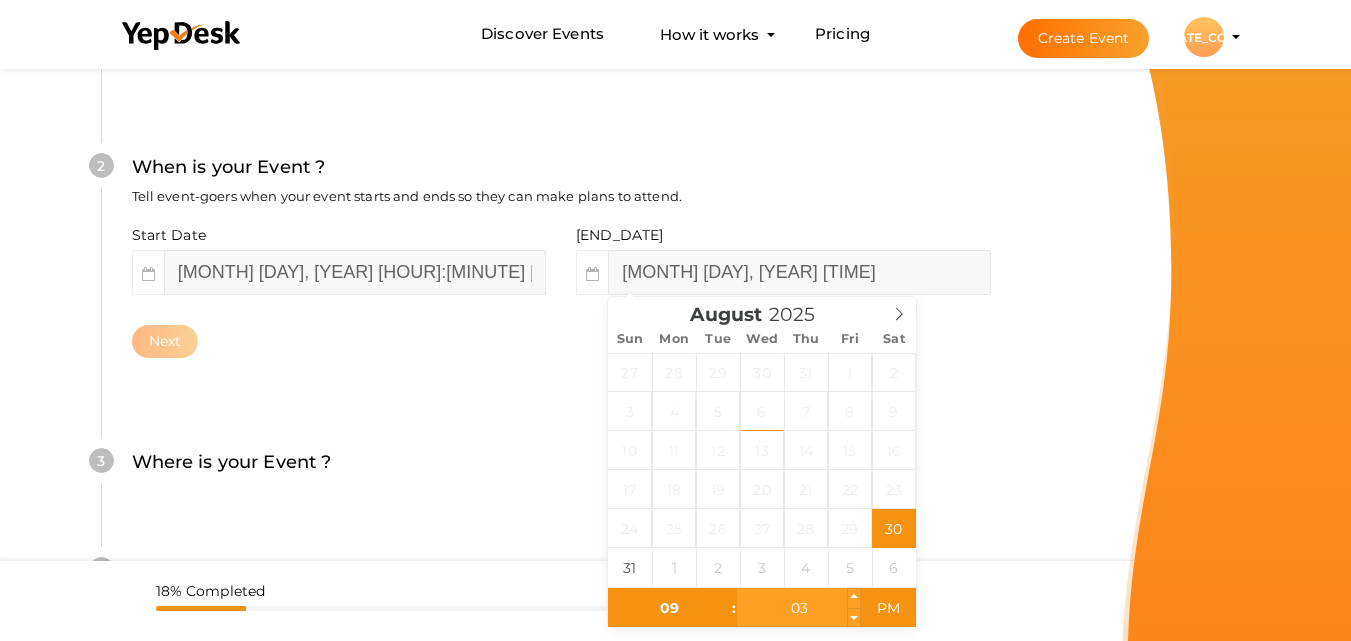 click on "03" at bounding box center [798, 608] 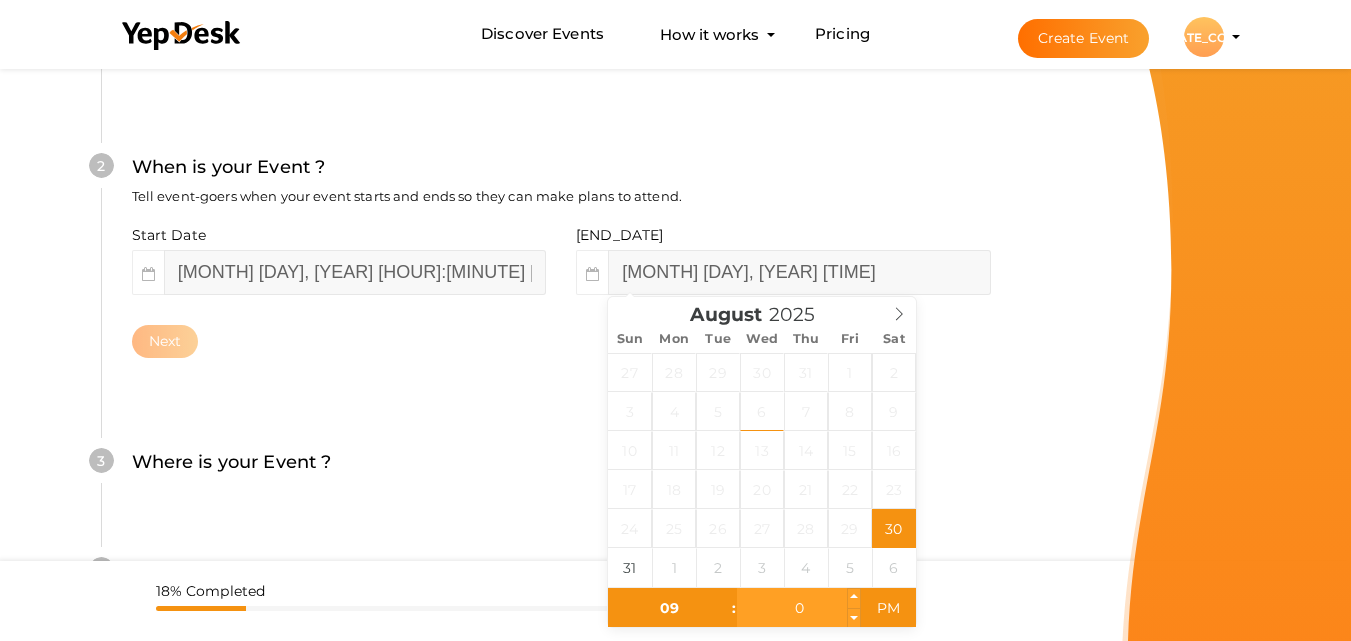 type on "00" 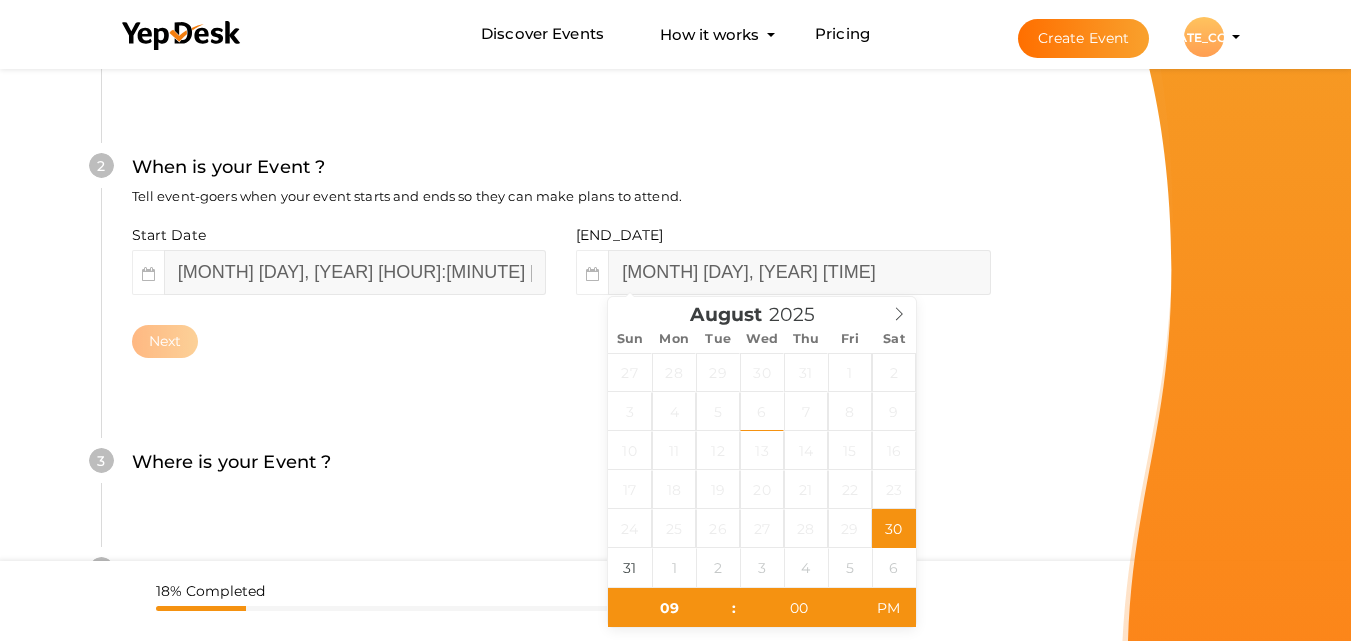 type on "August 30, 2025 9:00 PM" 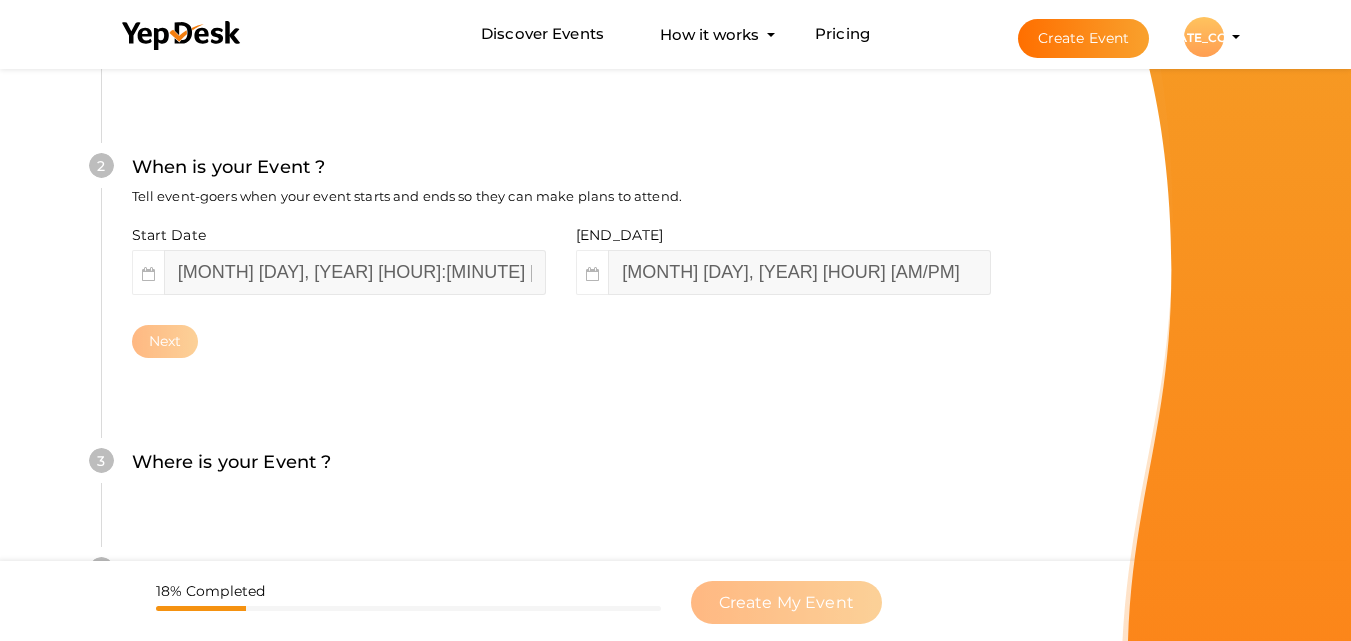 click on "3
Where is
your Event ?
Tell
event-goers where your event location is.
Venue
Online
Event
Sorry!
Couldn't find location. Please choose one from suggestions.
Required
event location address.
Next" at bounding box center [561, 472] 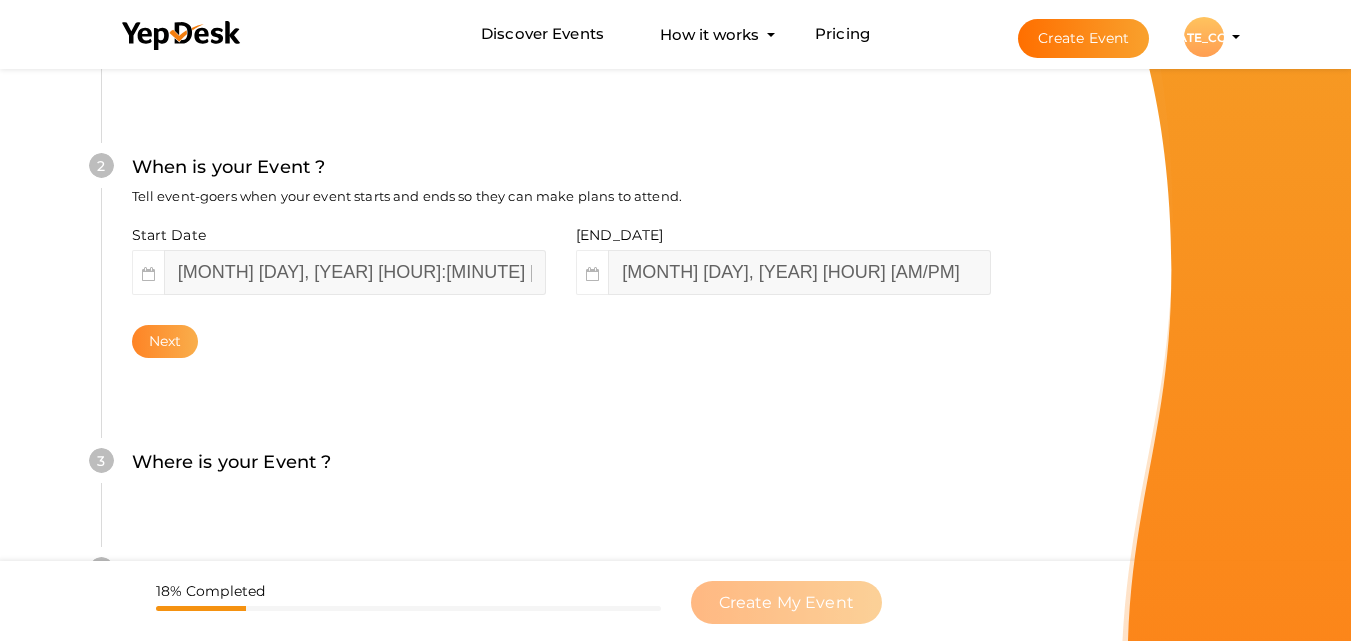 click on "Next" at bounding box center (165, 341) 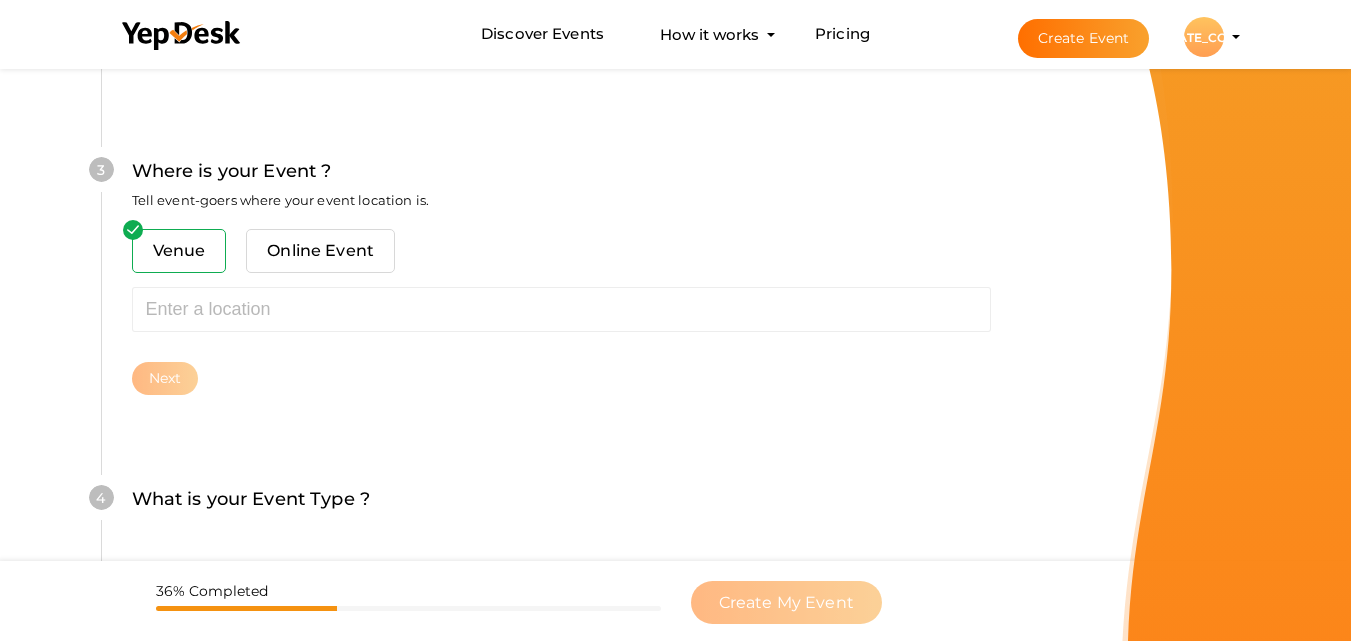 scroll, scrollTop: 785, scrollLeft: 0, axis: vertical 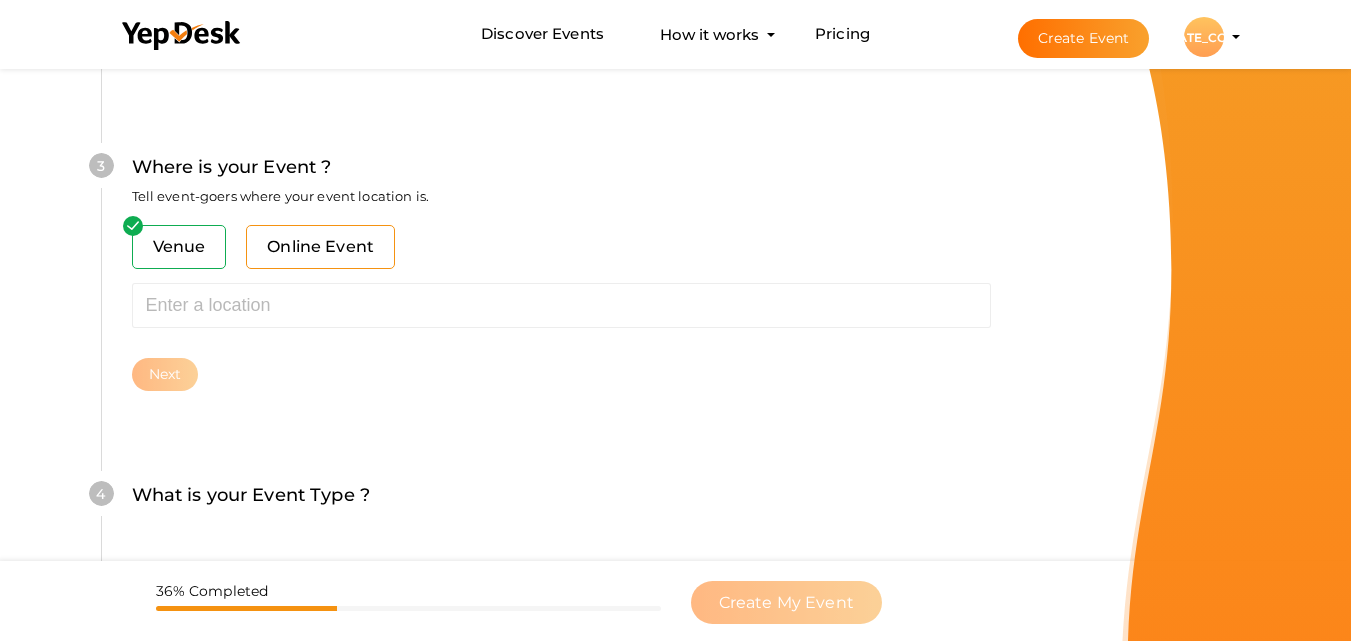 click on "Online
Event" at bounding box center (320, 247) 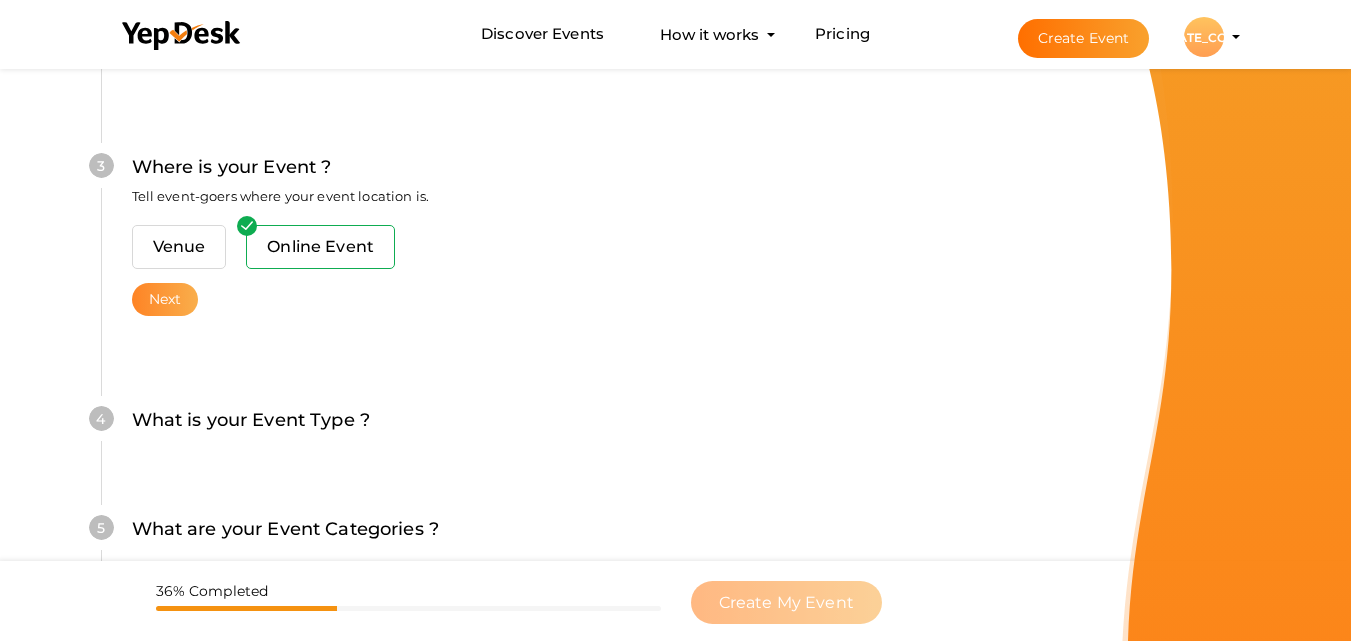 click on "Next" at bounding box center [165, 299] 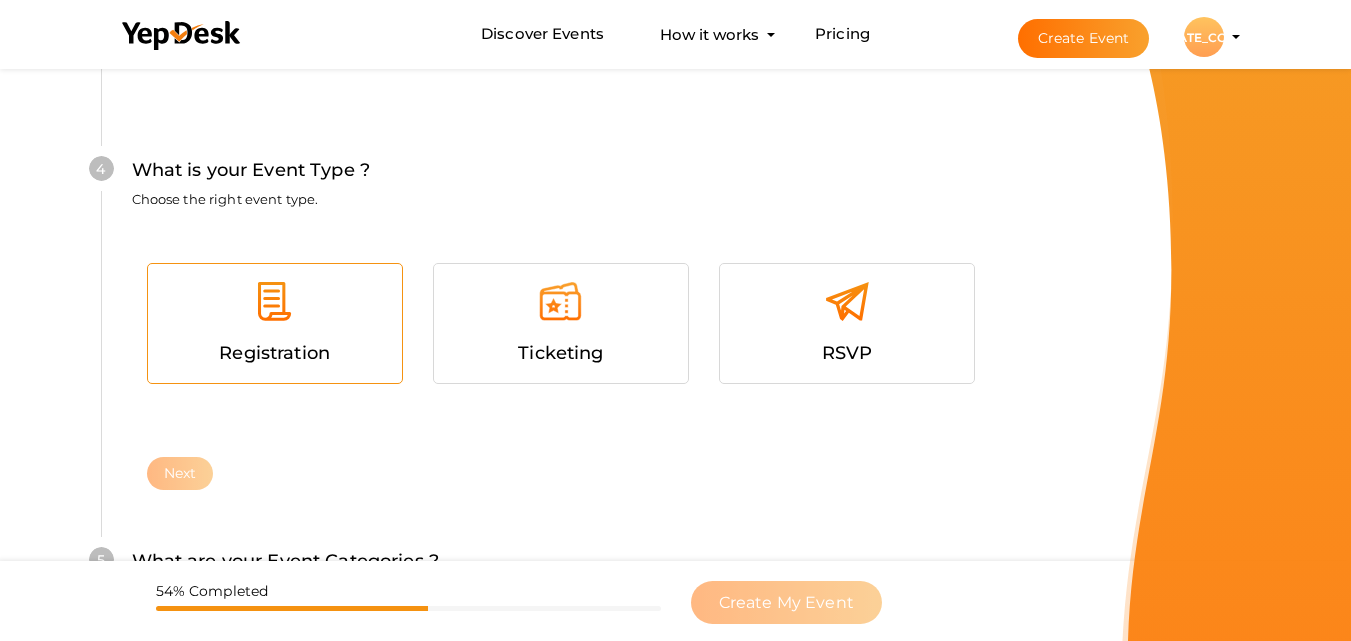 scroll, scrollTop: 1068, scrollLeft: 0, axis: vertical 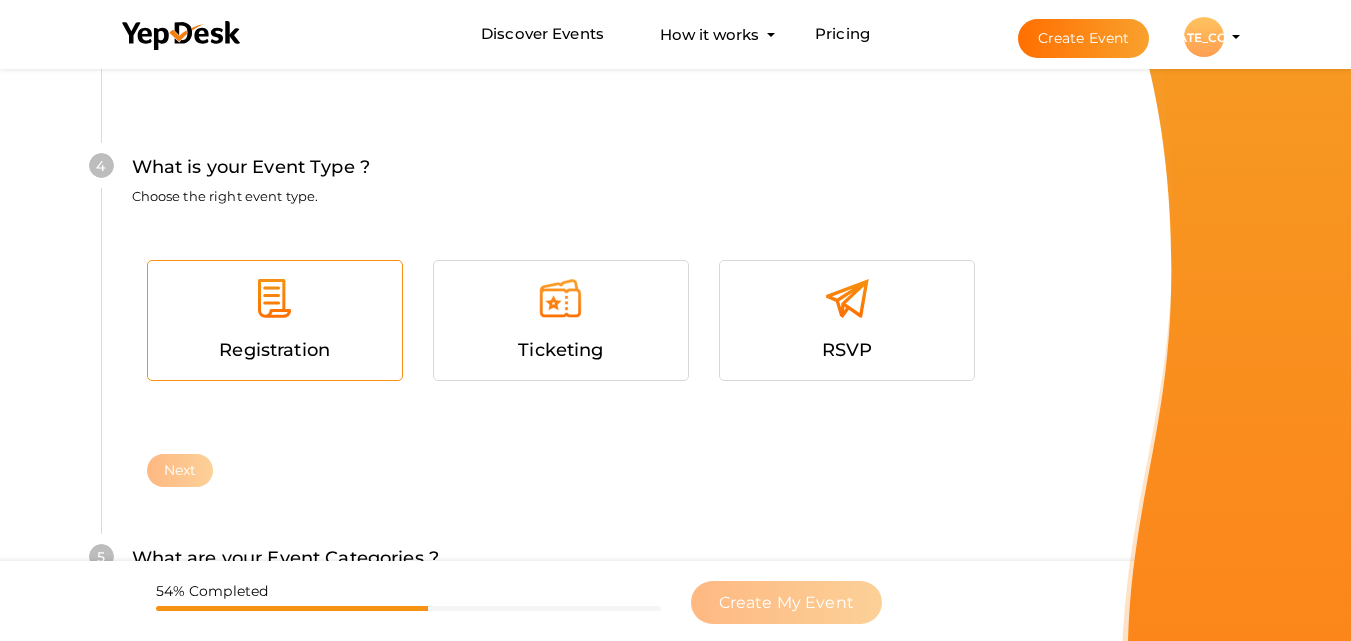 click at bounding box center [274, 298] 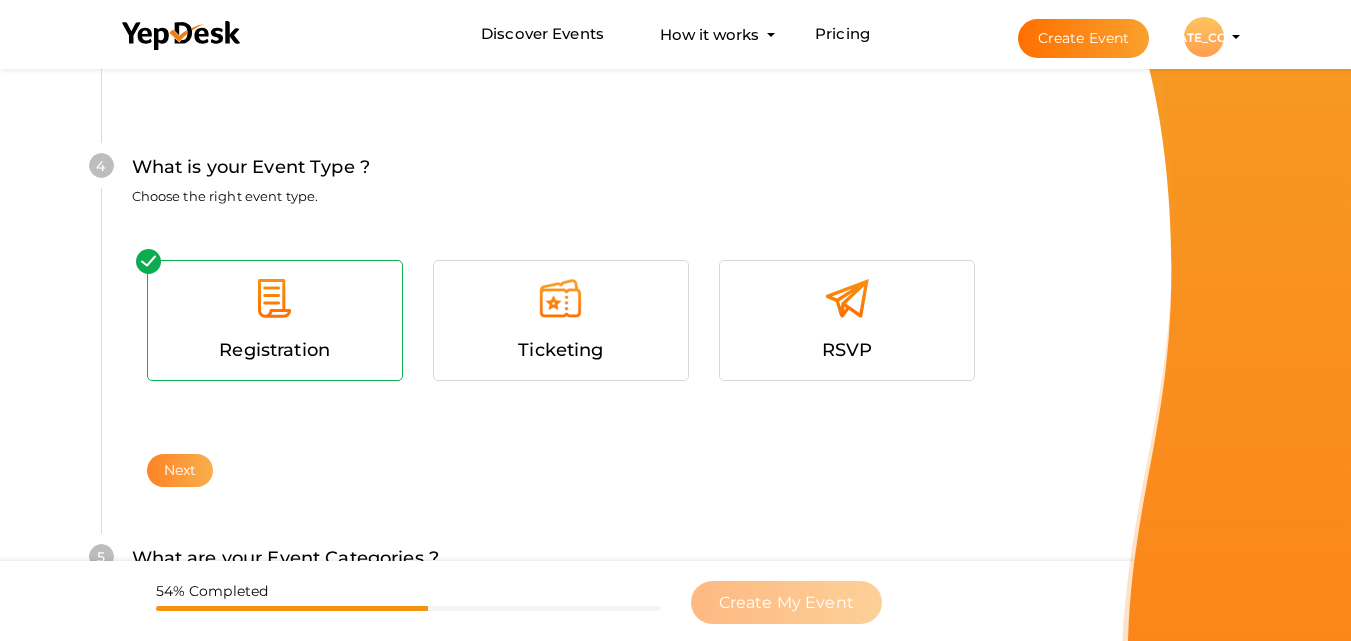 click on "Next" at bounding box center (180, 470) 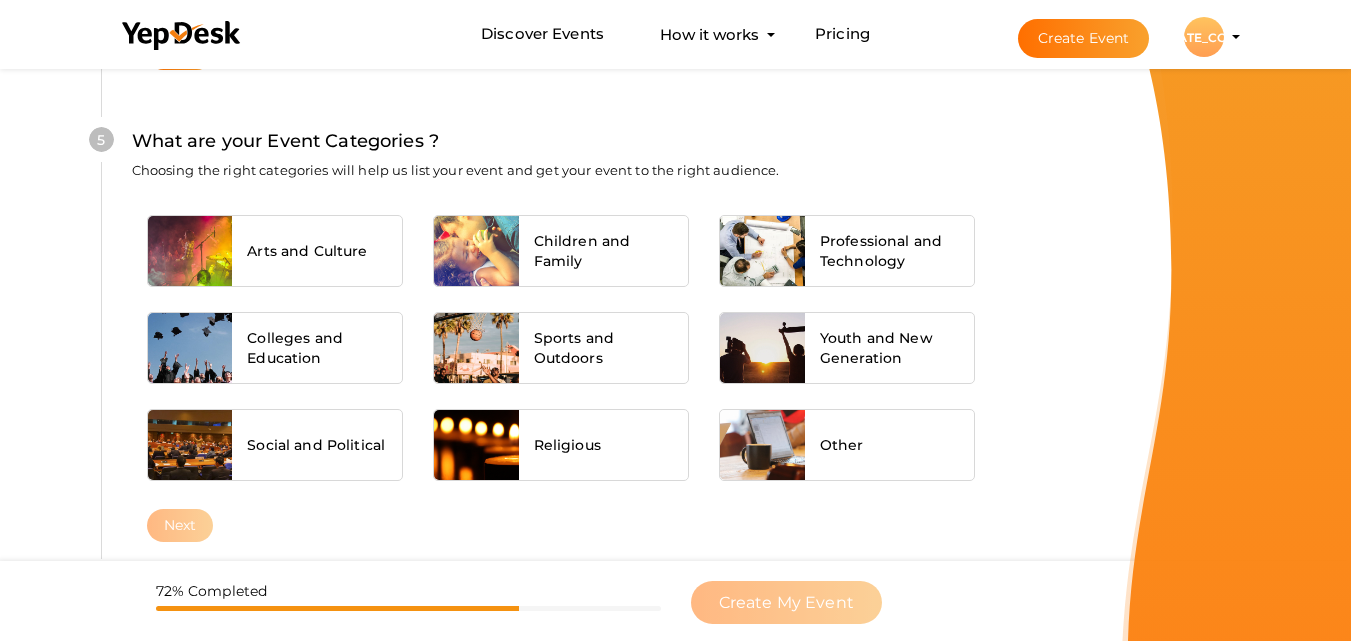 scroll, scrollTop: 1489, scrollLeft: 0, axis: vertical 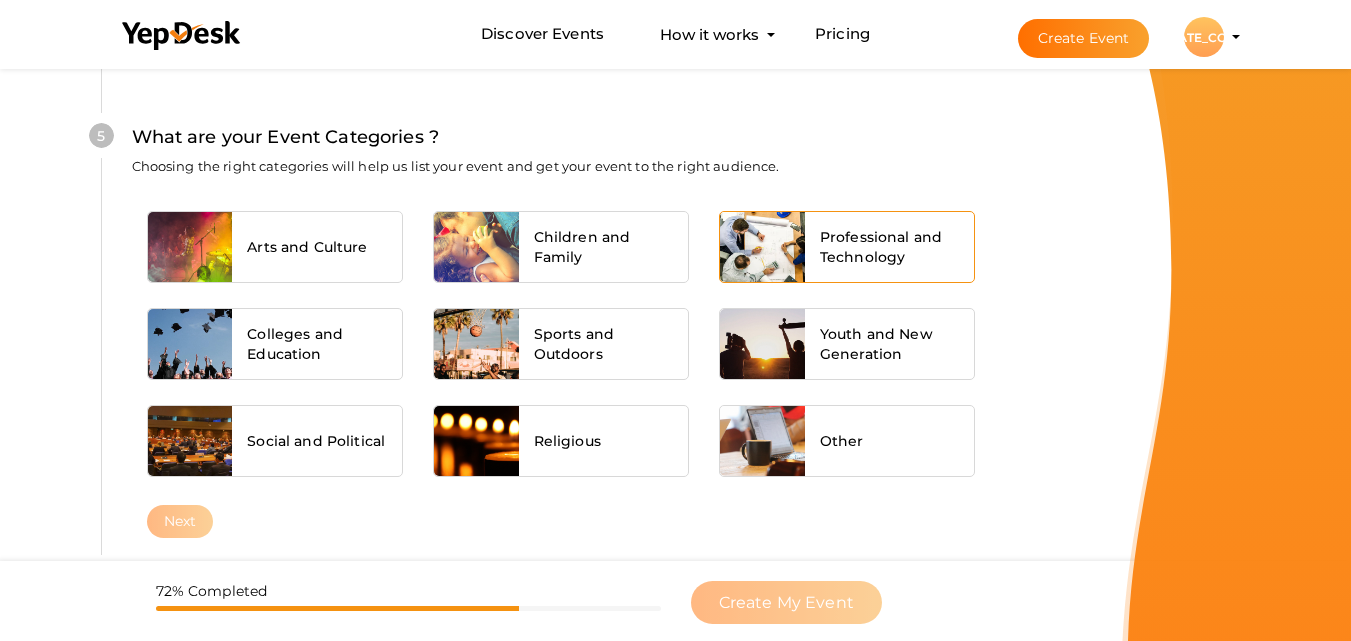 click on "Professional and Technology" at bounding box center [890, 247] 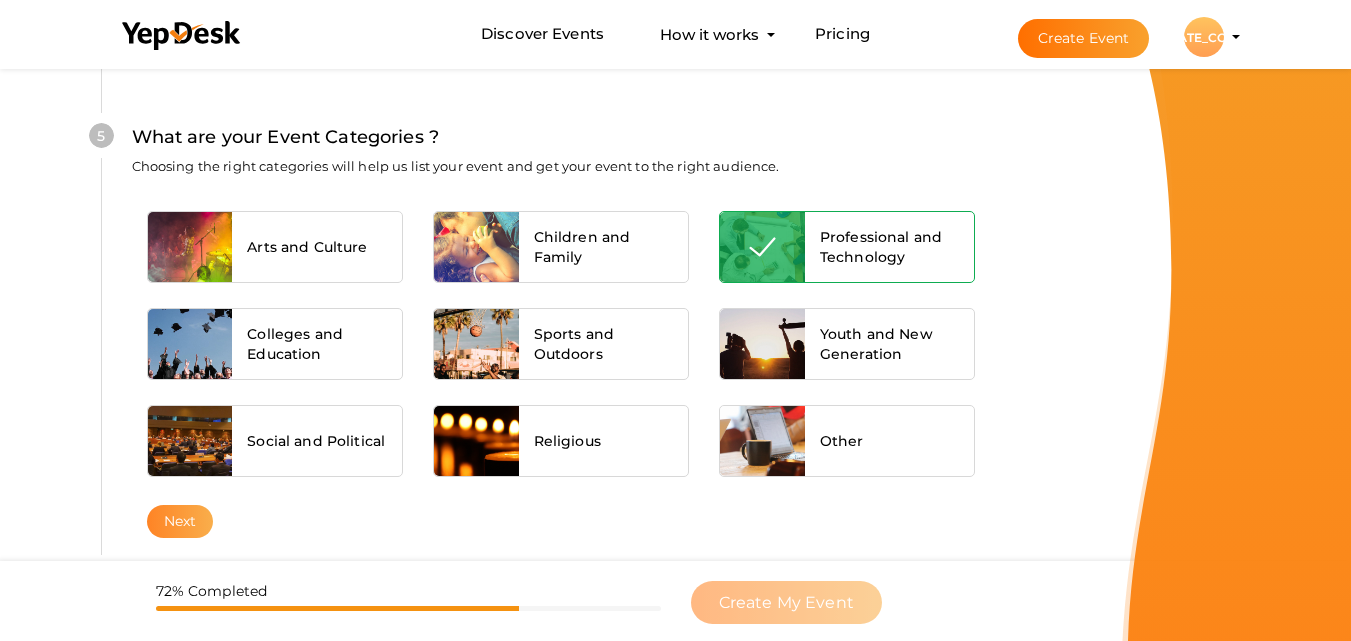 click on "Next" at bounding box center (180, 521) 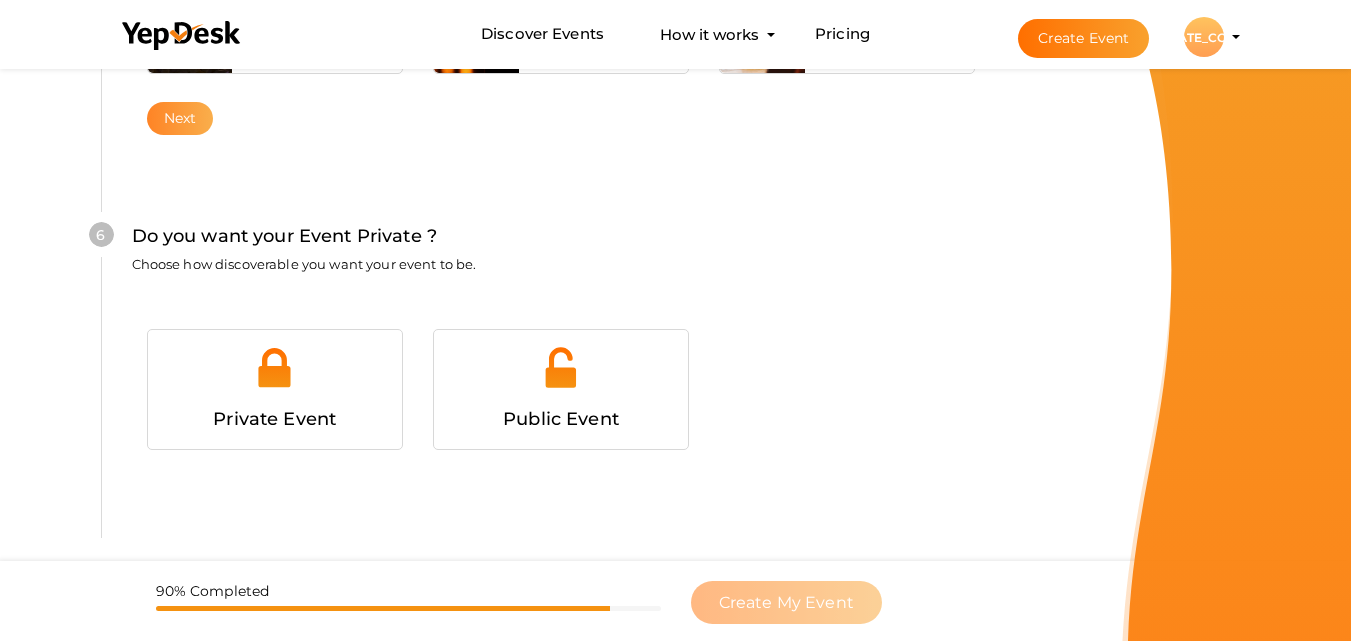 scroll, scrollTop: 1931, scrollLeft: 0, axis: vertical 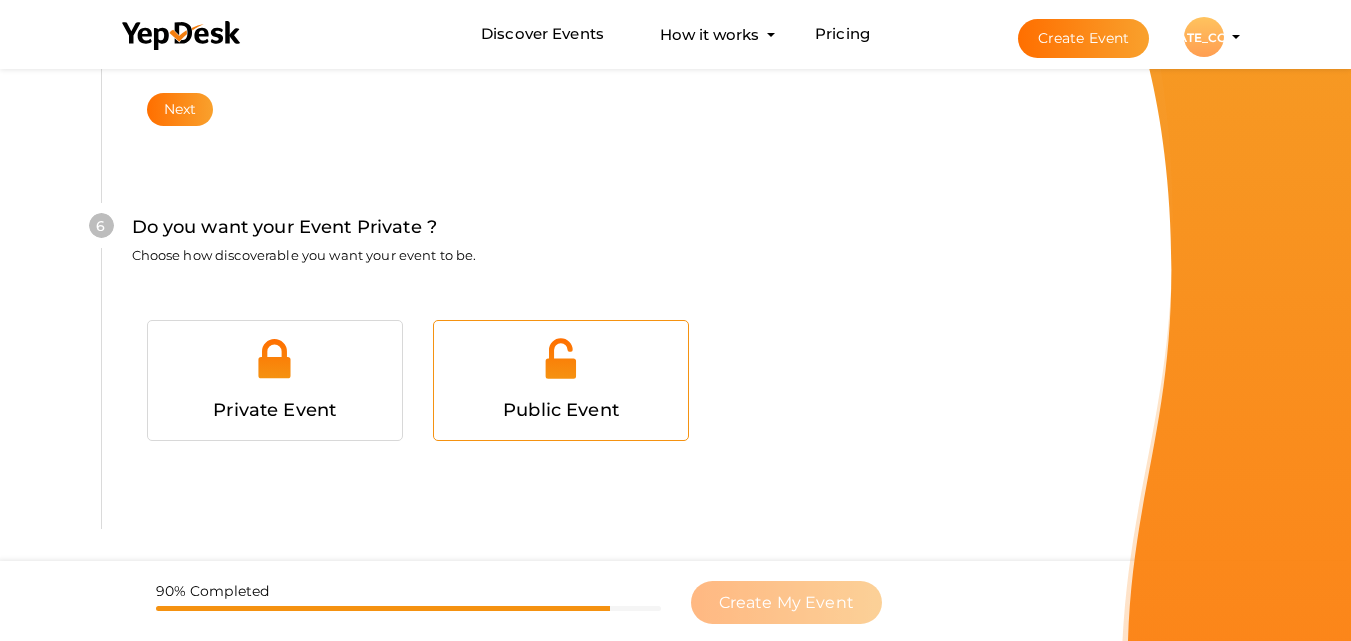 click at bounding box center [560, 358] 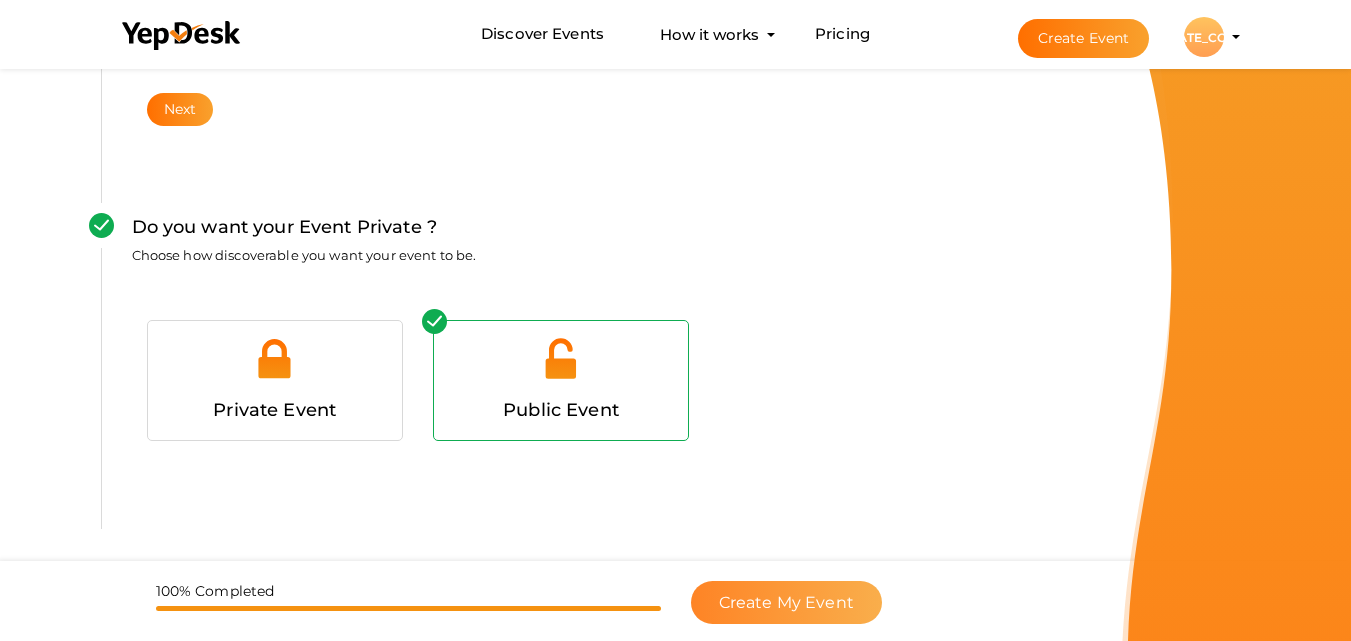 click on "Create
My
Event" at bounding box center [786, 602] 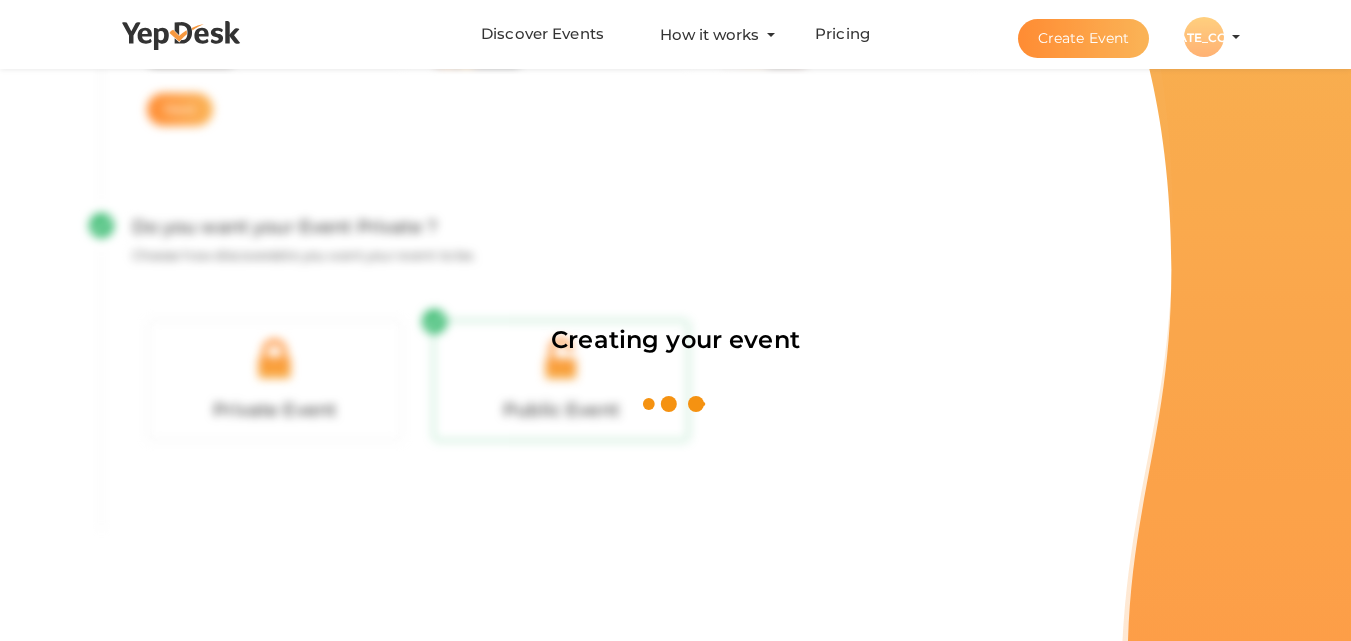 scroll, scrollTop: 300, scrollLeft: 0, axis: vertical 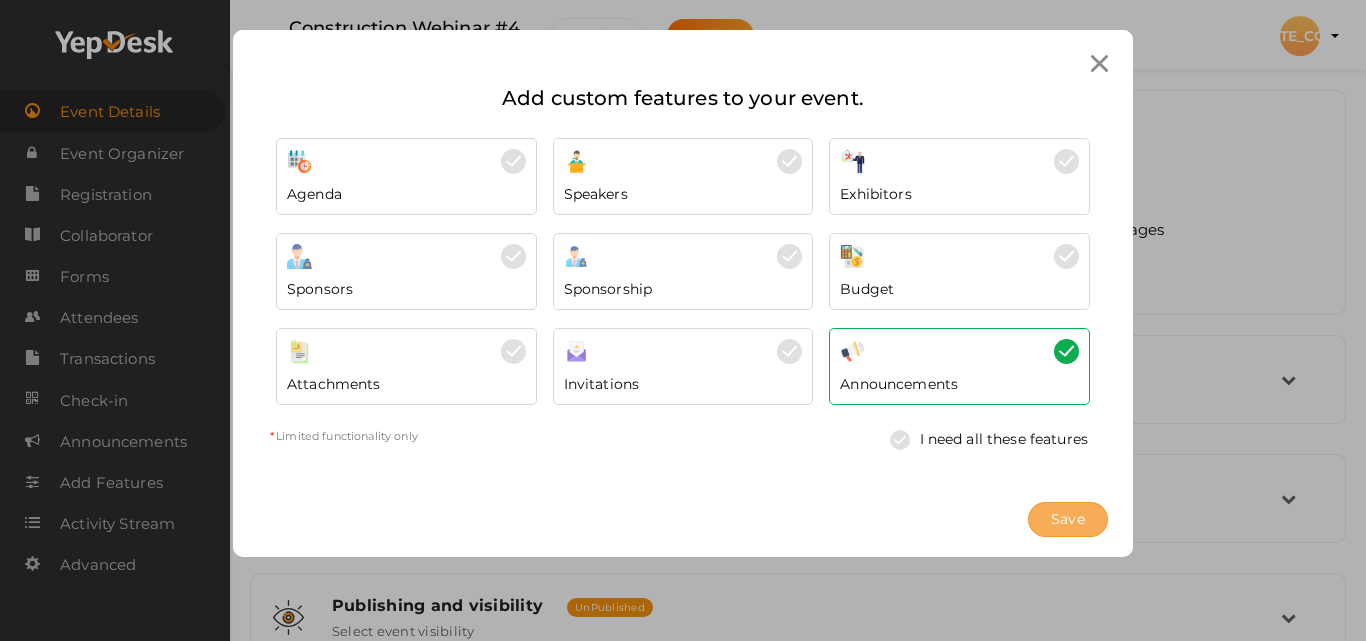 click on "Save" at bounding box center [1068, 519] 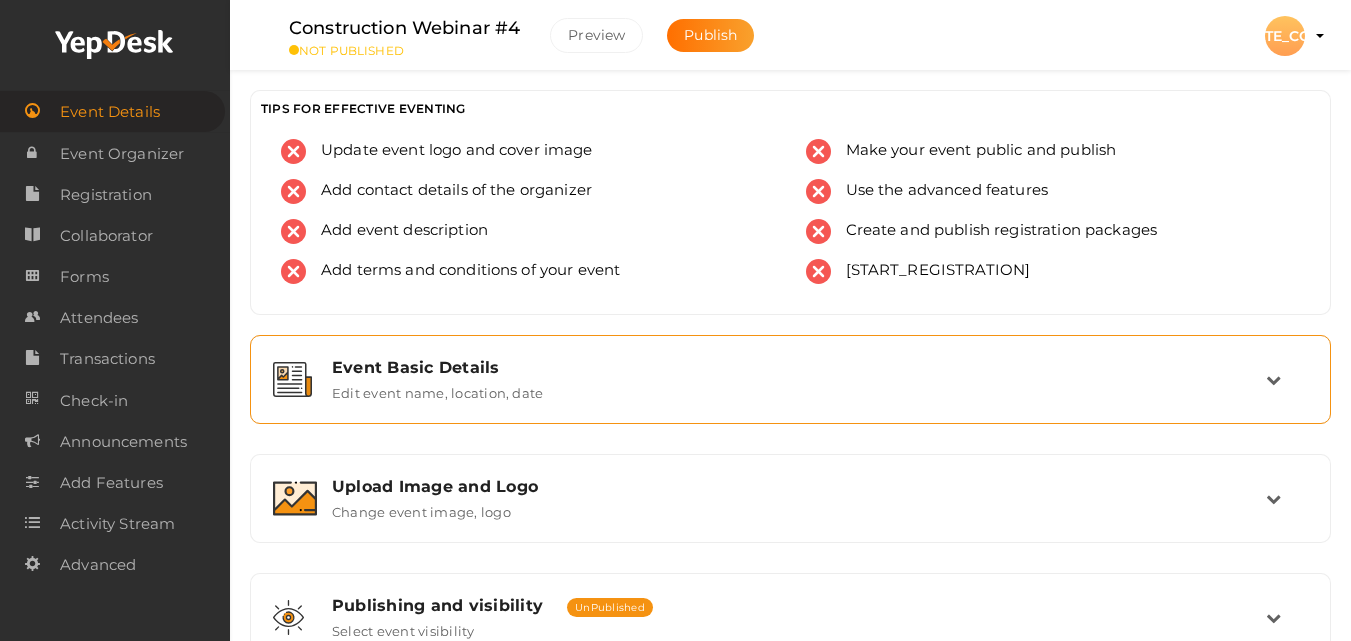 click on "Event Basic Details" at bounding box center [799, 367] 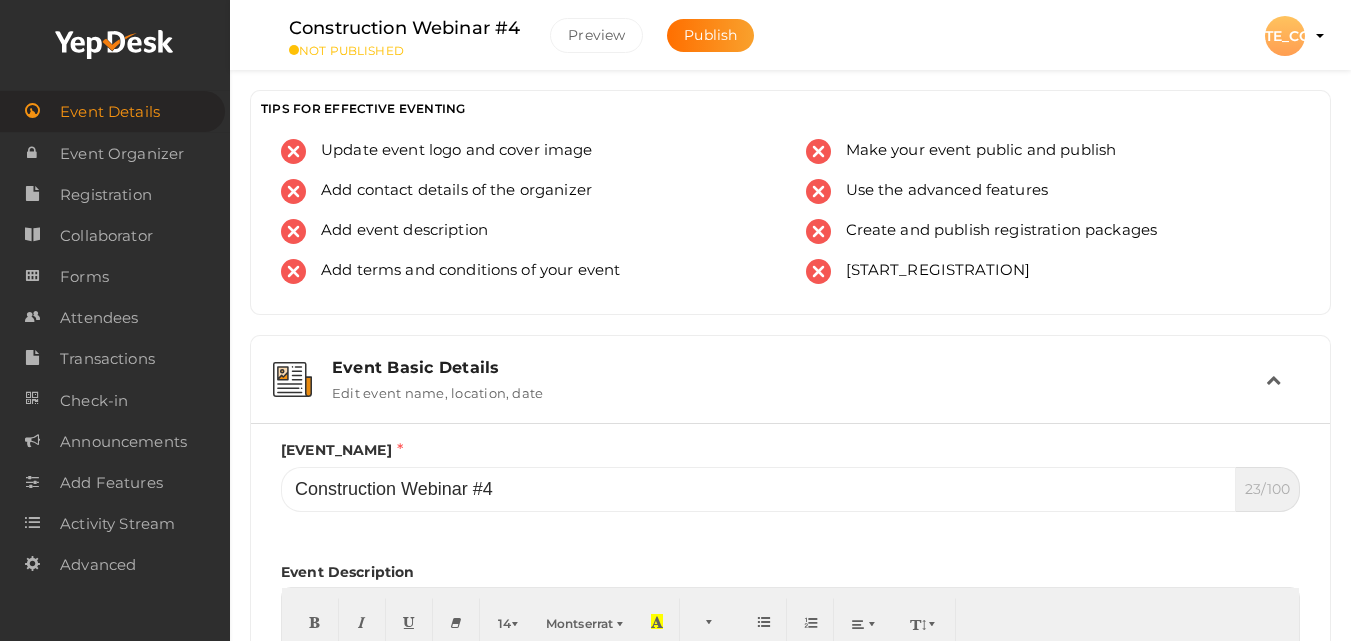 scroll, scrollTop: 560, scrollLeft: 0, axis: vertical 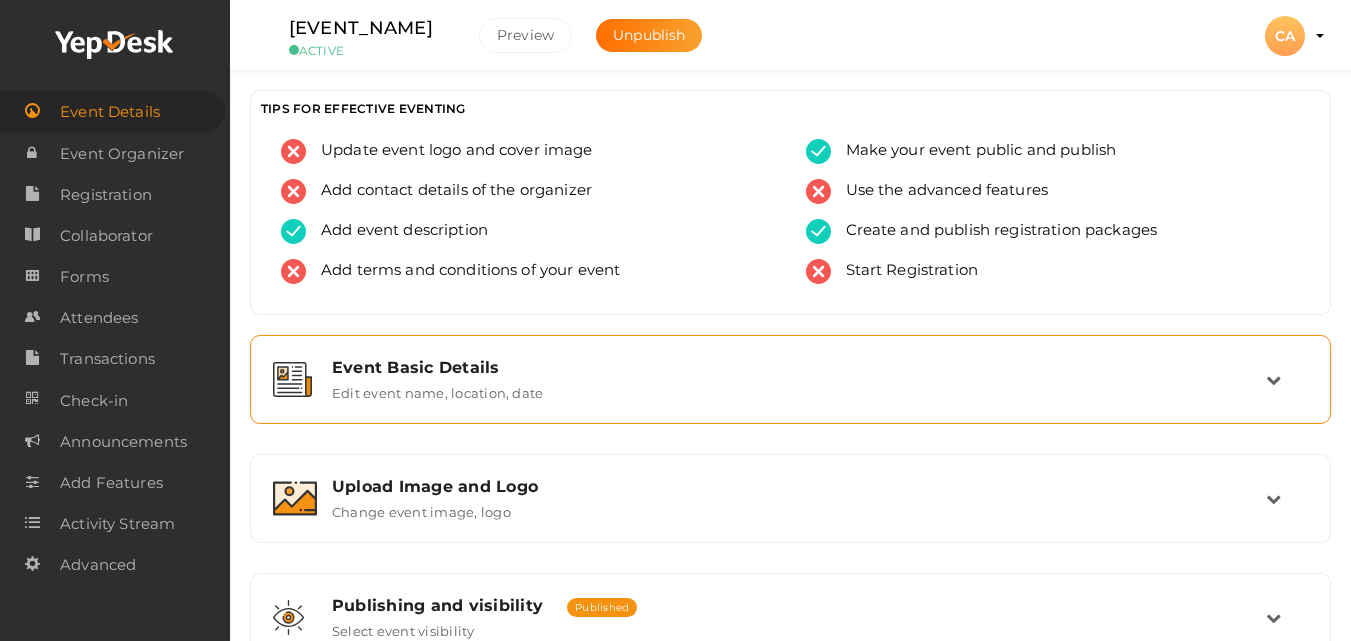 click on "Event Basic Details" at bounding box center [799, 367] 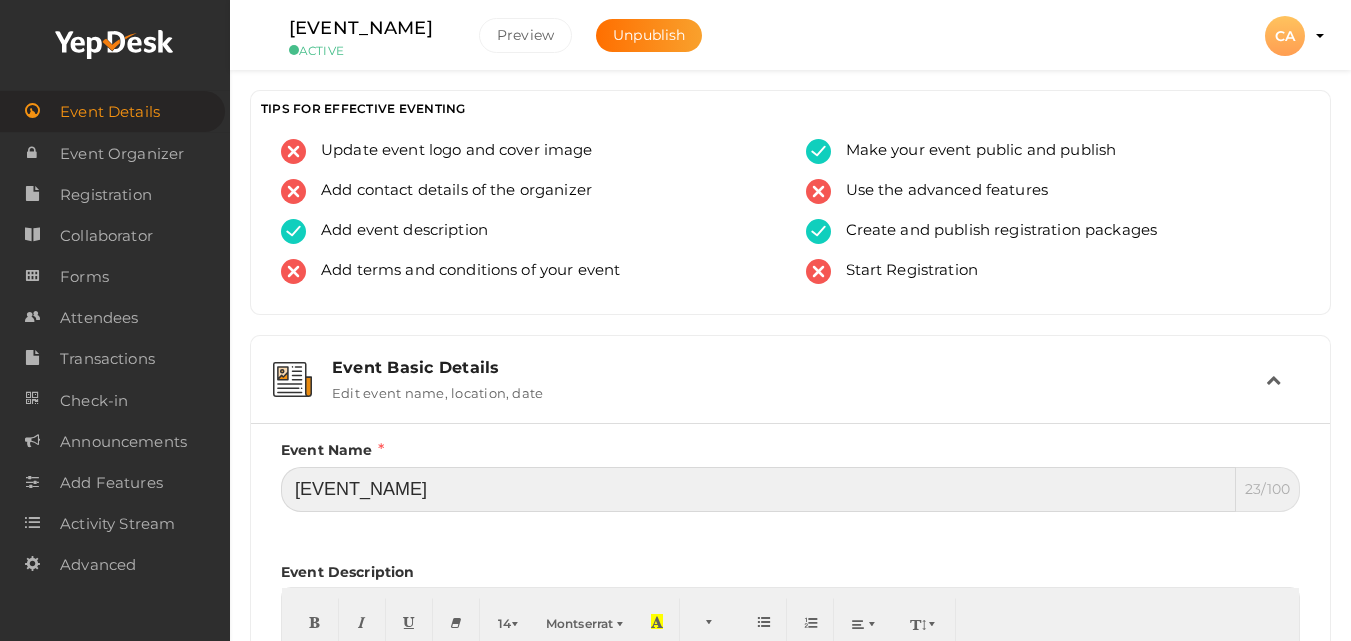 click on "Construction Webinar #3" at bounding box center [758, 489] 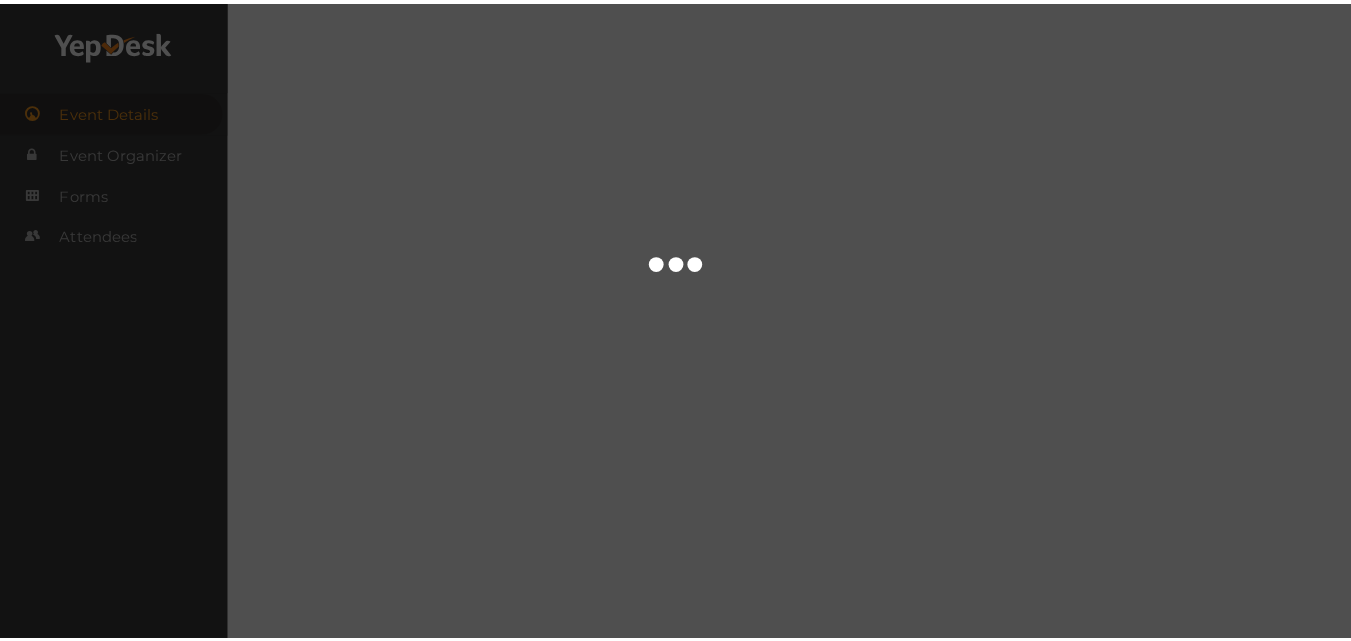 scroll, scrollTop: 0, scrollLeft: 0, axis: both 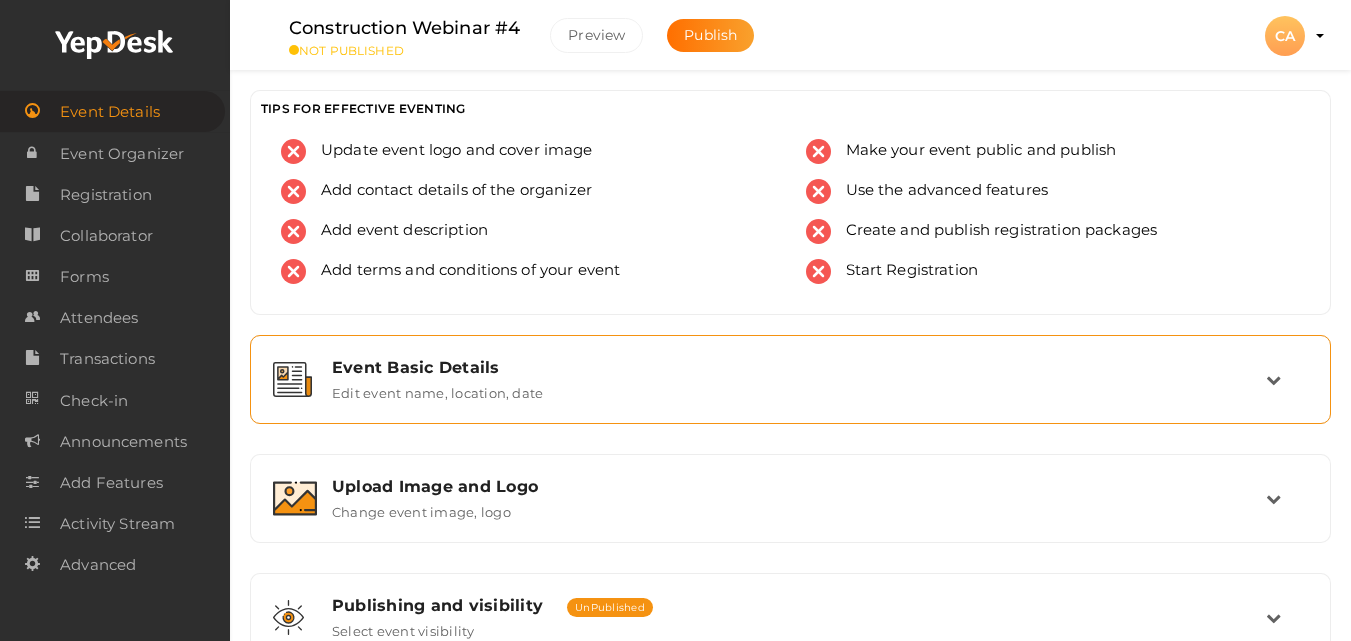 click on "Event Basic Details" at bounding box center [799, 367] 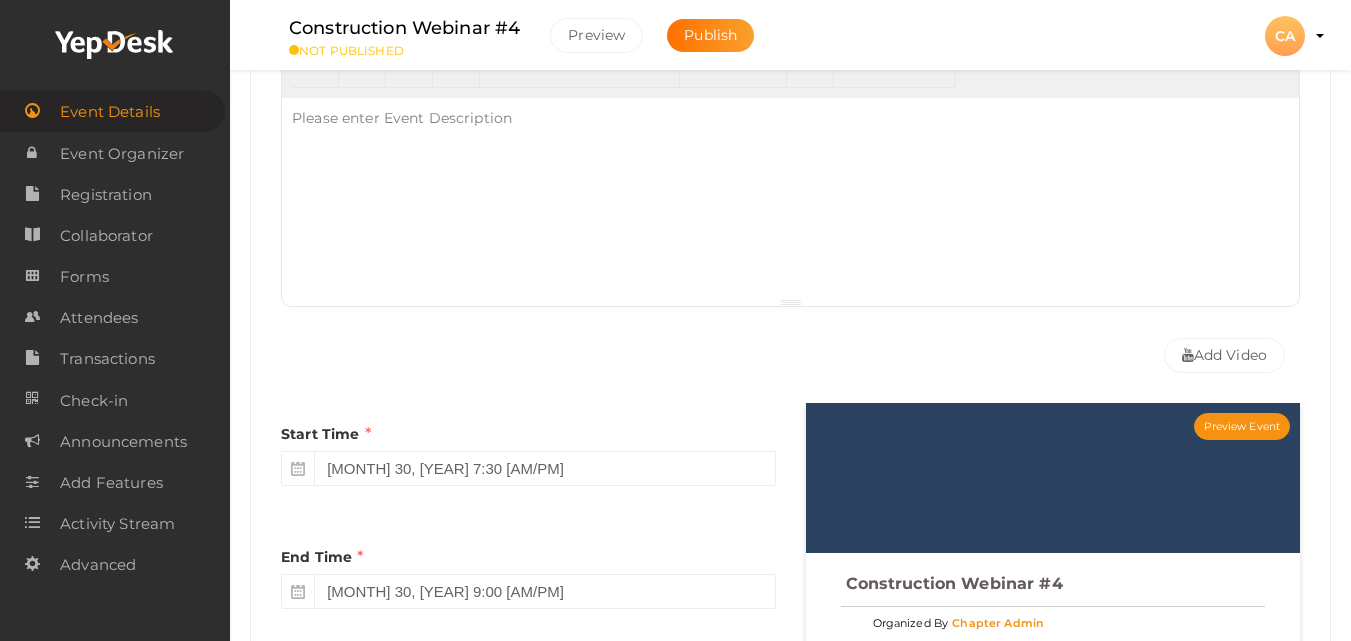 scroll, scrollTop: 1120, scrollLeft: 0, axis: vertical 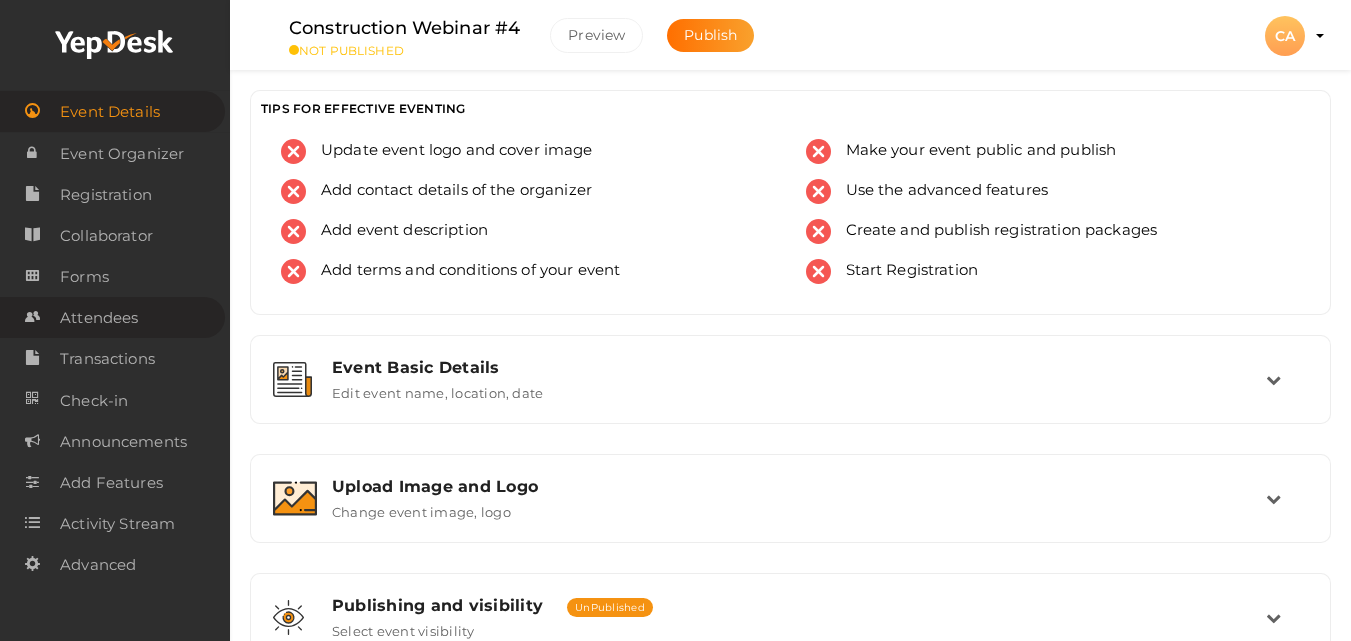 click on "Attendees" at bounding box center [99, 318] 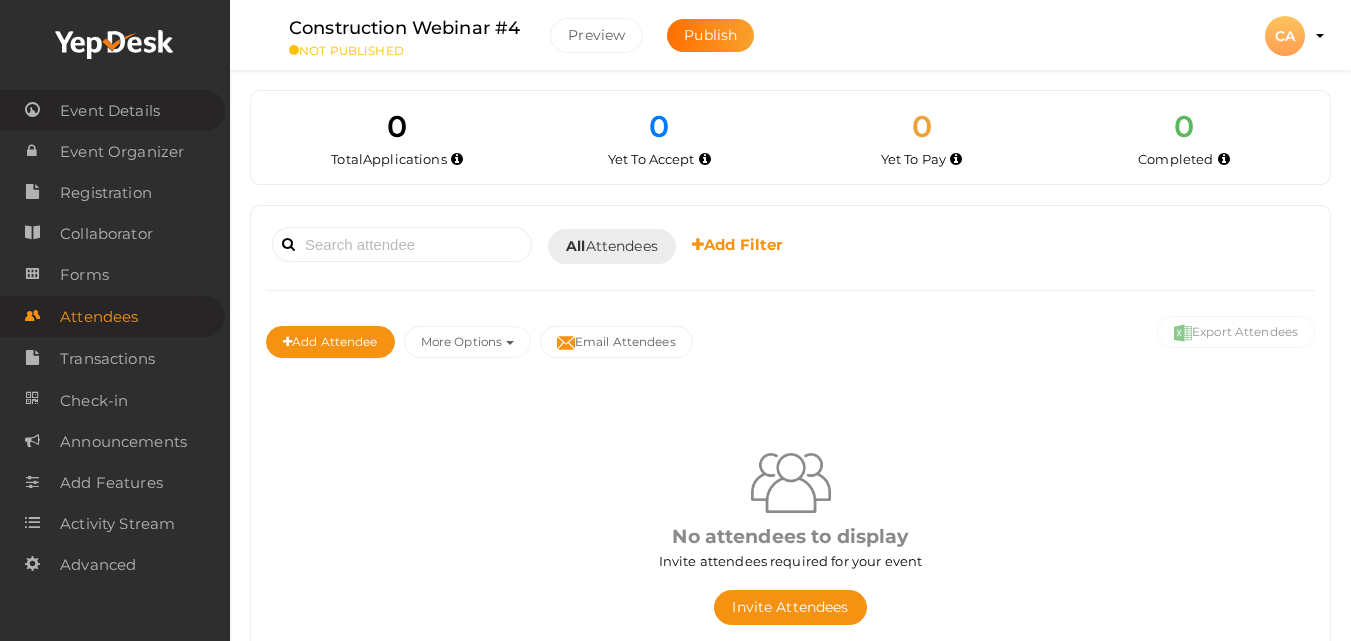 click on "Event Details" at bounding box center (110, 111) 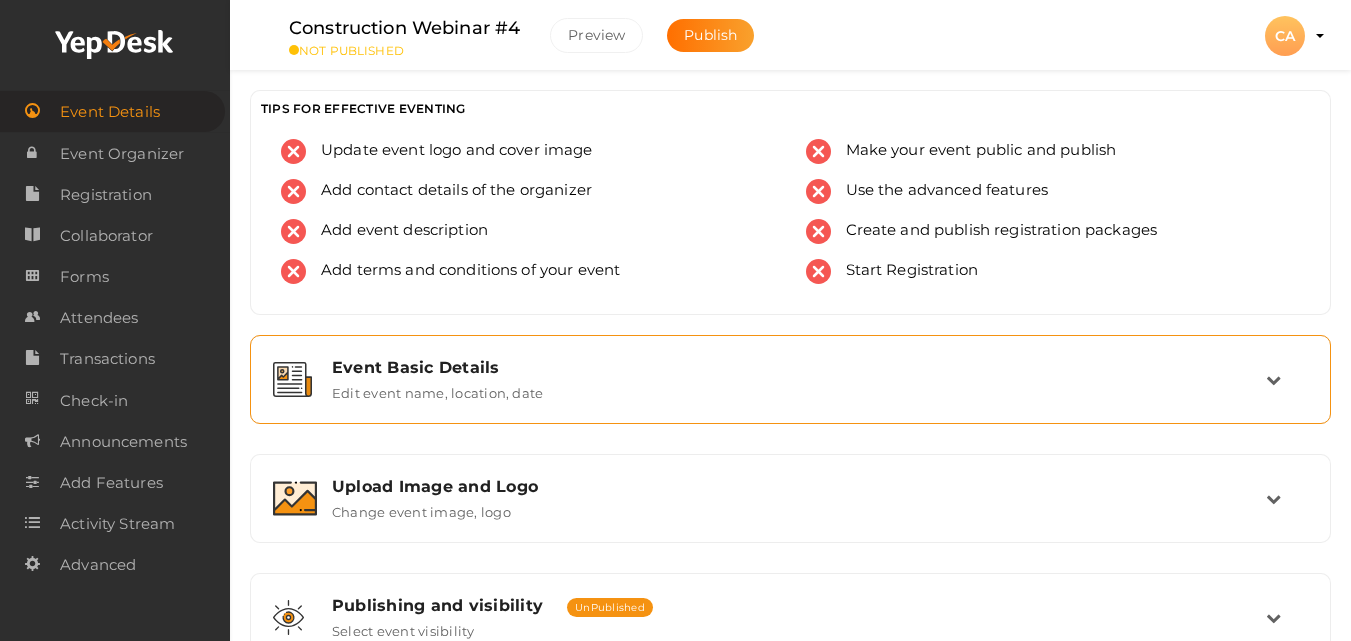 click on "Event Basic Details" at bounding box center [799, 367] 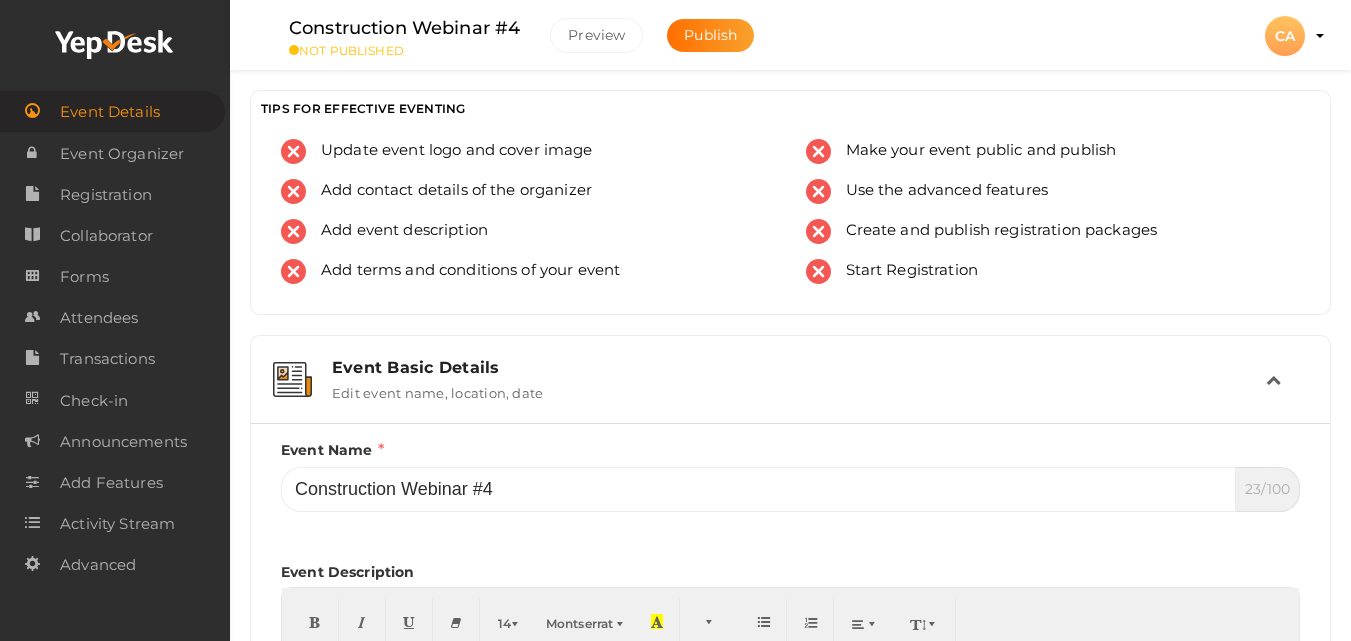 scroll, scrollTop: 560, scrollLeft: 0, axis: vertical 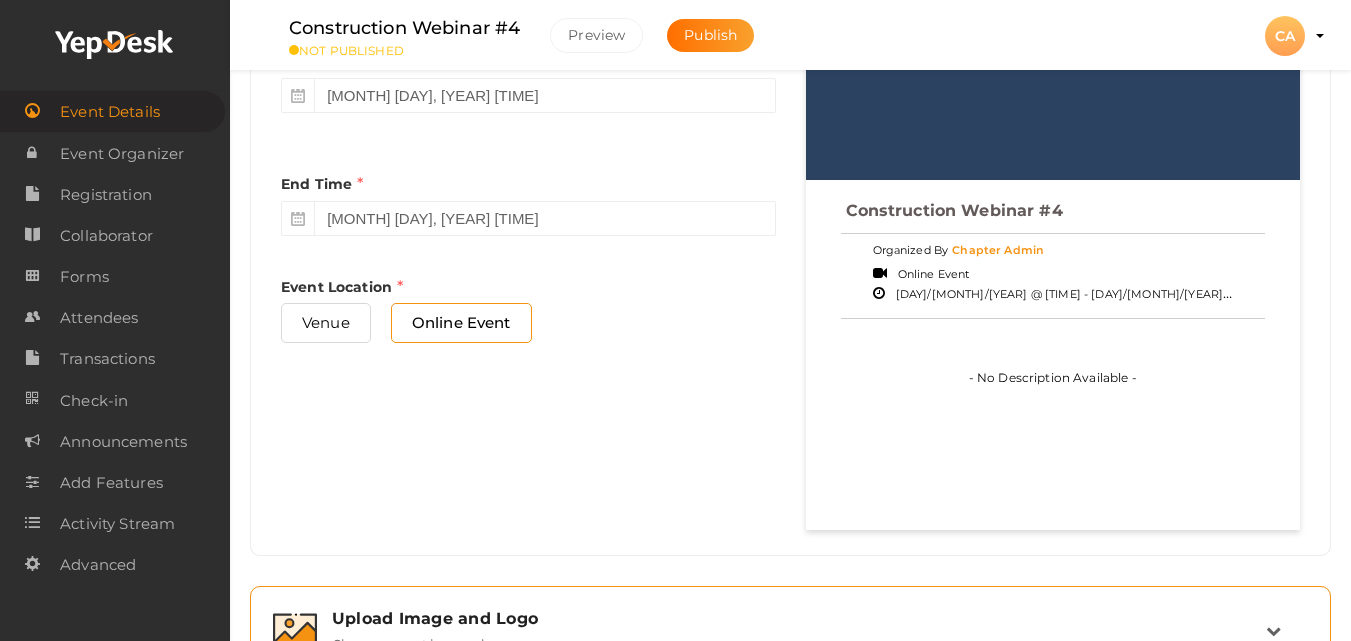 click on "Upload Image and Logo" at bounding box center [799, 618] 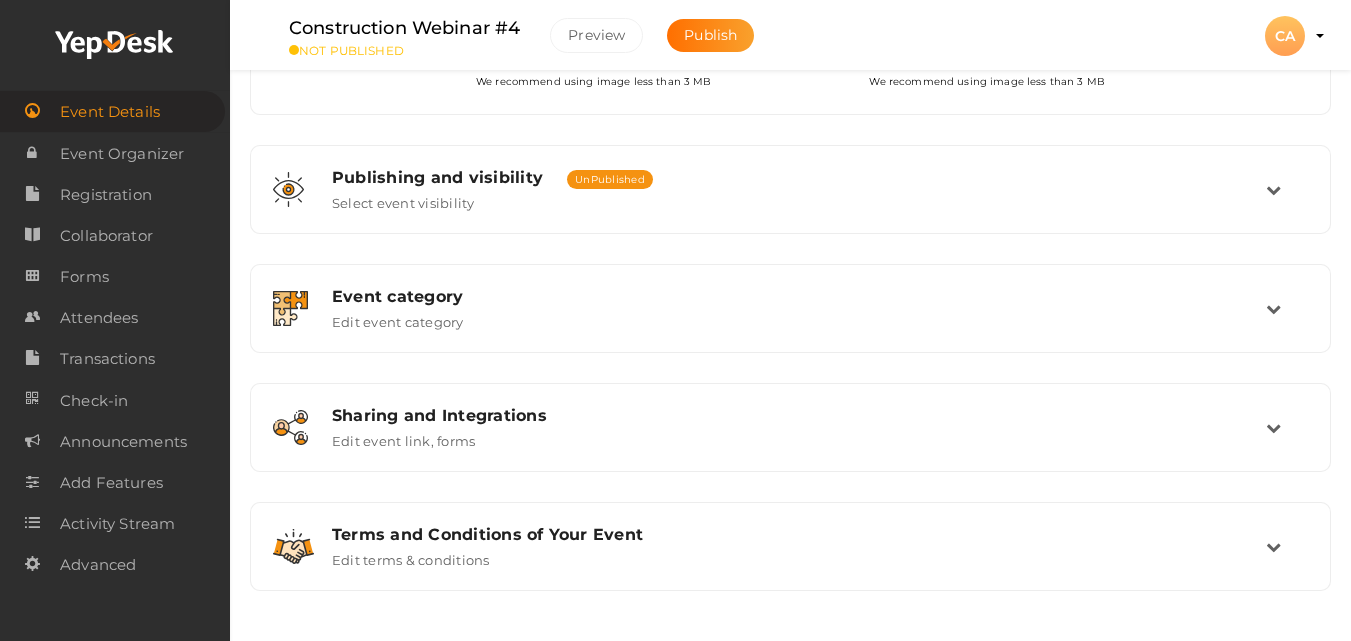 scroll, scrollTop: 739, scrollLeft: 0, axis: vertical 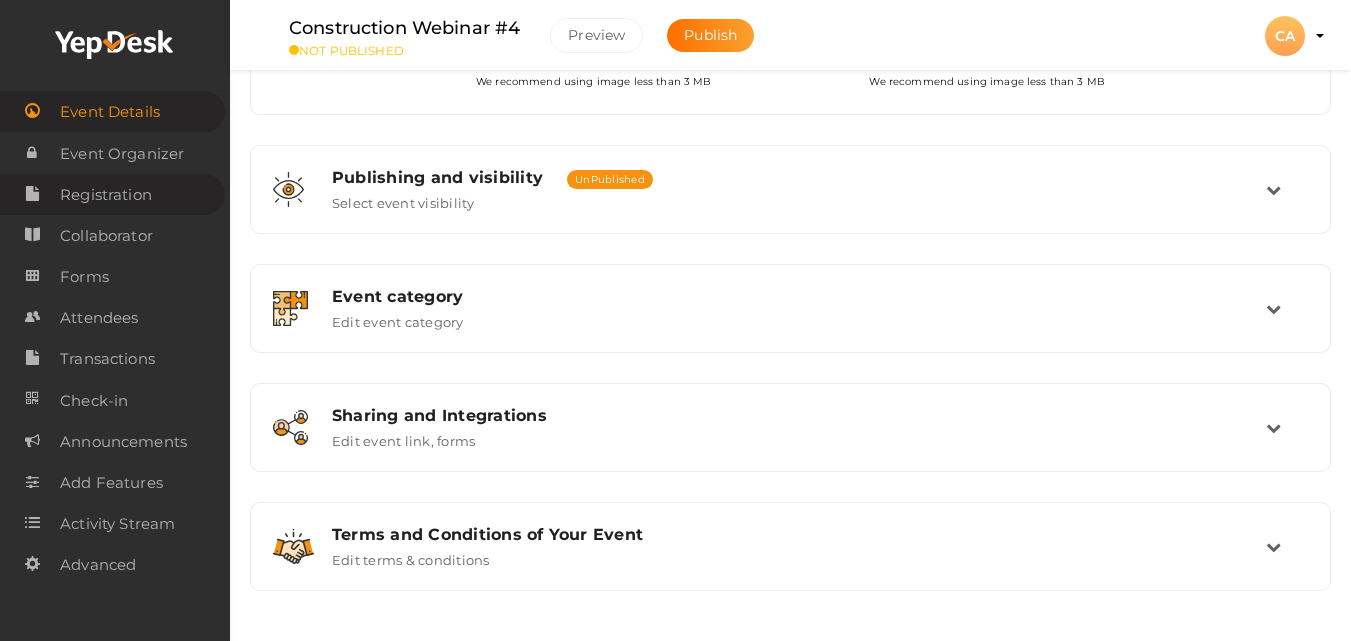 click on "Registration" at bounding box center (106, 195) 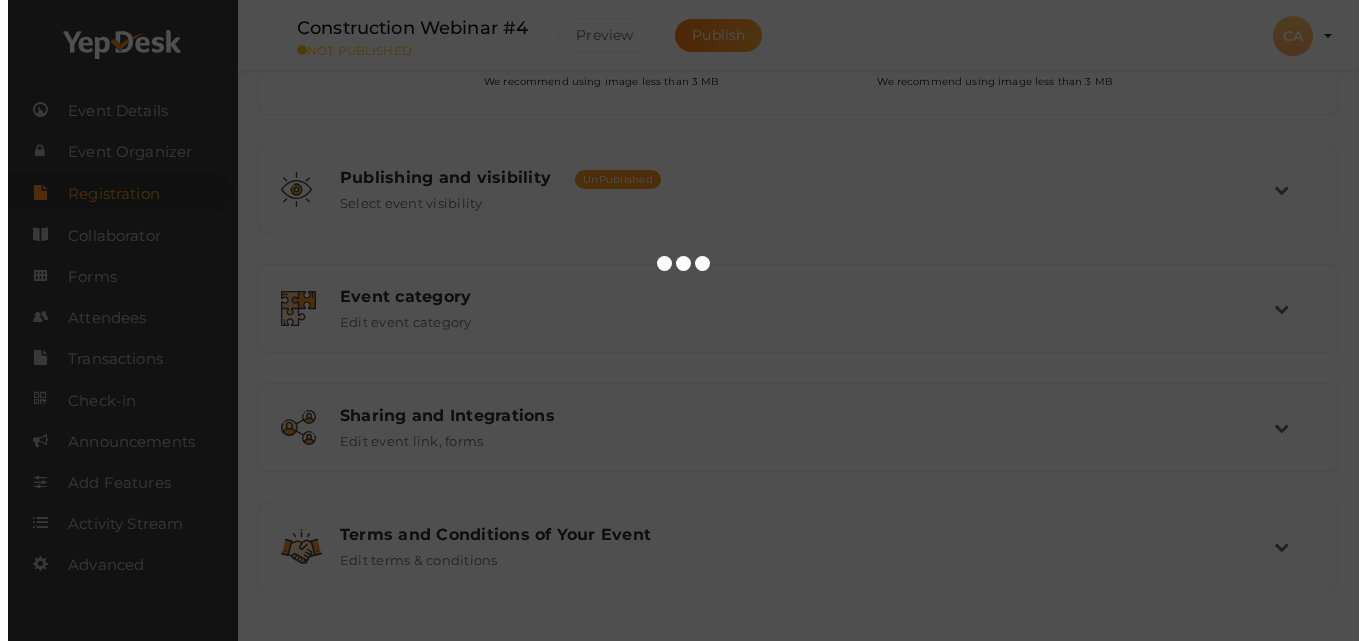 scroll, scrollTop: 0, scrollLeft: 0, axis: both 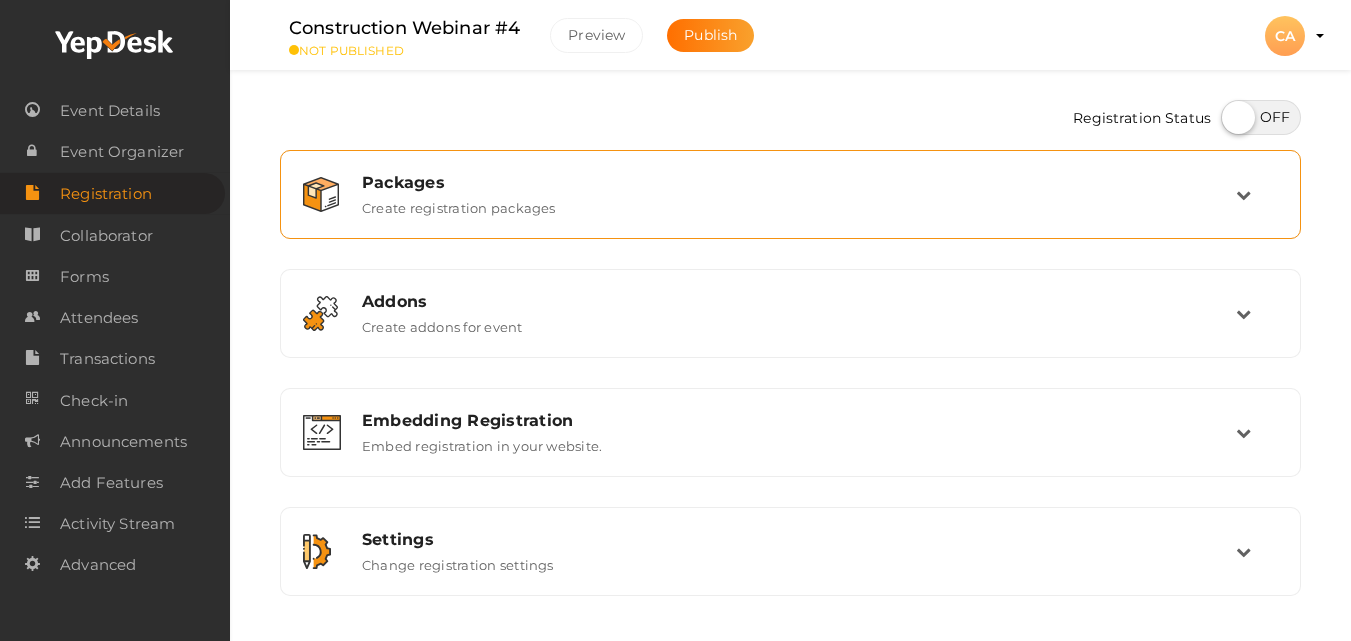 click on "Packages" at bounding box center (799, 182) 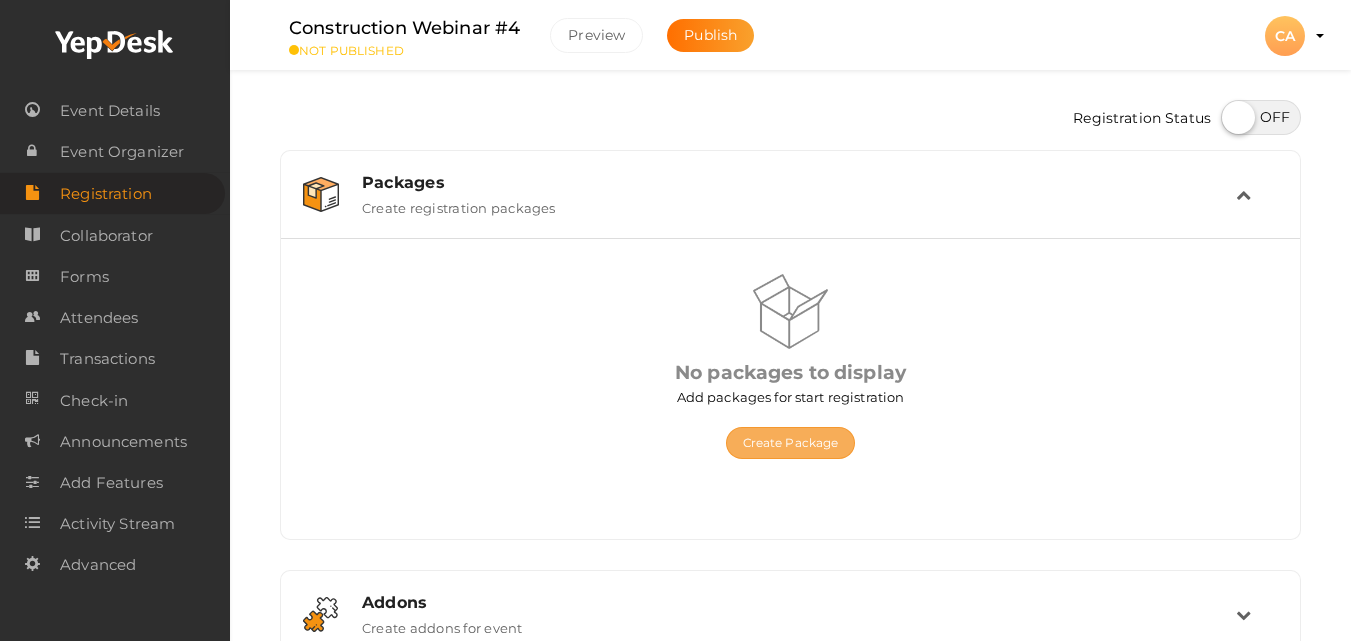 click on "Create Package" at bounding box center (791, 443) 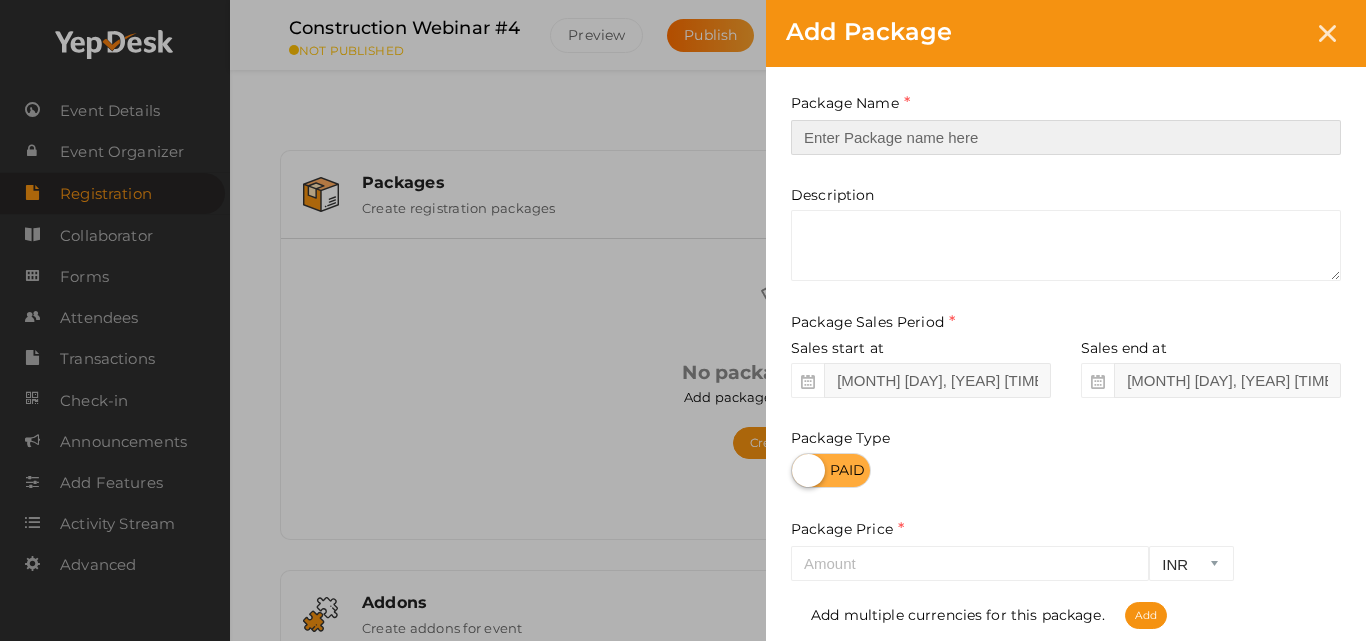 click at bounding box center (1066, 137) 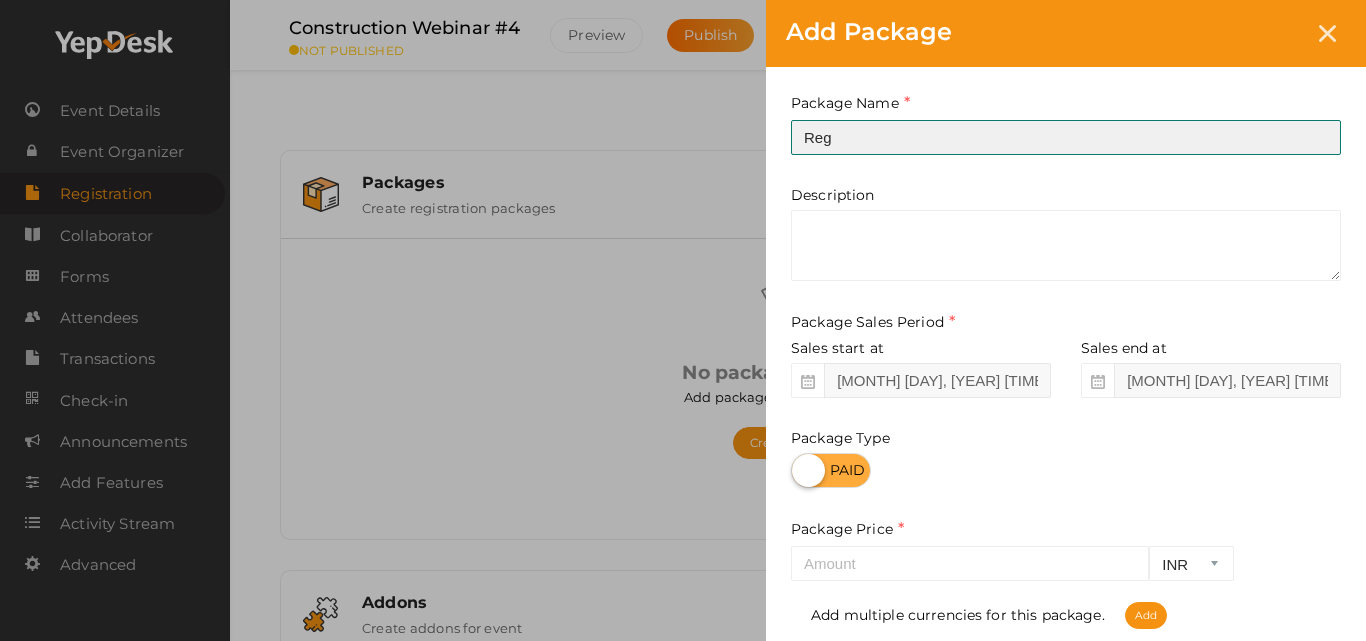 type on "Registration" 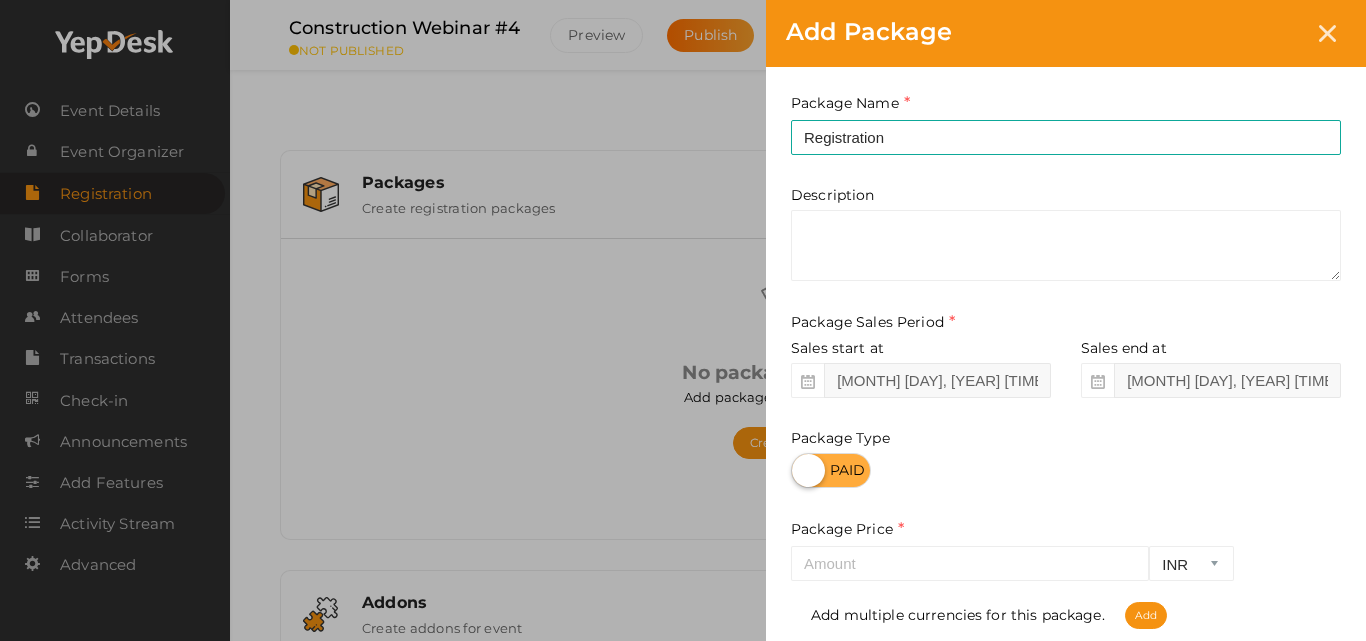 click at bounding box center [831, 470] 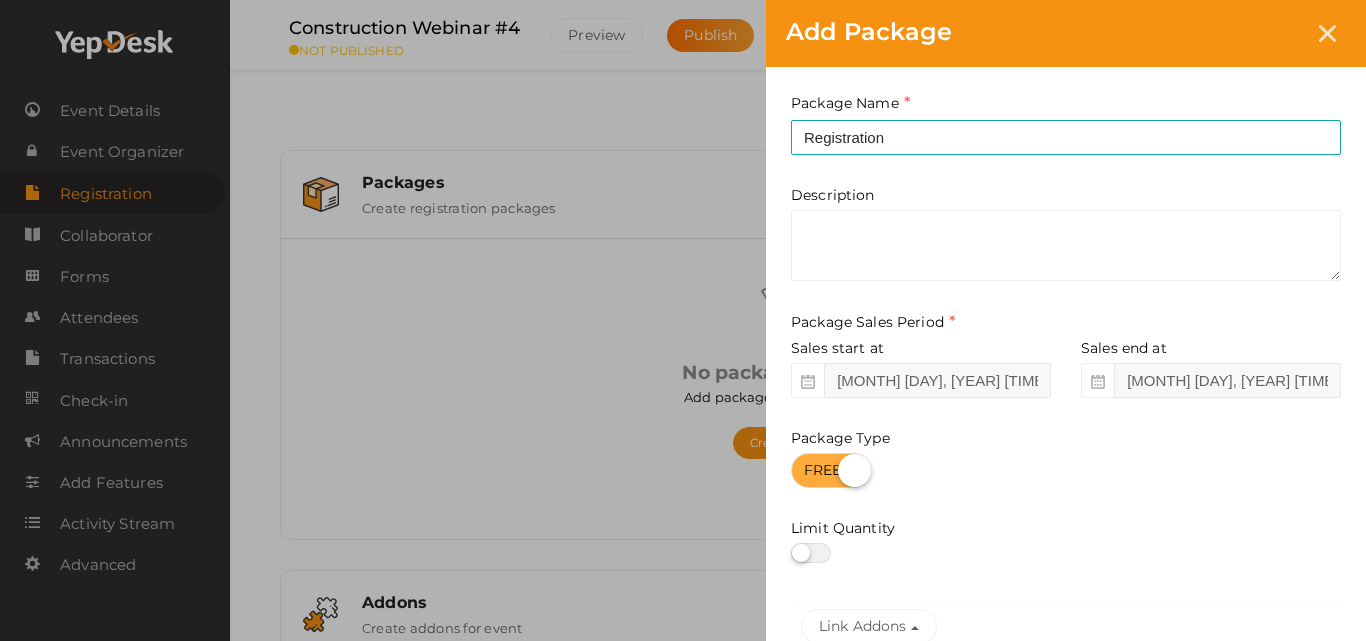 drag, startPoint x: 1353, startPoint y: 624, endPoint x: 1358, endPoint y: 640, distance: 16.763054 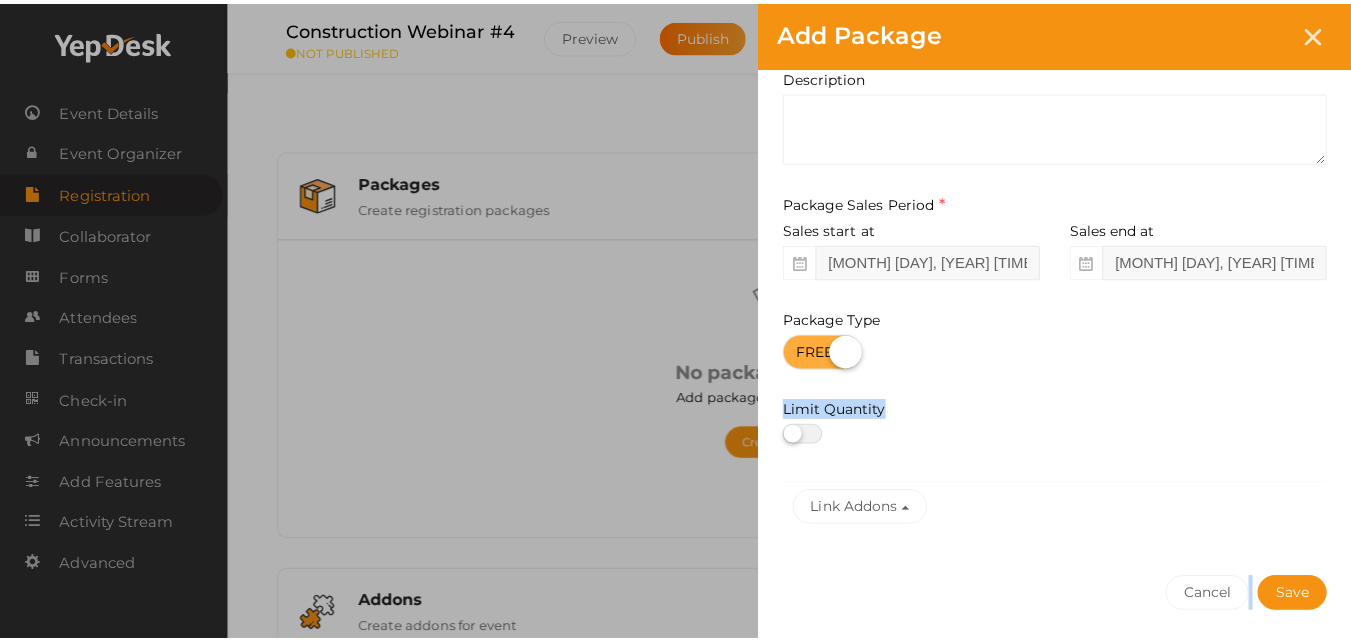 scroll, scrollTop: 188, scrollLeft: 0, axis: vertical 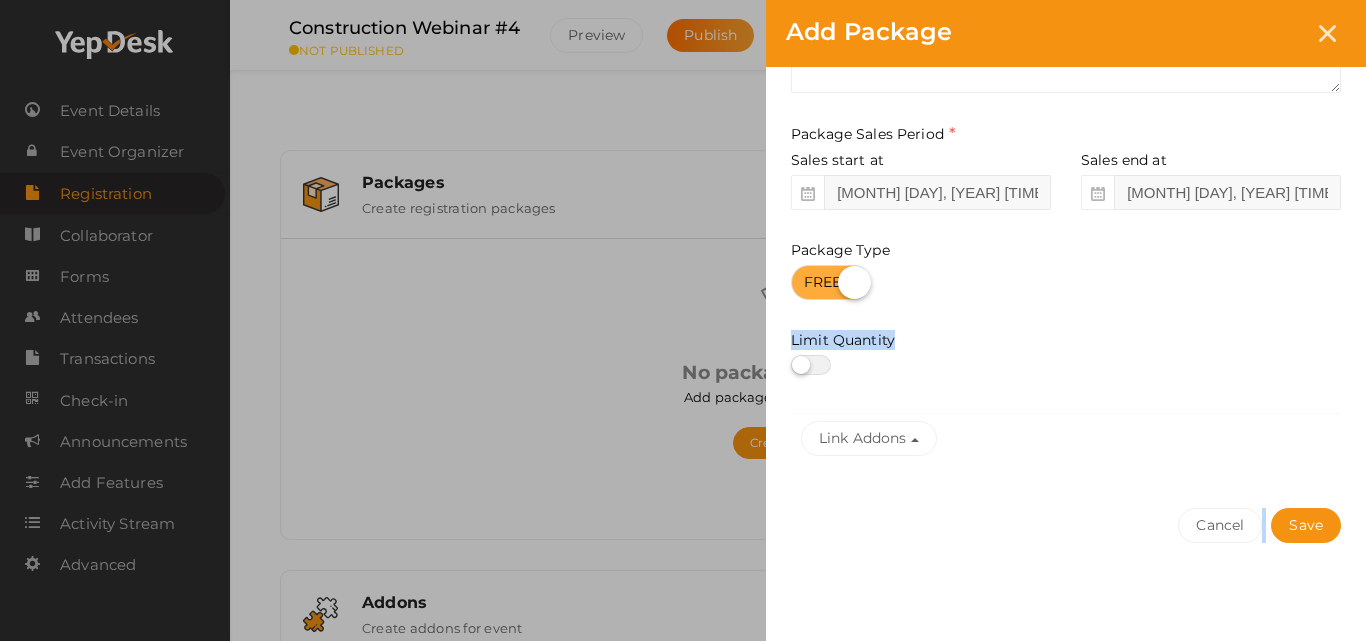drag, startPoint x: 1304, startPoint y: 456, endPoint x: 1323, endPoint y: 631, distance: 176.02841 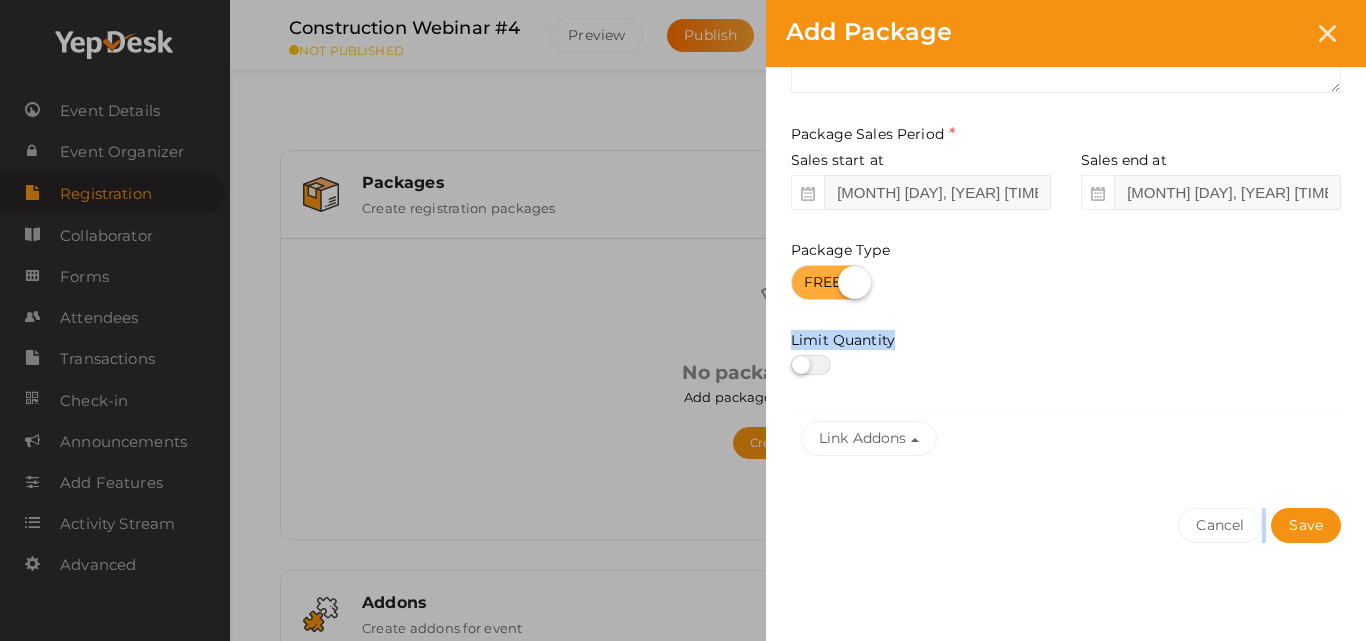 click on "Package Name
Registration
This
field is Required.
Package
Name already used.
Description
Package Sales Period
Sales start at
Aug 06, 2025 9:26 PM
Sales end at
Aug 30, 2025 7:30 PM" at bounding box center (1066, 261) 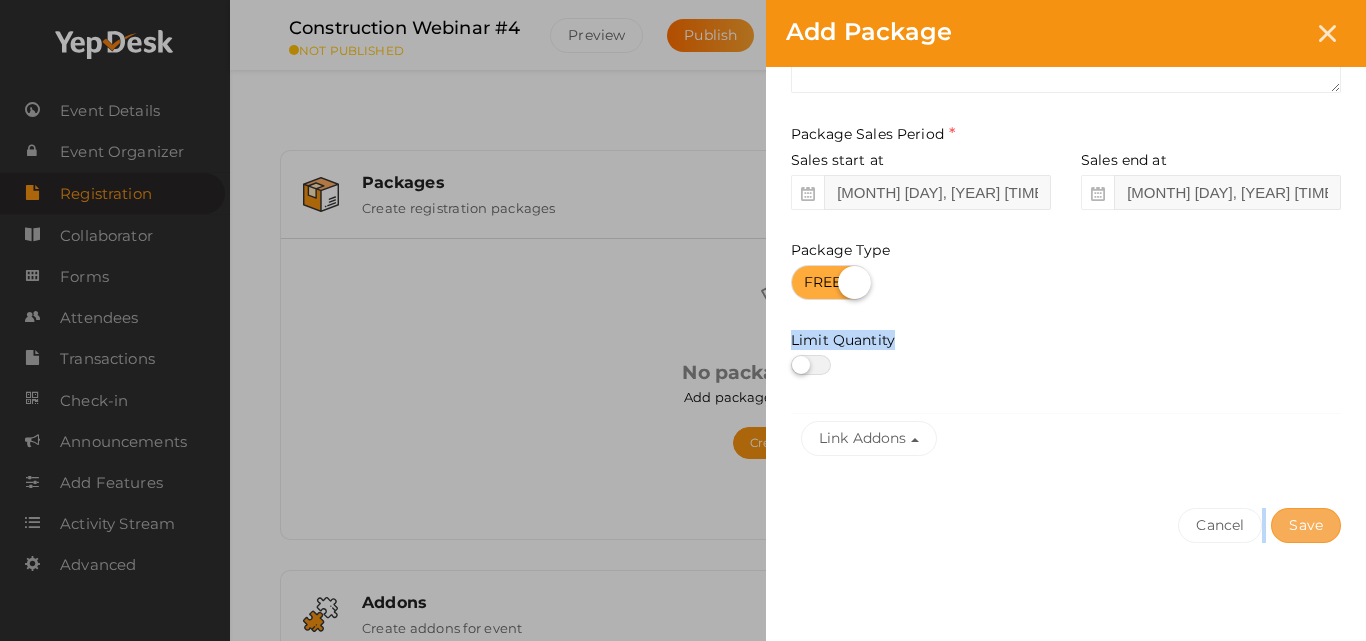 click on "Save" at bounding box center [1306, 525] 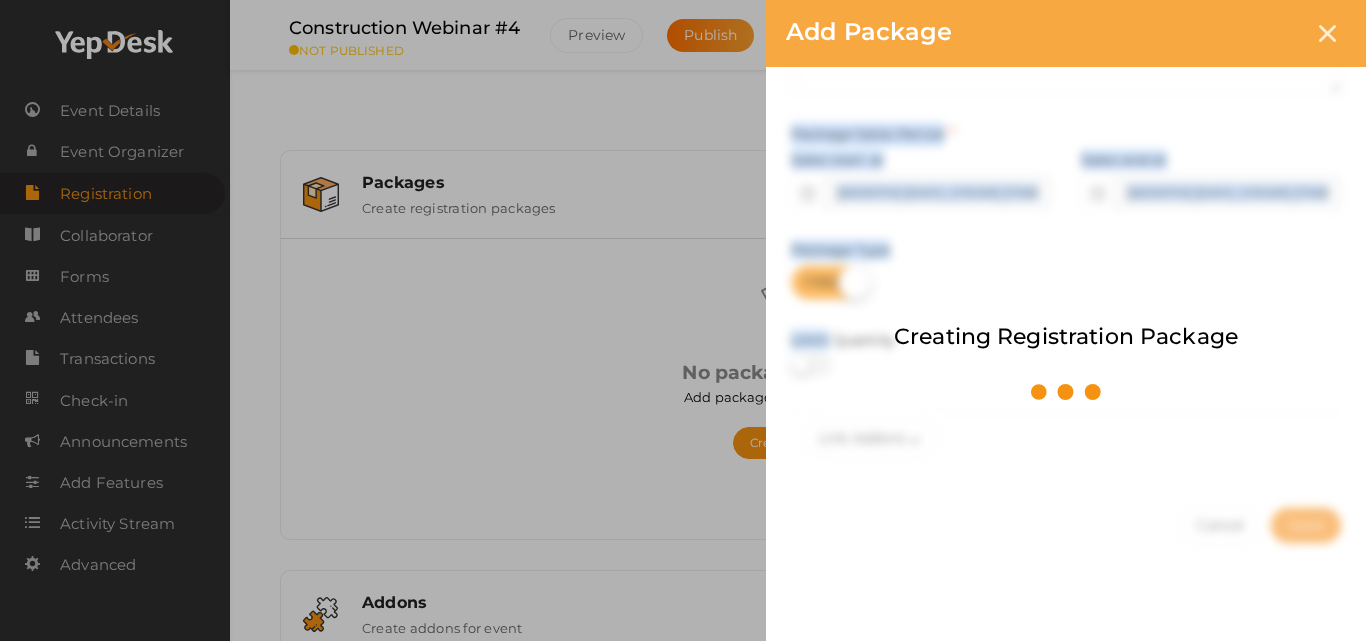 click on "Creating
Registration
Package" at bounding box center [1066, 320] 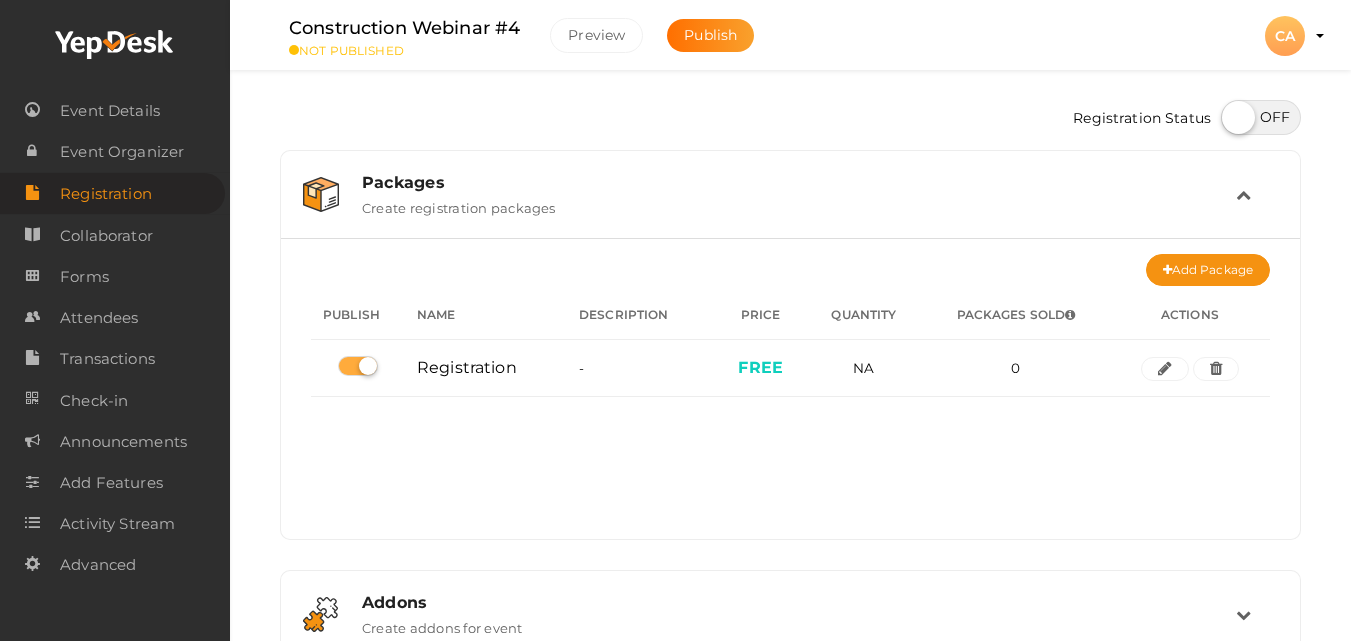 click at bounding box center (1261, 117) 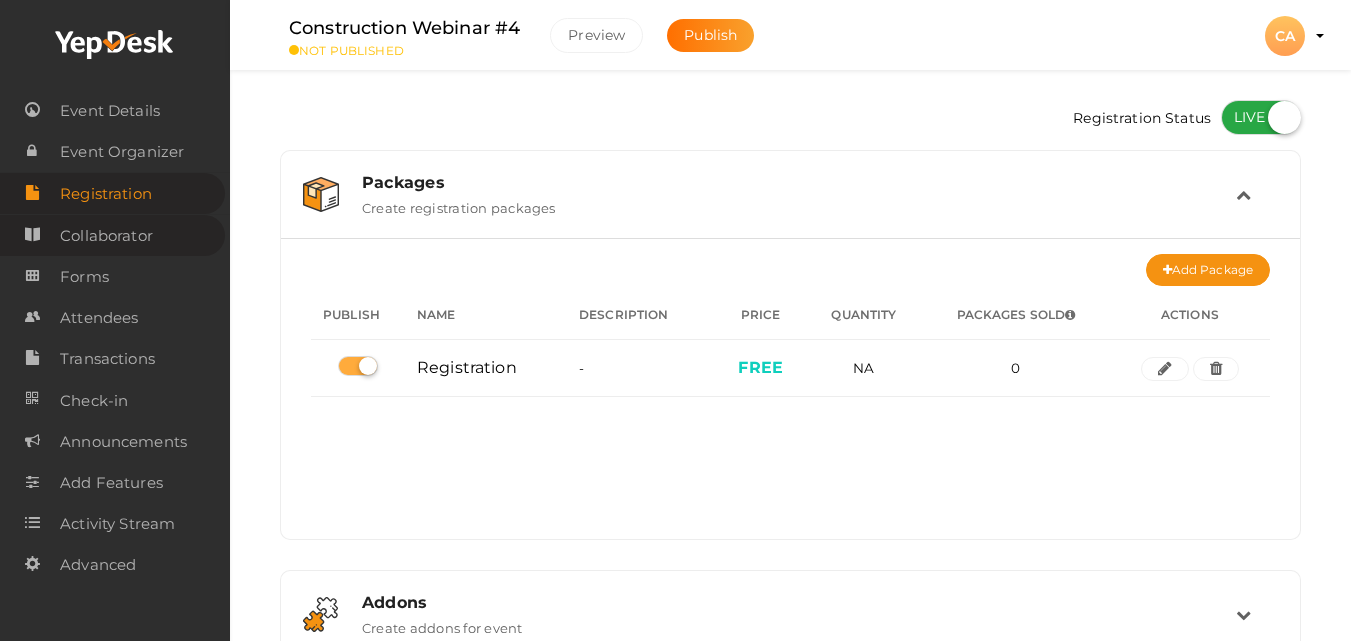 click on "Collaborator" at bounding box center (112, 235) 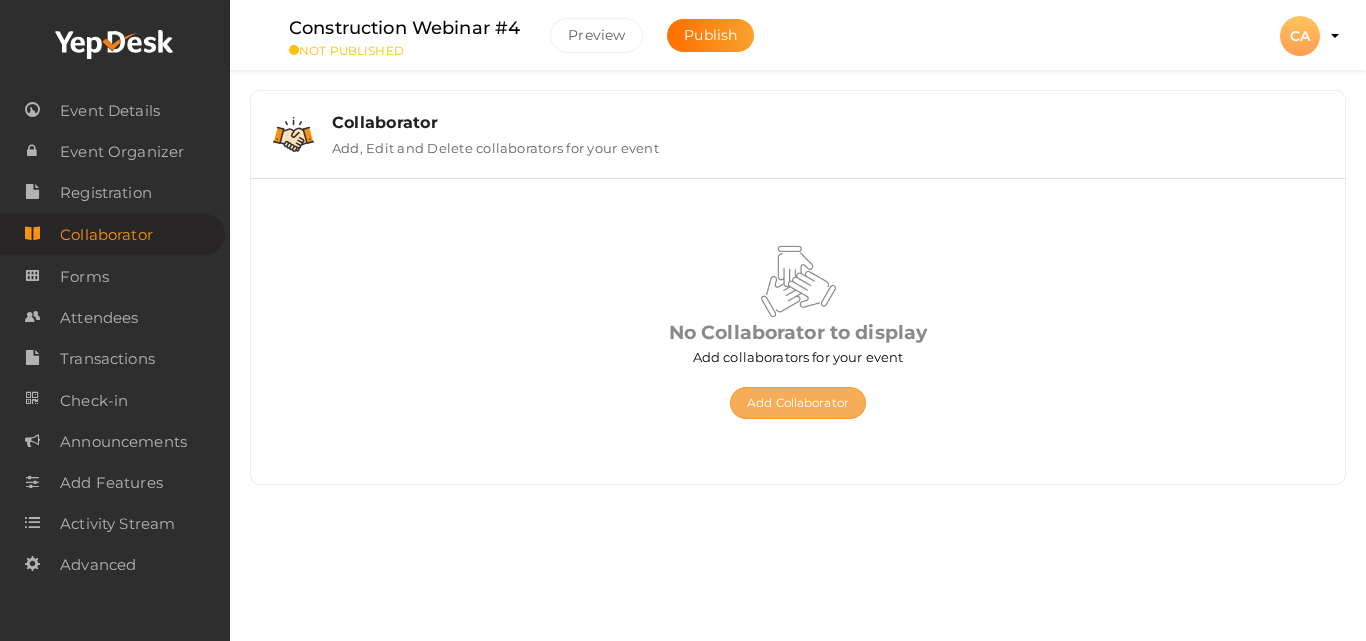 click on "Add Collaborator" at bounding box center [798, 403] 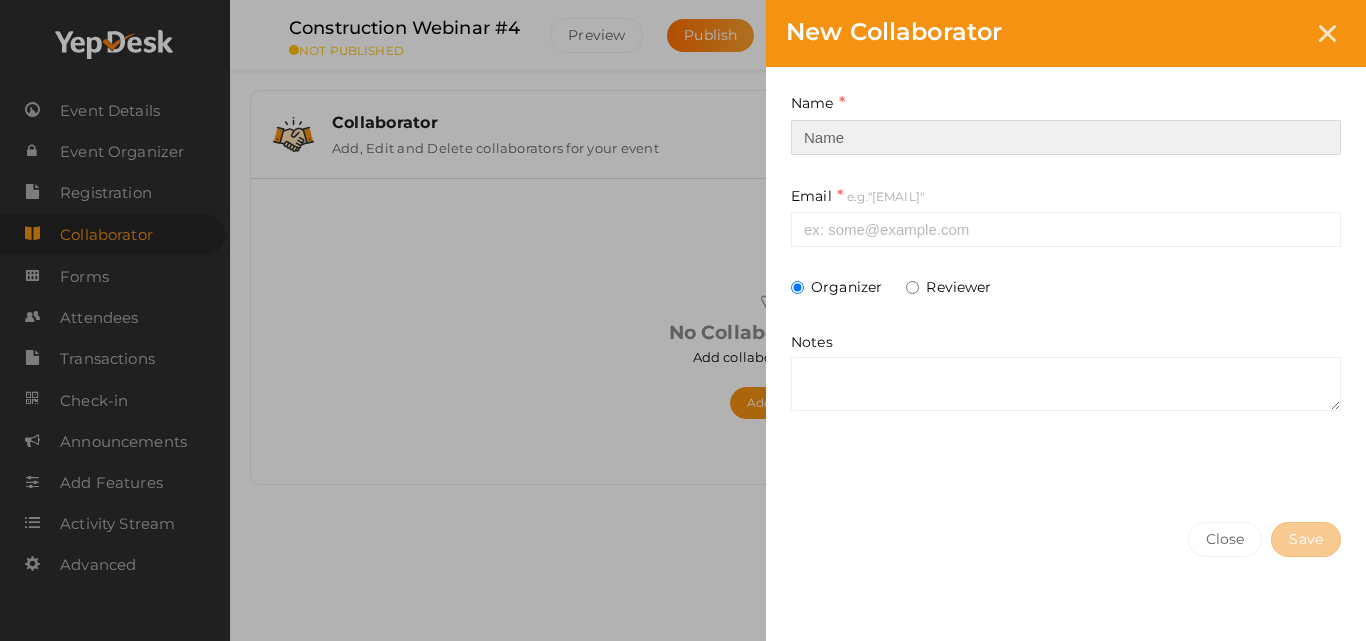 click at bounding box center (1066, 137) 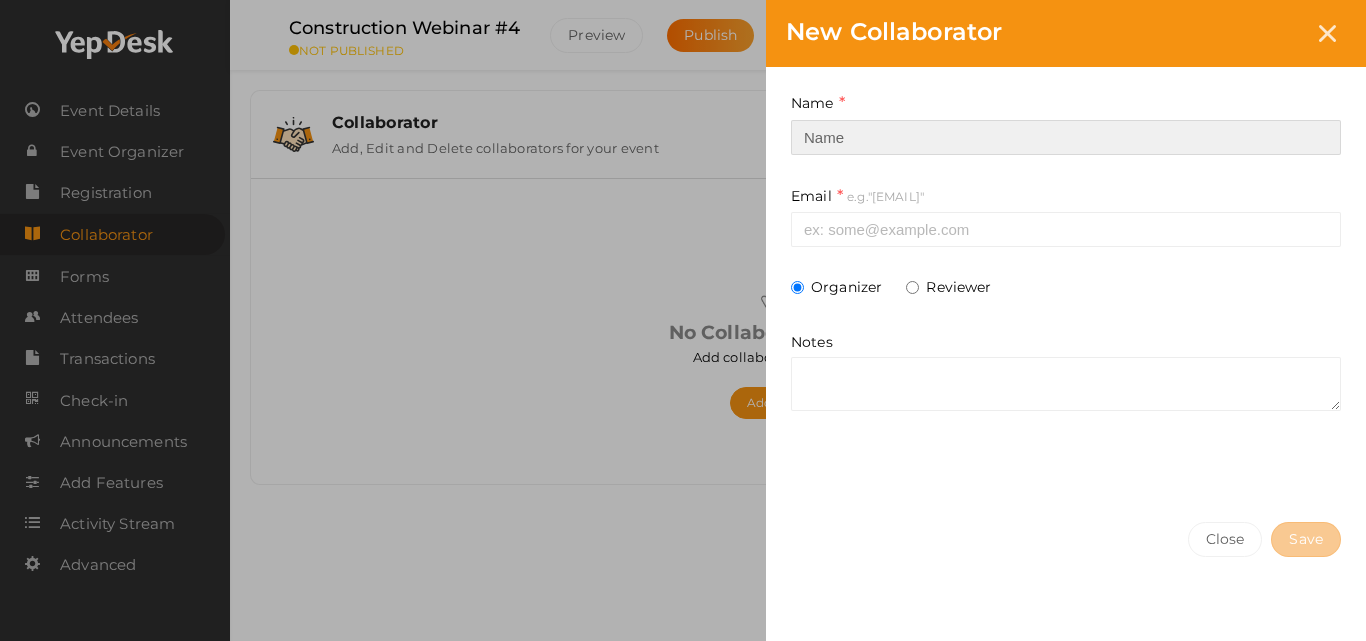 type on "Sindhya Sudeendran" 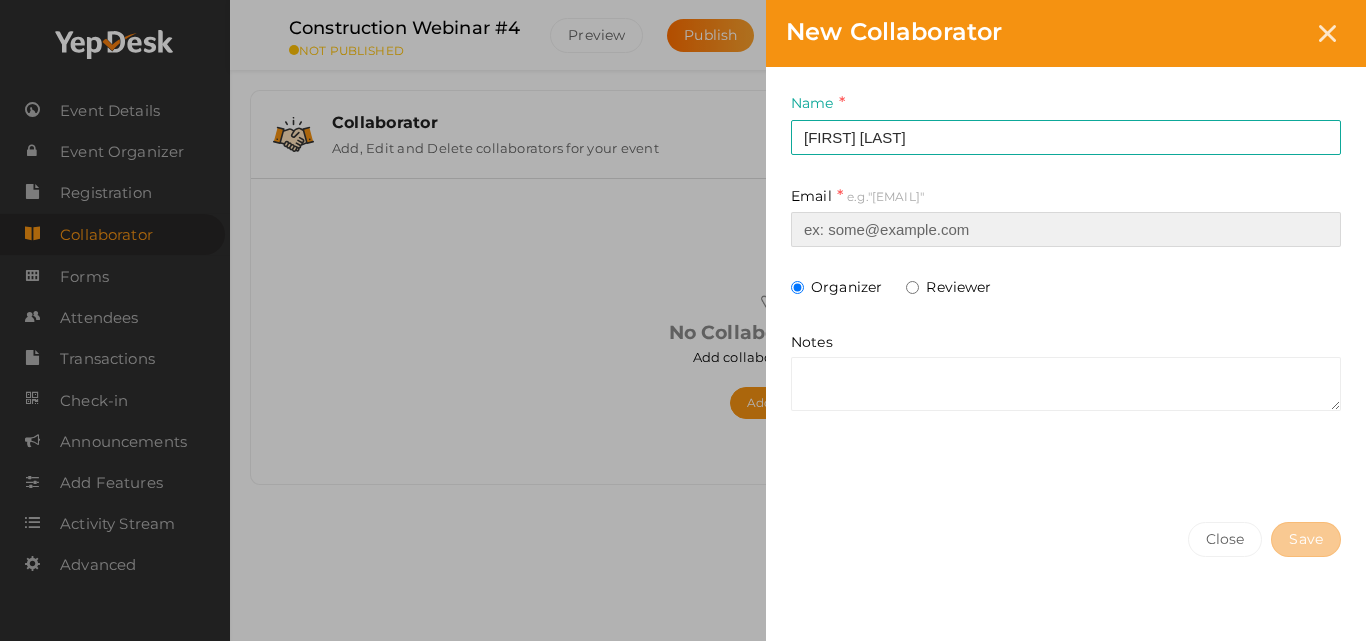 click at bounding box center [1066, 229] 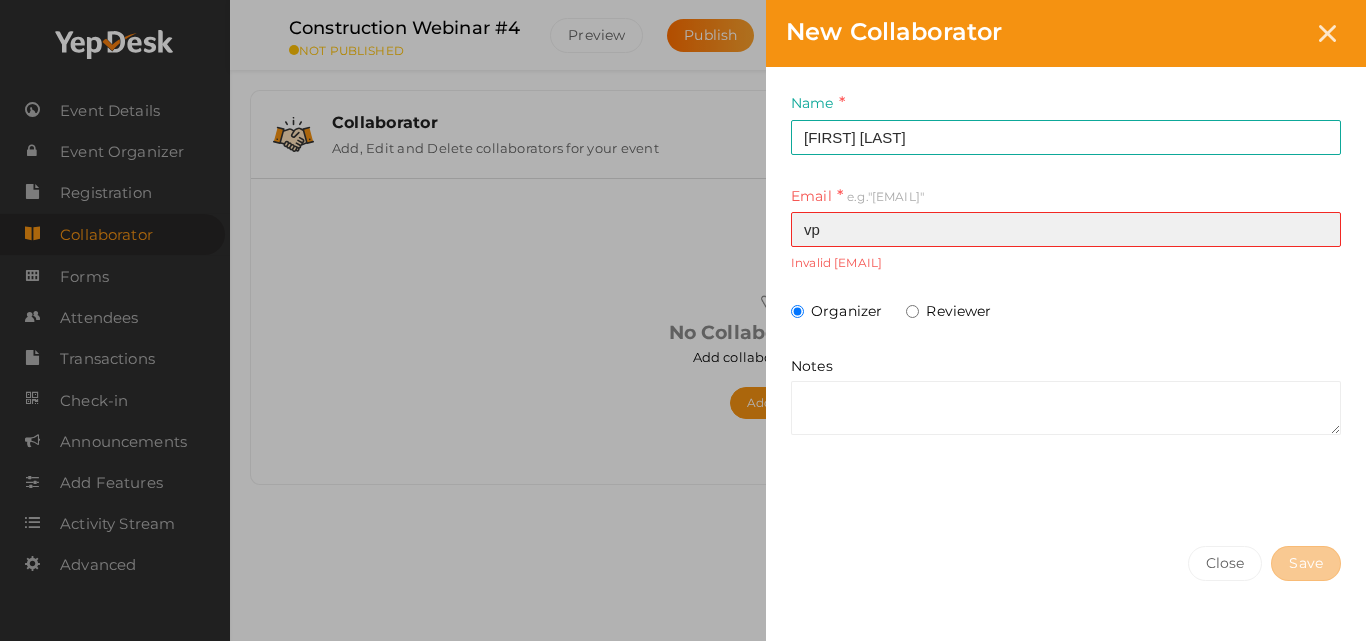 type on "vp-professionaldevelopment@pmikerala.org" 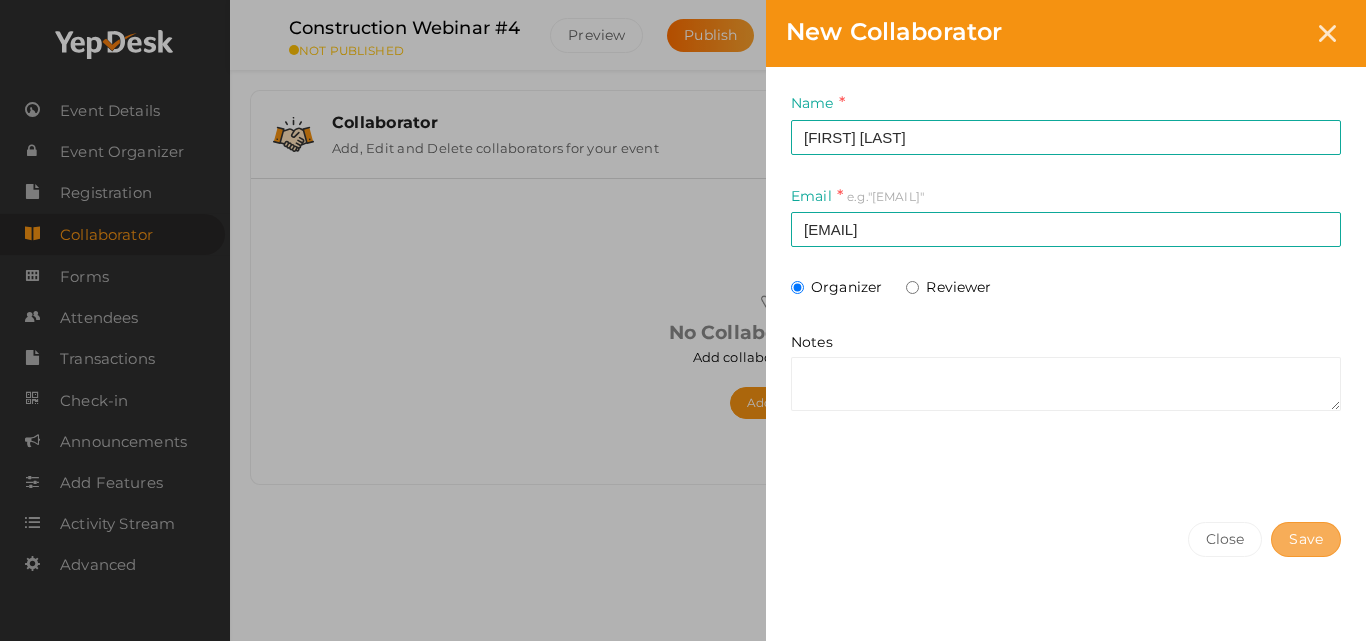 click on "Save" at bounding box center [1306, 539] 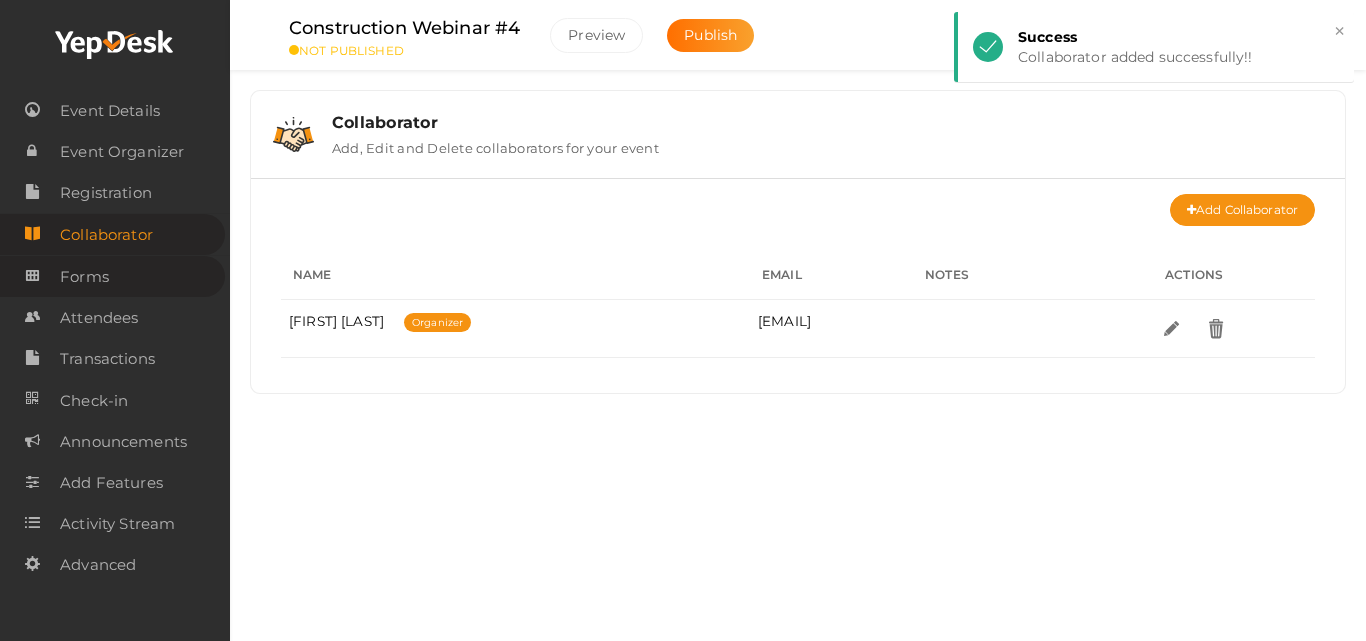 click on "Forms" at bounding box center [112, 276] 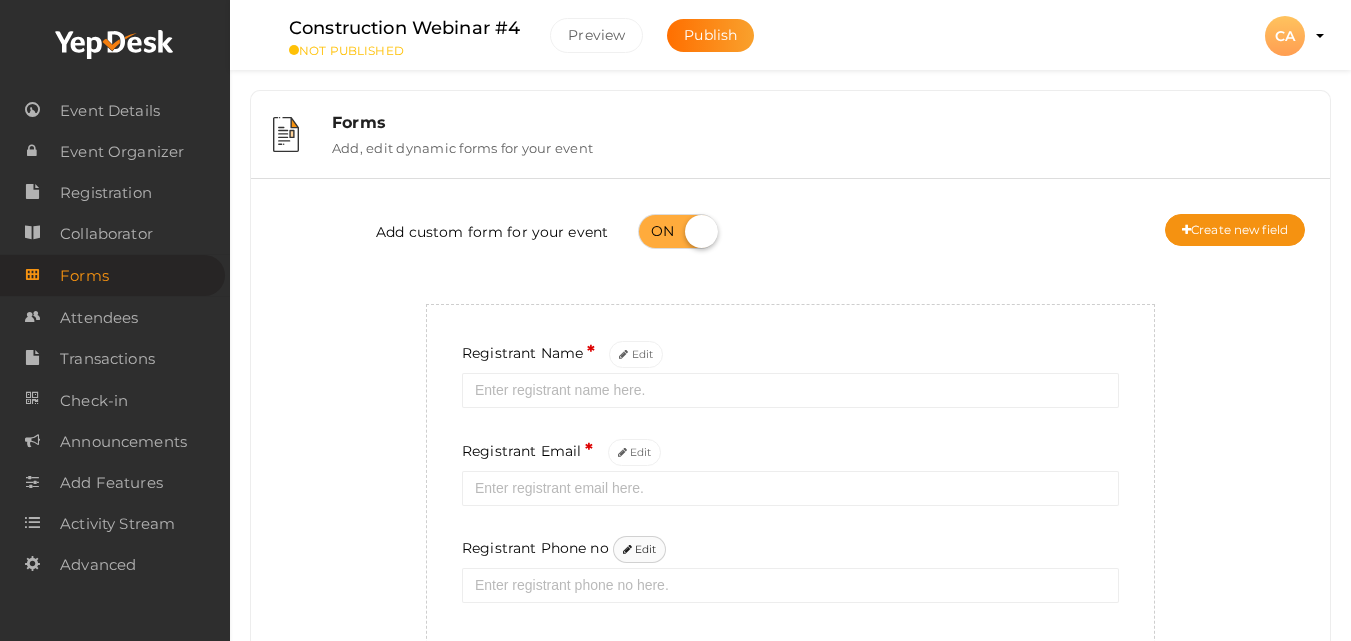 click on "Edit" at bounding box center (640, 549) 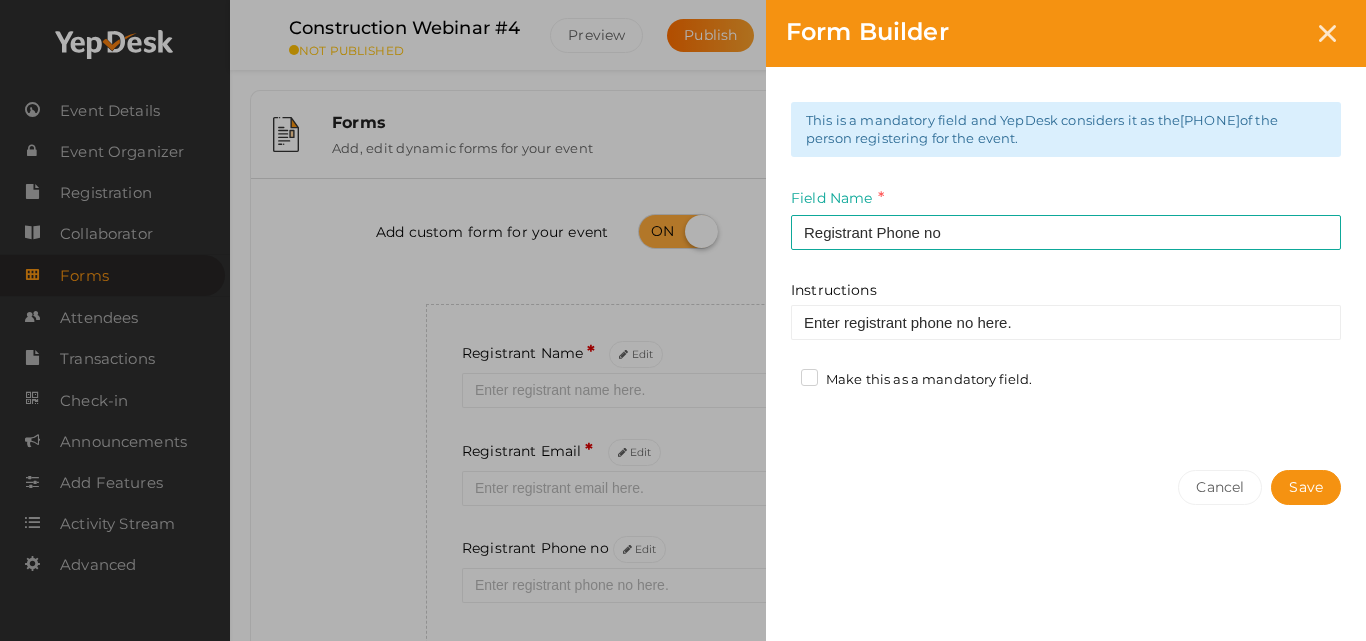 click on "Make this as a mandatory field." at bounding box center (916, 380) 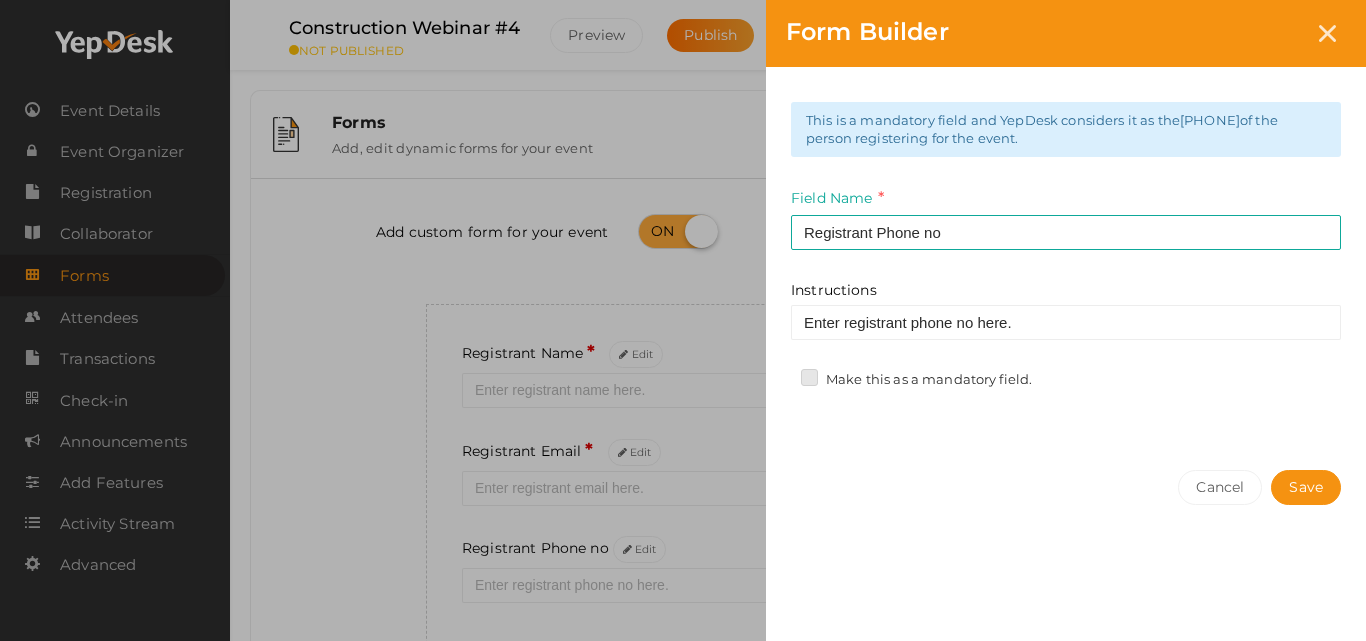 click on "Make this as a mandatory field." at bounding box center [781, 374] 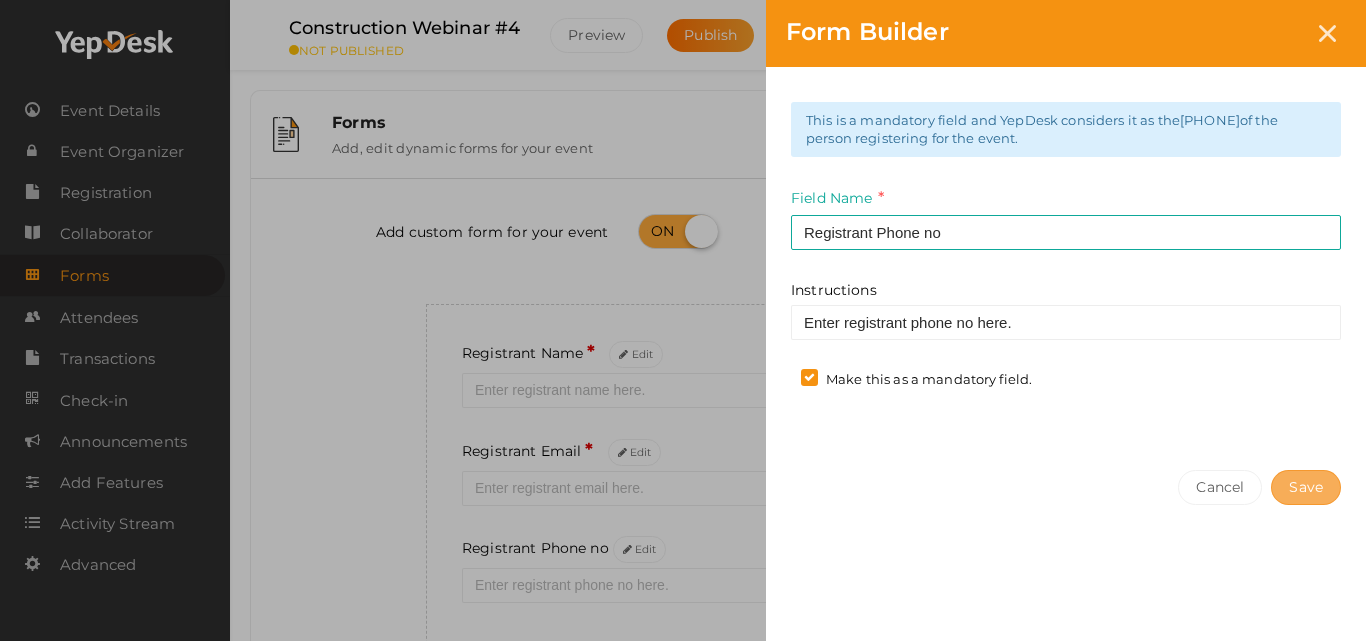 click on "Save" at bounding box center (1306, 487) 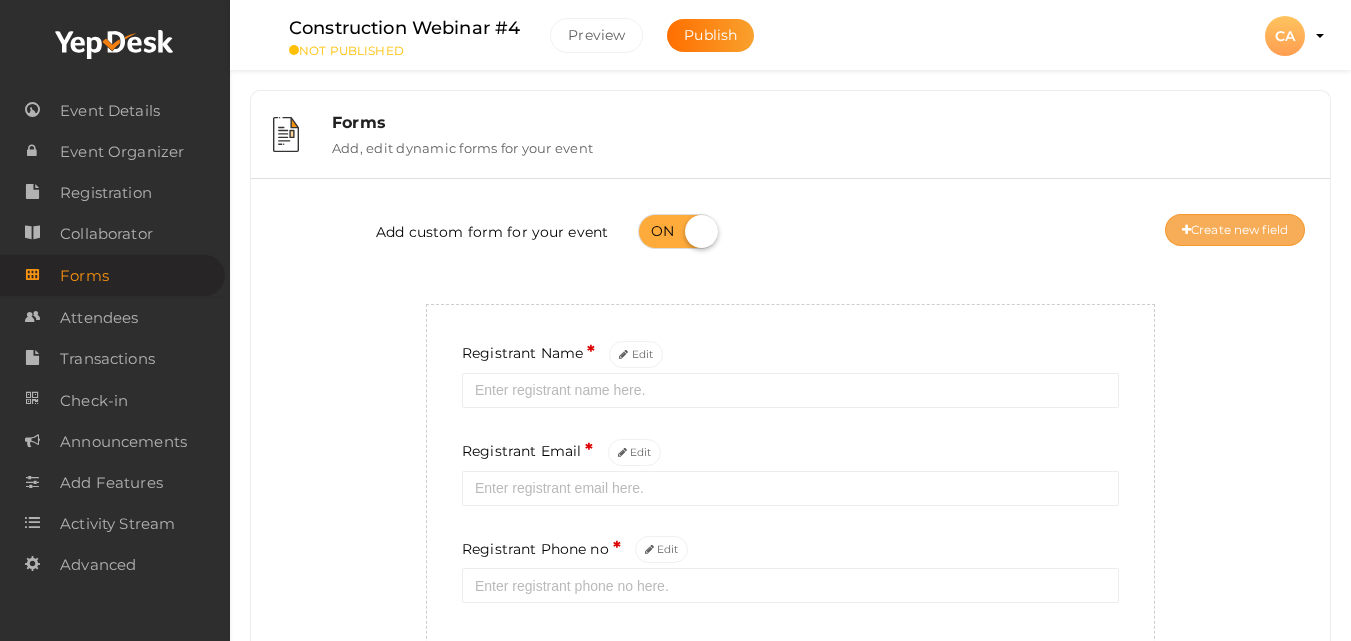 click on "Create new field" at bounding box center [1235, 230] 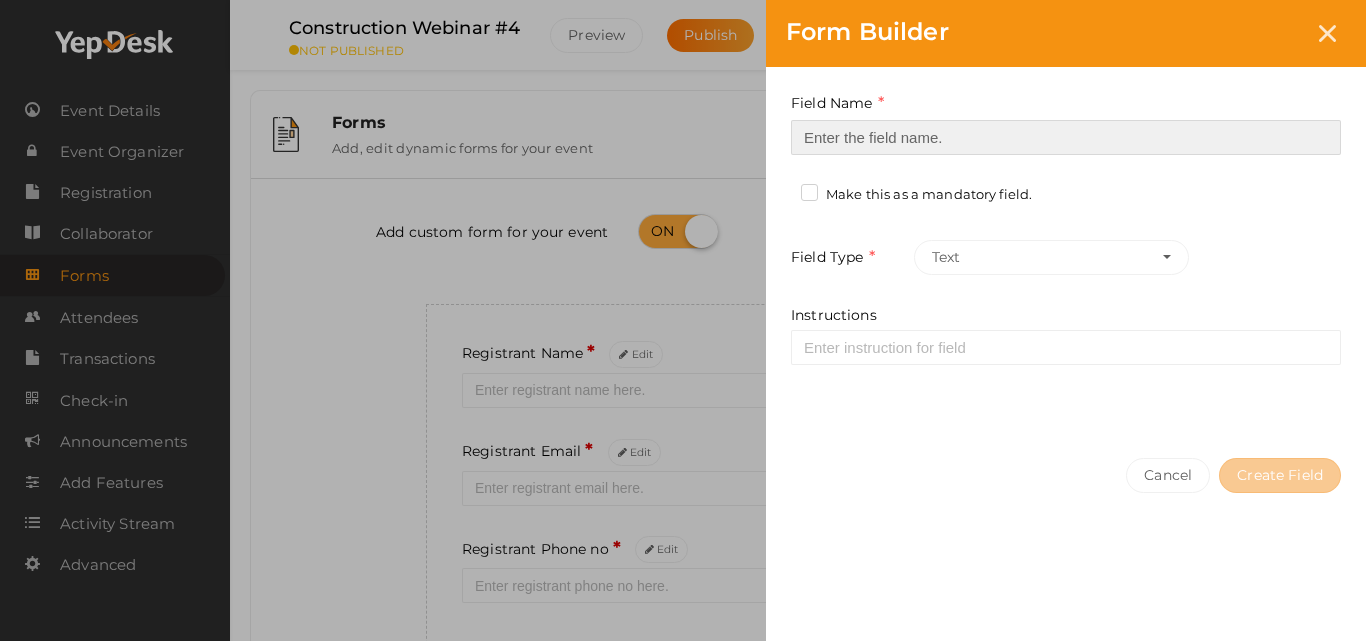 click at bounding box center (1066, 137) 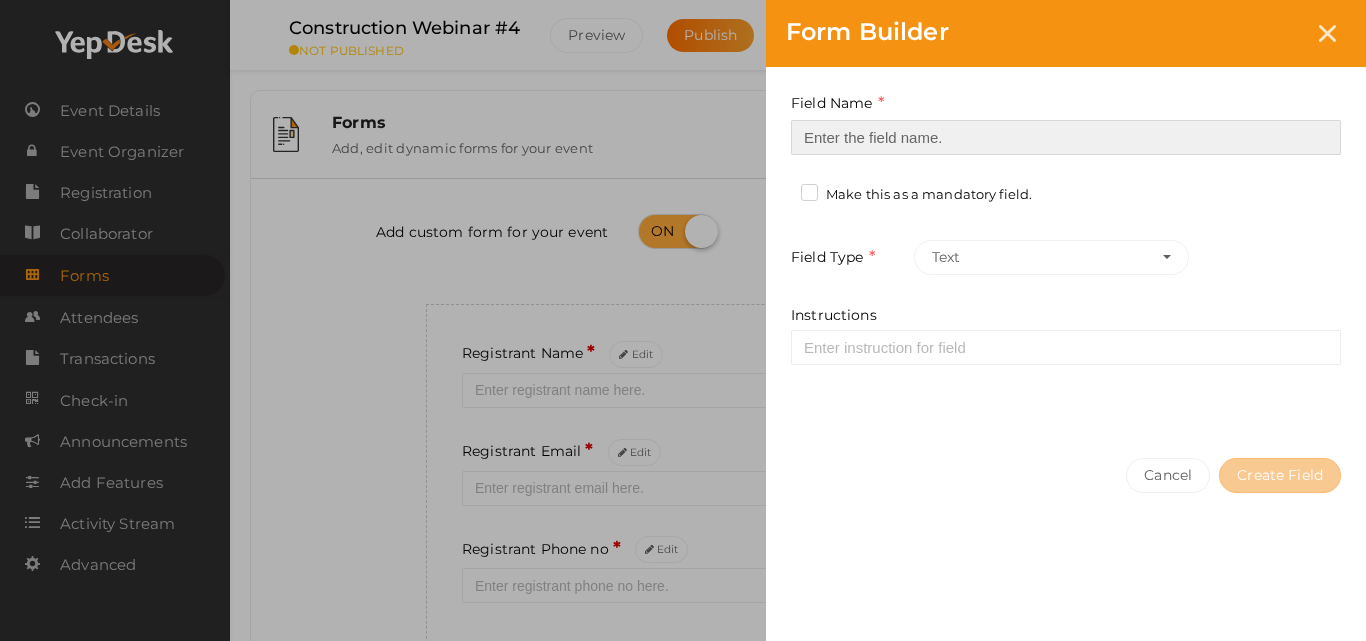 type on "Organization" 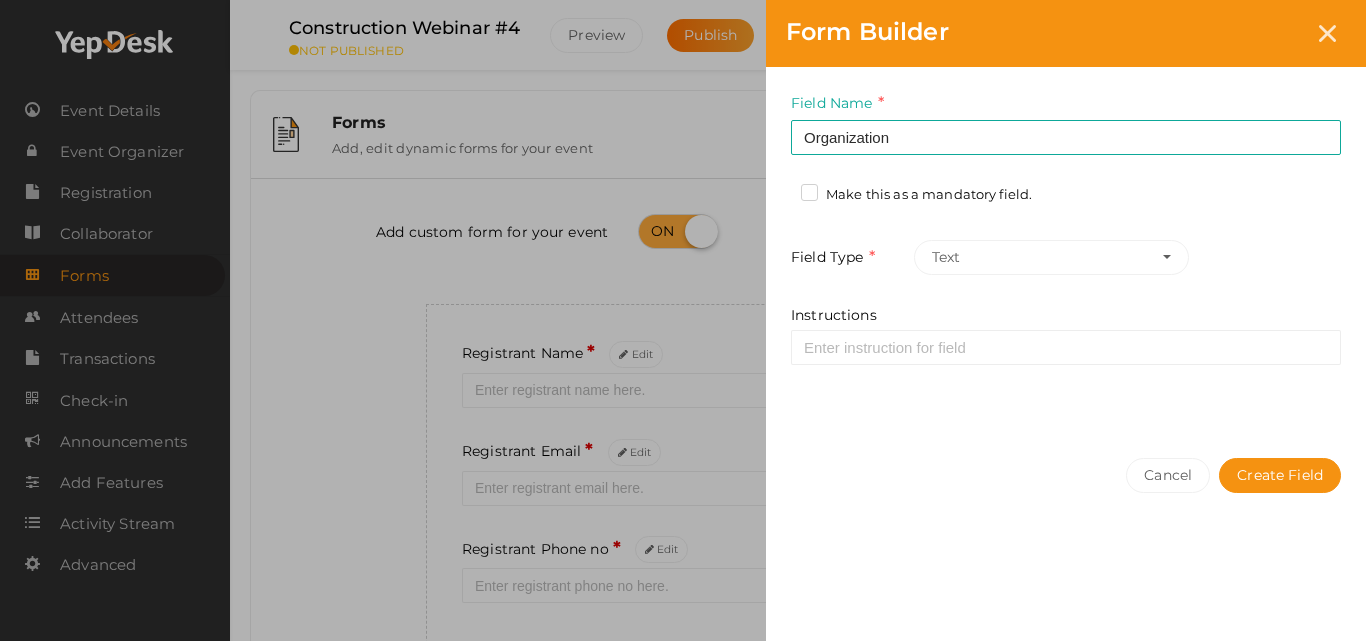 click on "Make this as a mandatory field." at bounding box center [916, 195] 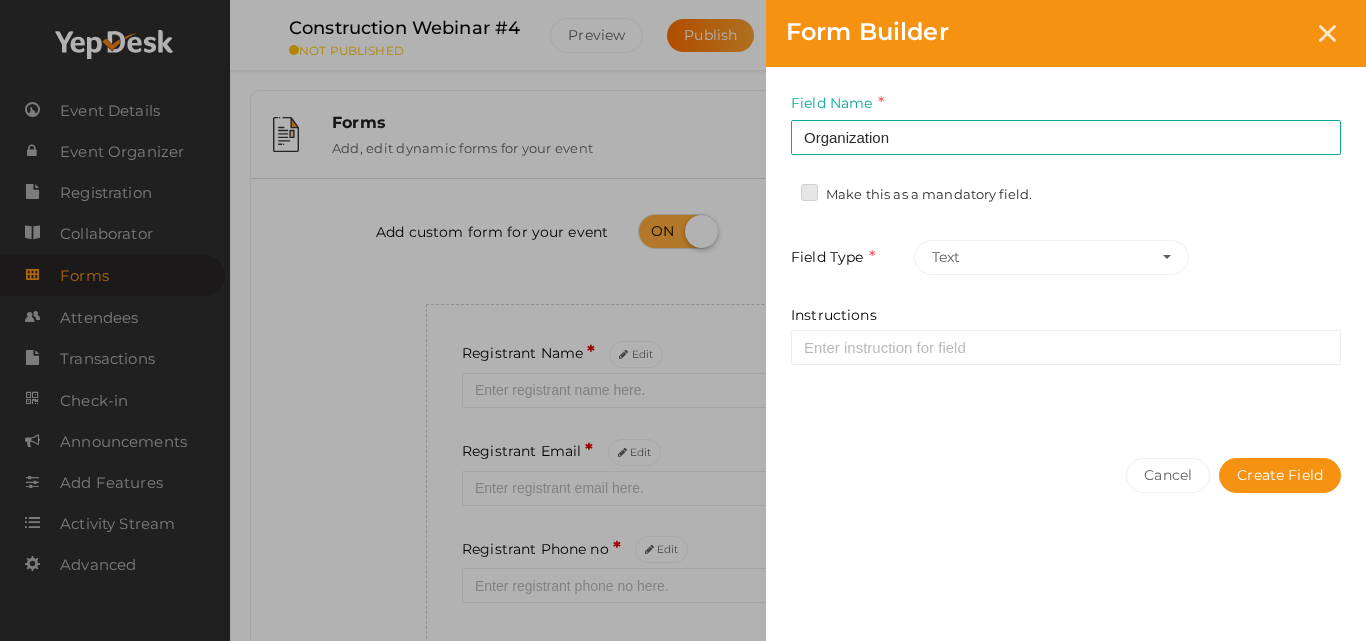 click on "Make this as a mandatory field." at bounding box center [781, 189] 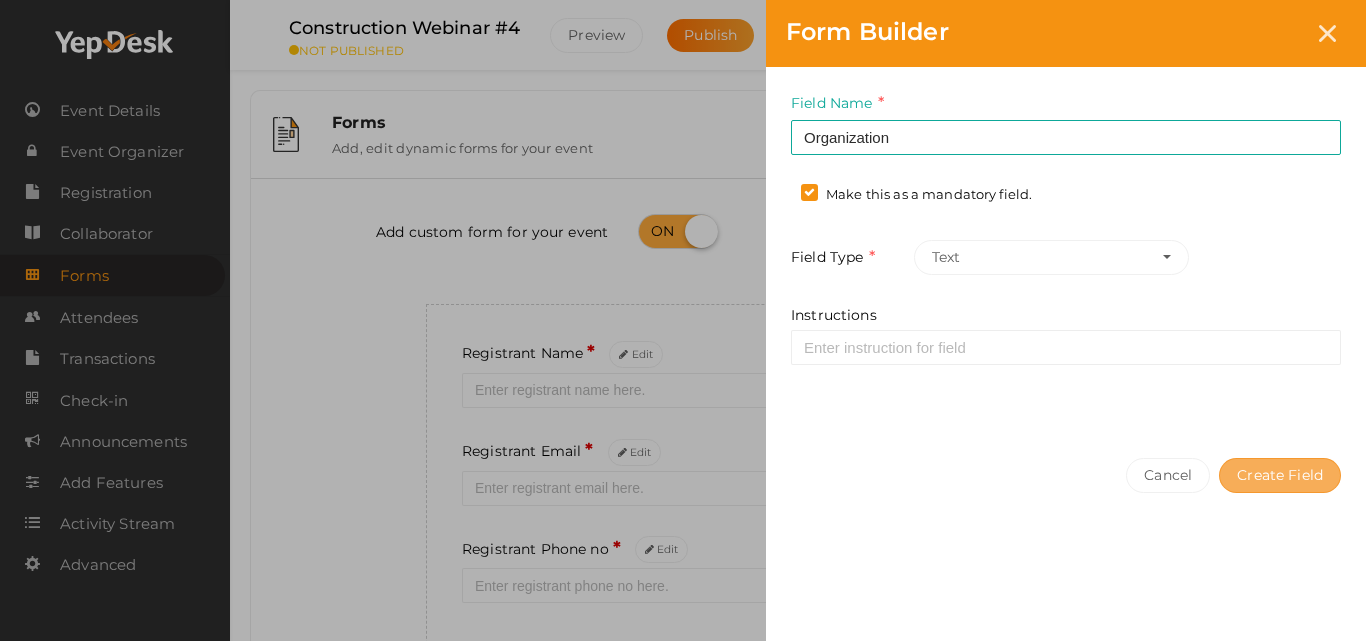 click on "Create Field" at bounding box center [1280, 475] 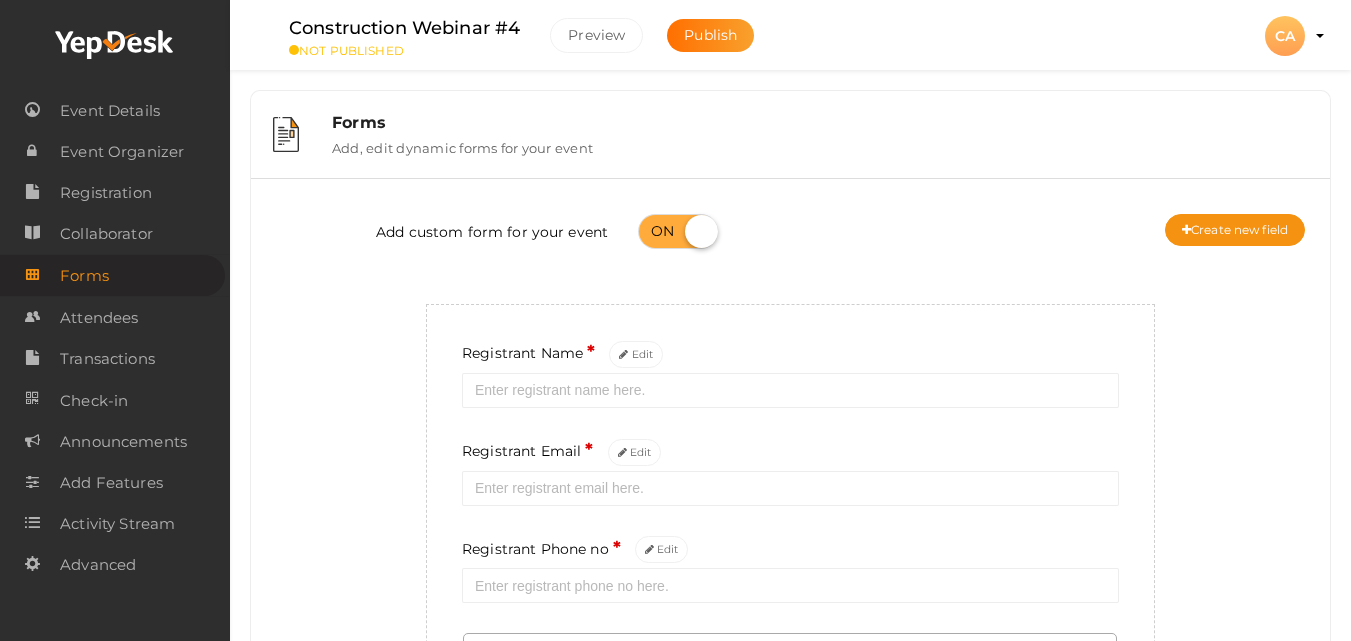 click on "Add custom form for your event
Create new field" at bounding box center [790, 234] 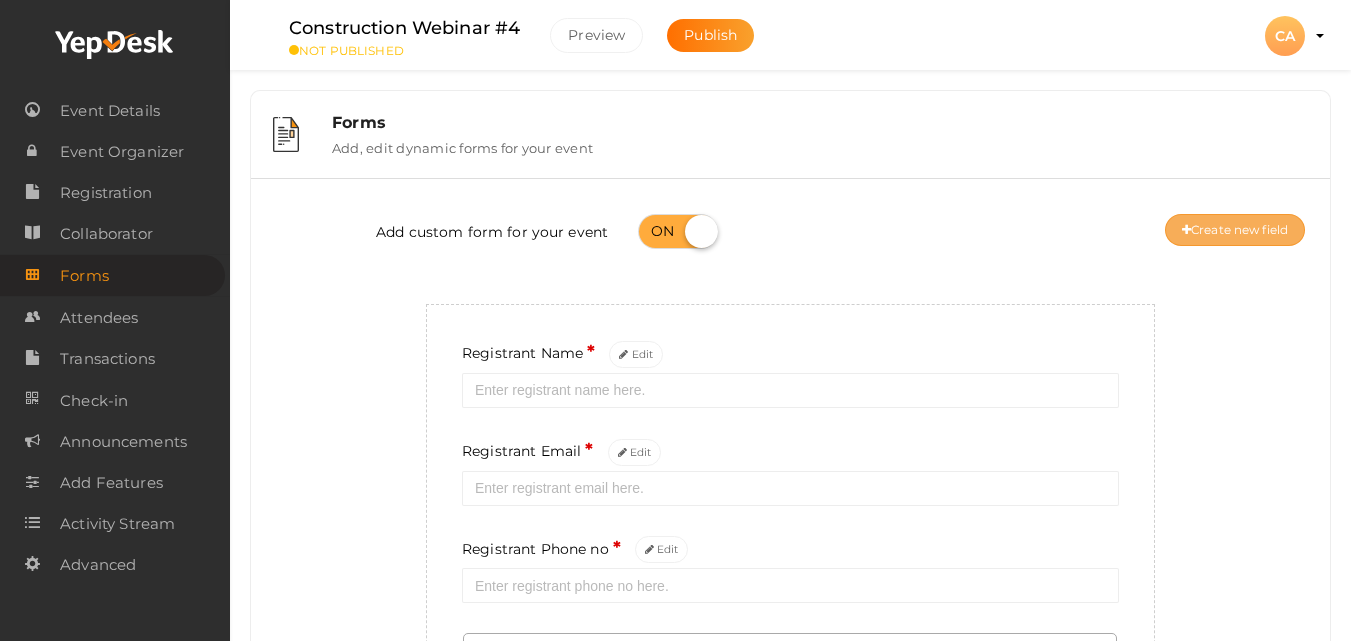 click on "Create new field" at bounding box center [1235, 230] 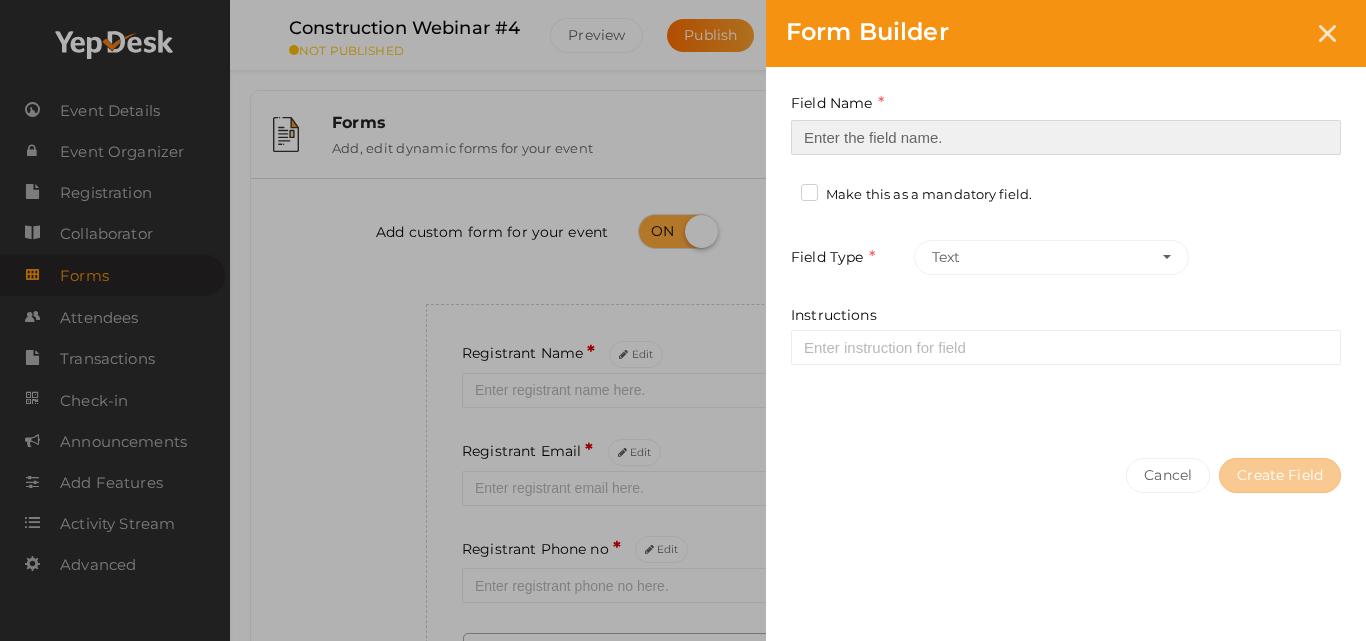 click at bounding box center [1066, 137] 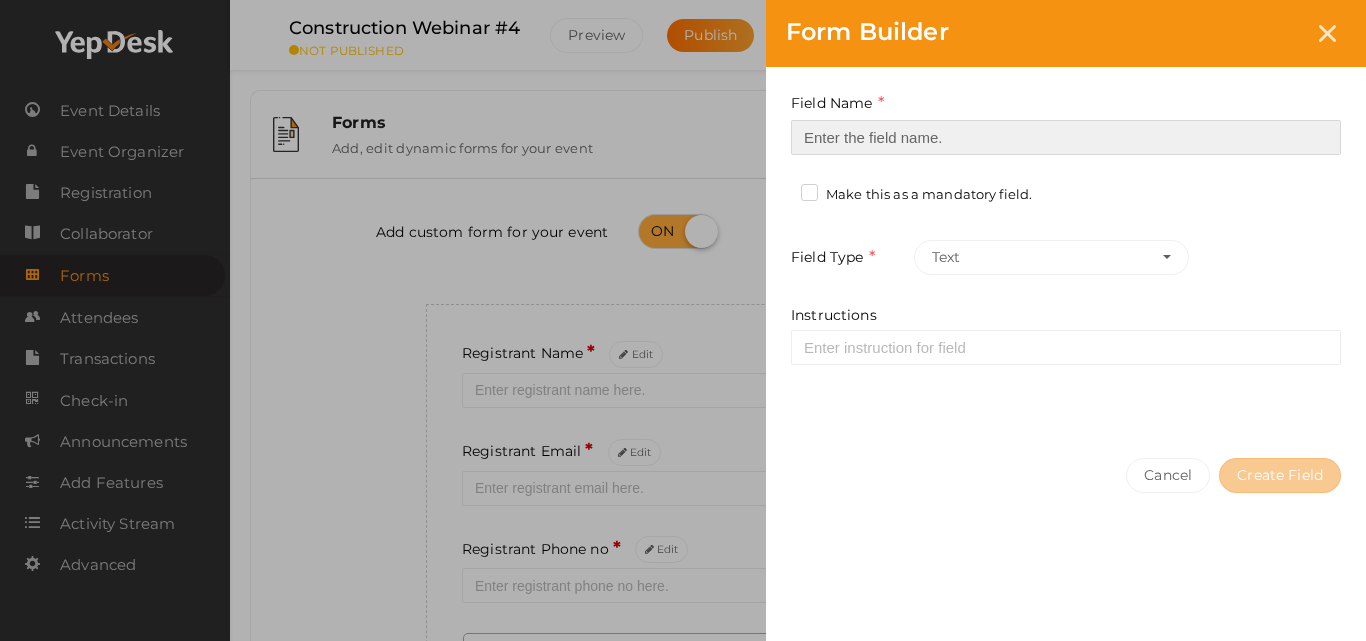 type on "Location" 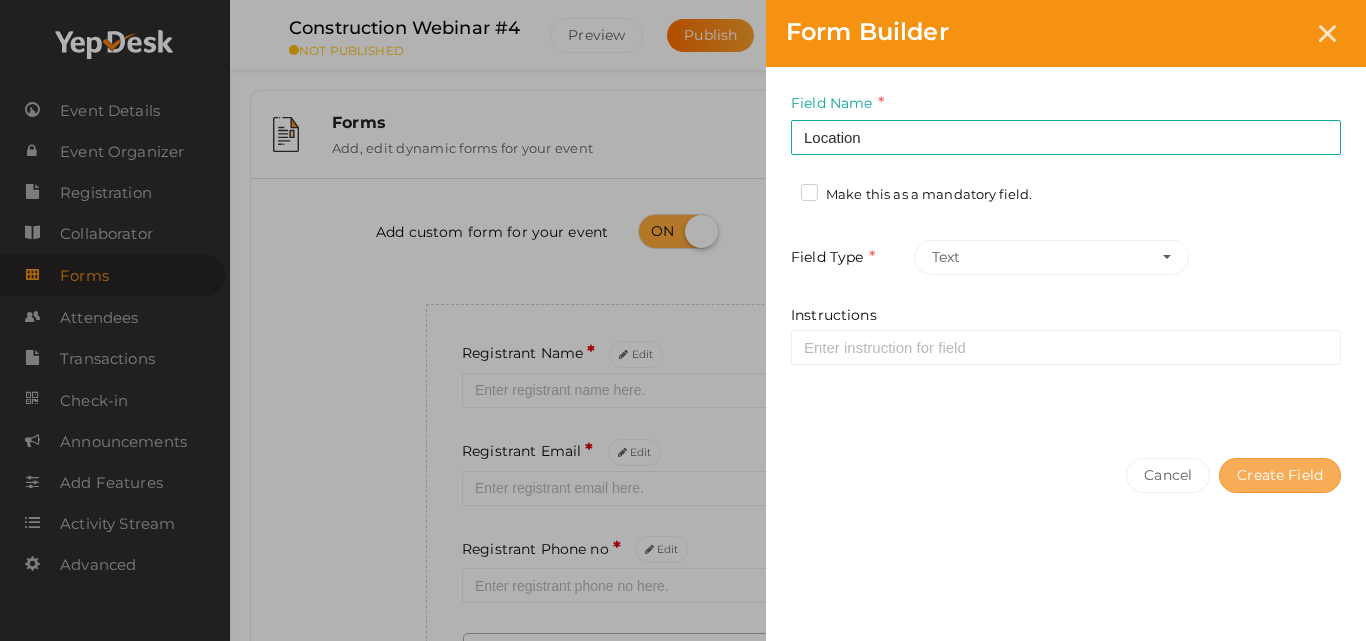 click on "Create Field" at bounding box center [1280, 475] 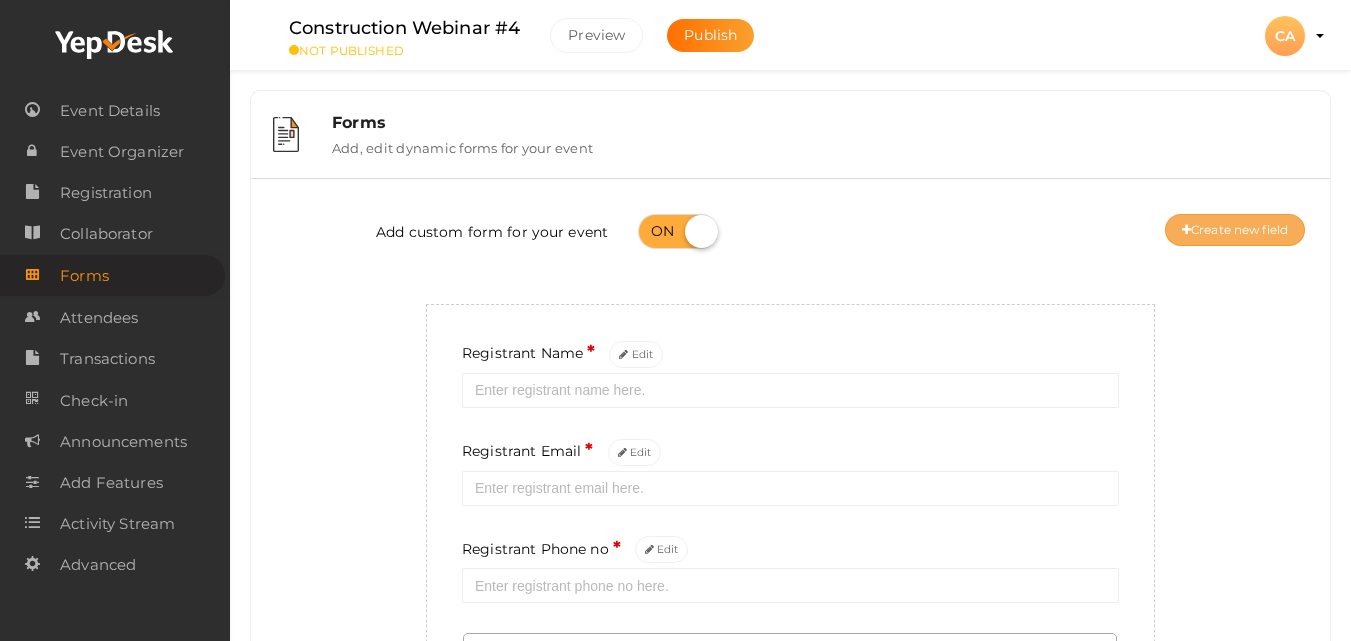 click on "Create new field" at bounding box center (1235, 230) 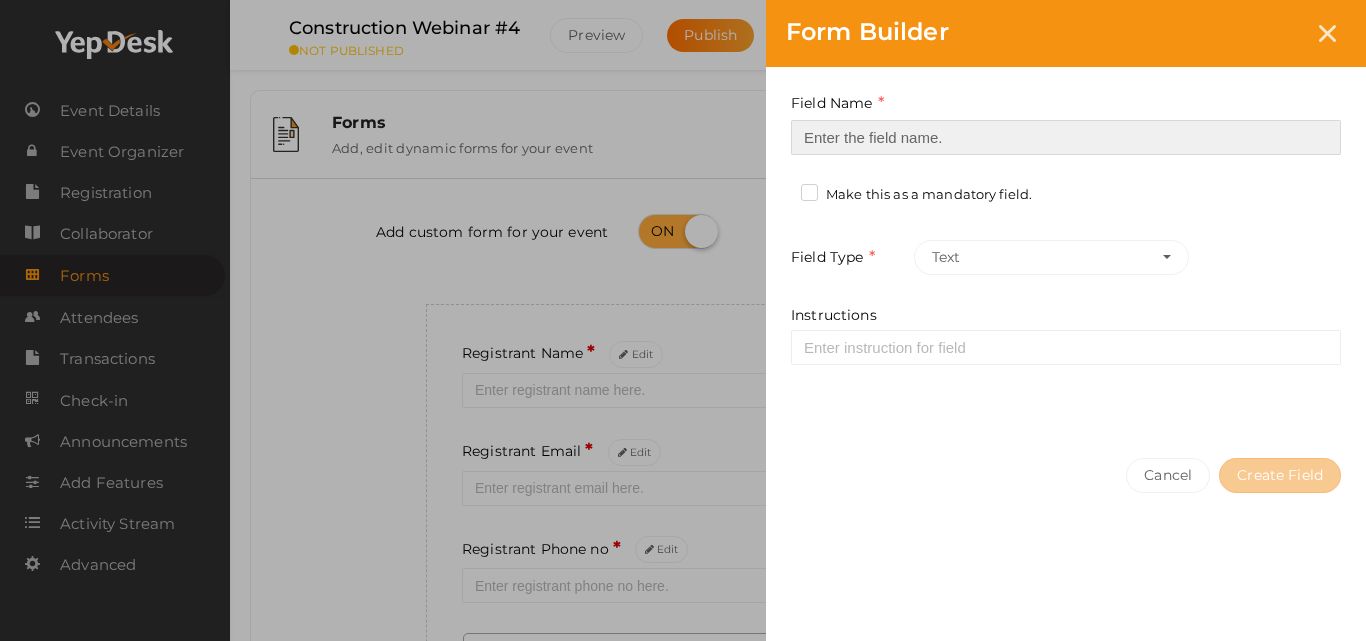click at bounding box center [1066, 137] 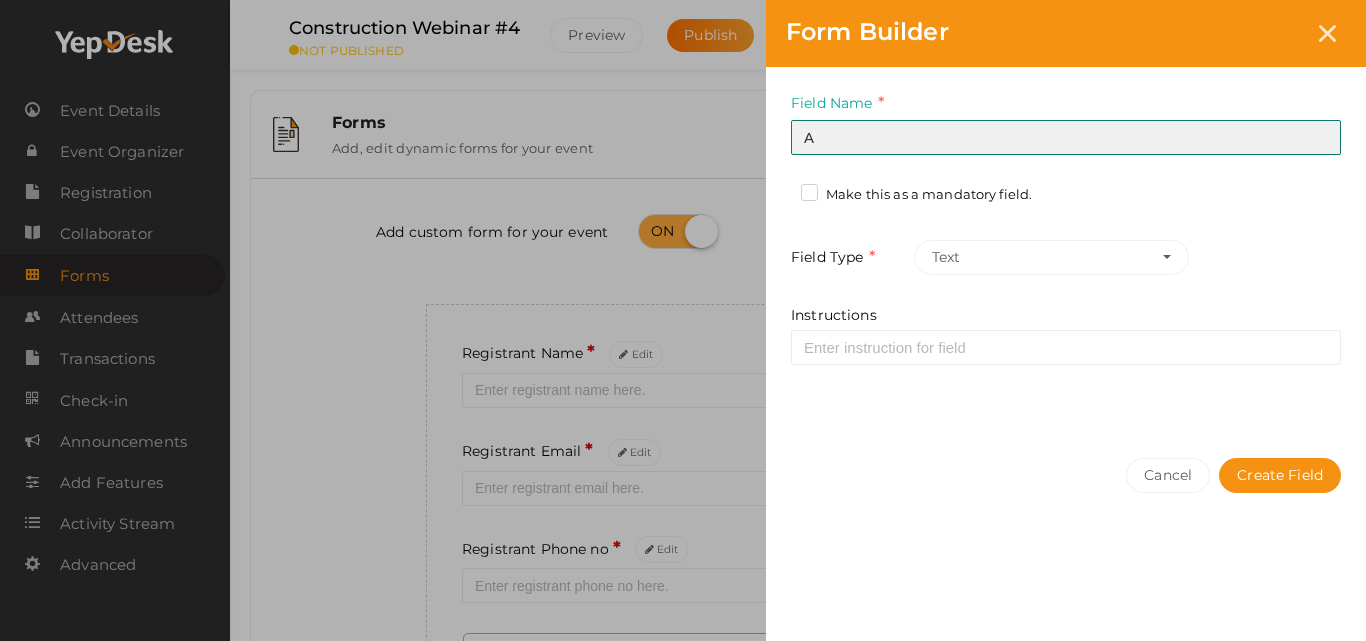 type on "Are you a PMIK member?" 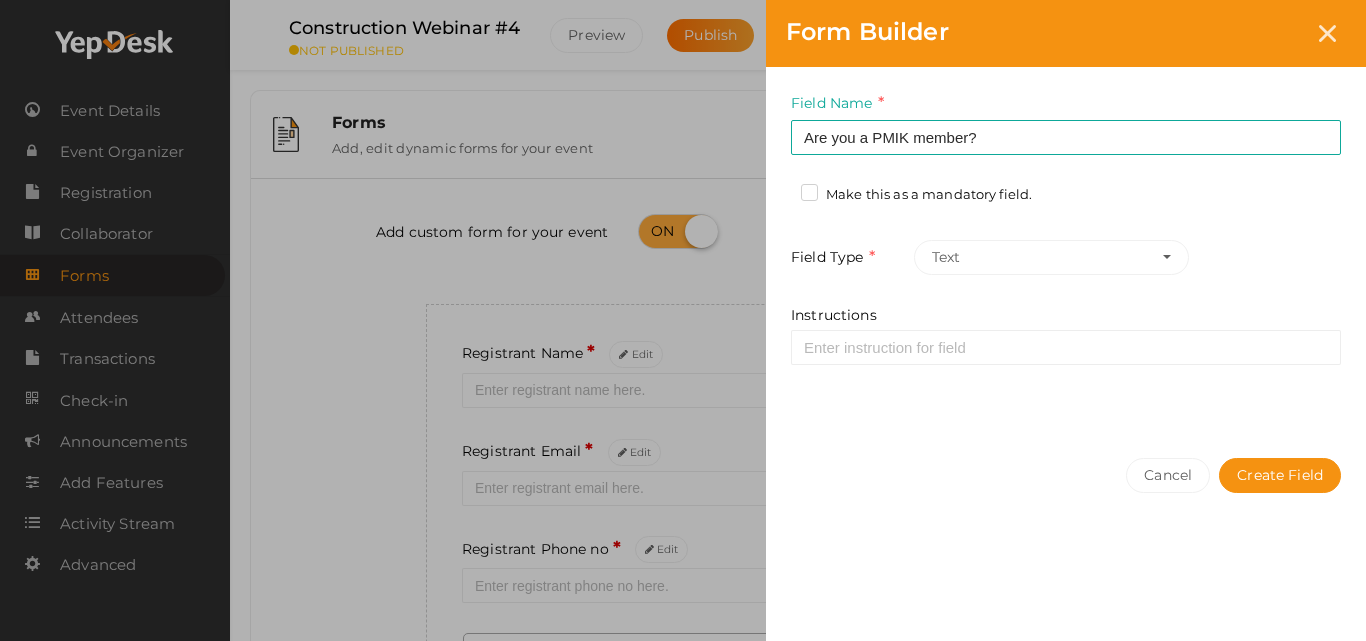 click on "Make this as a mandatory field." at bounding box center (916, 195) 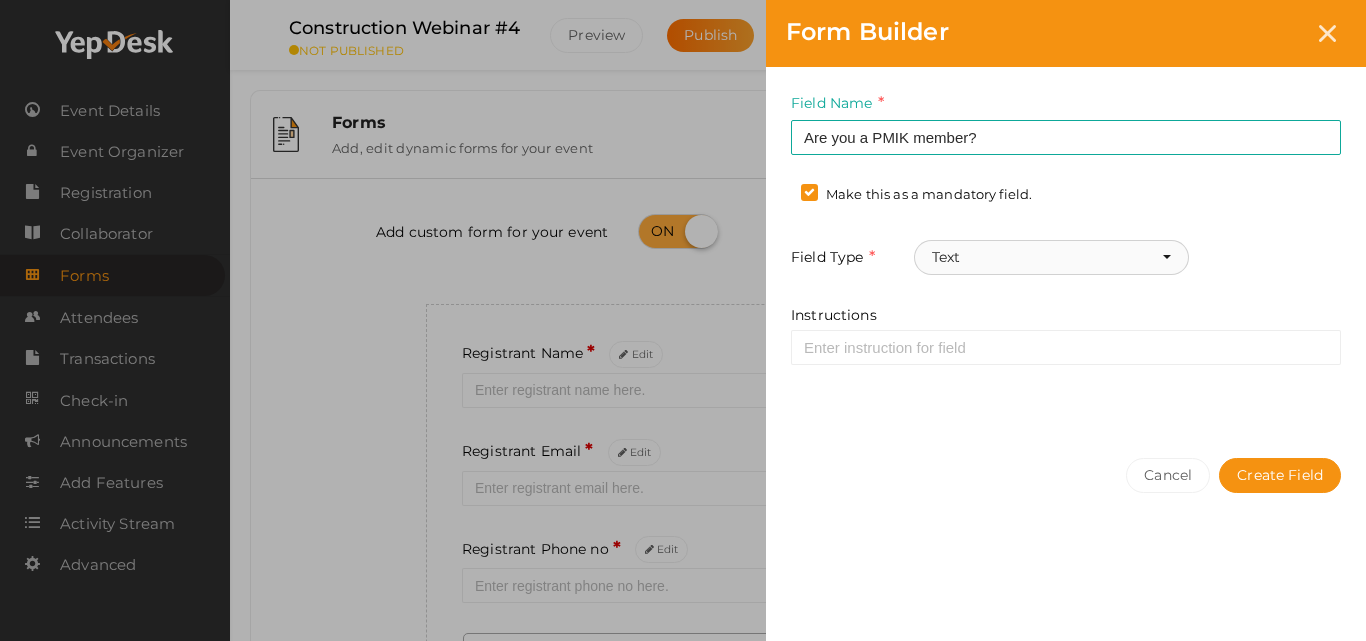 click on "Text" at bounding box center (1051, 257) 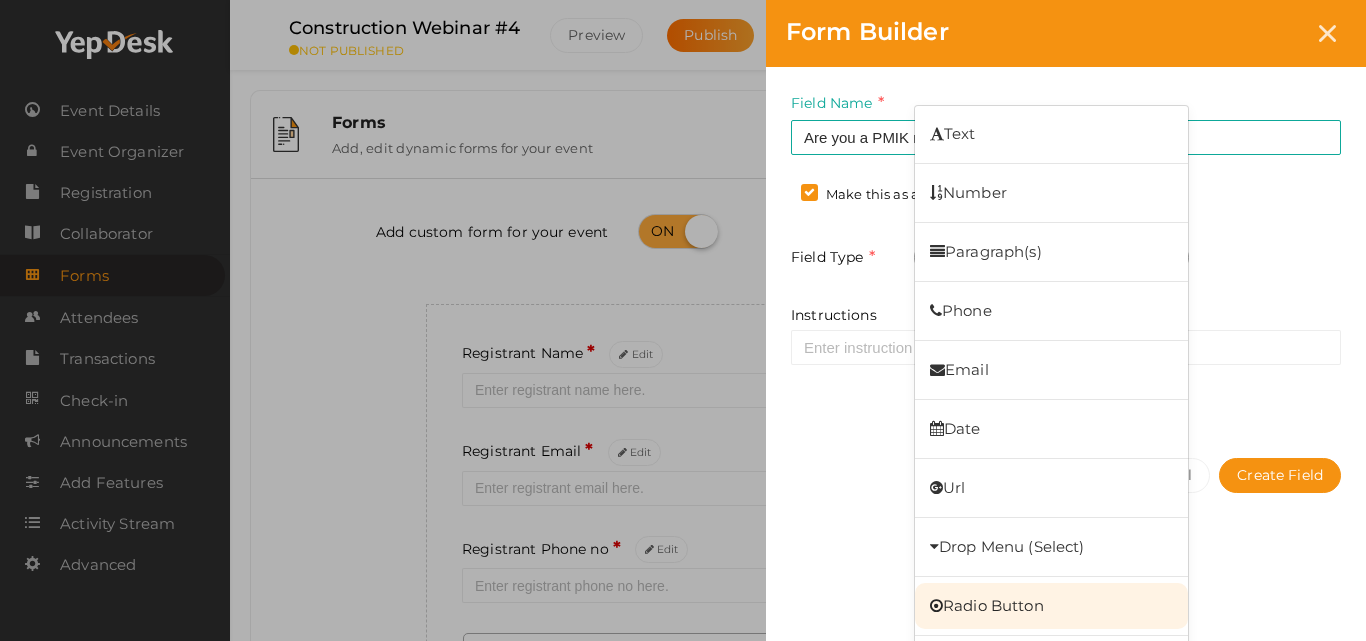 click on "Radio Button" at bounding box center [1051, 606] 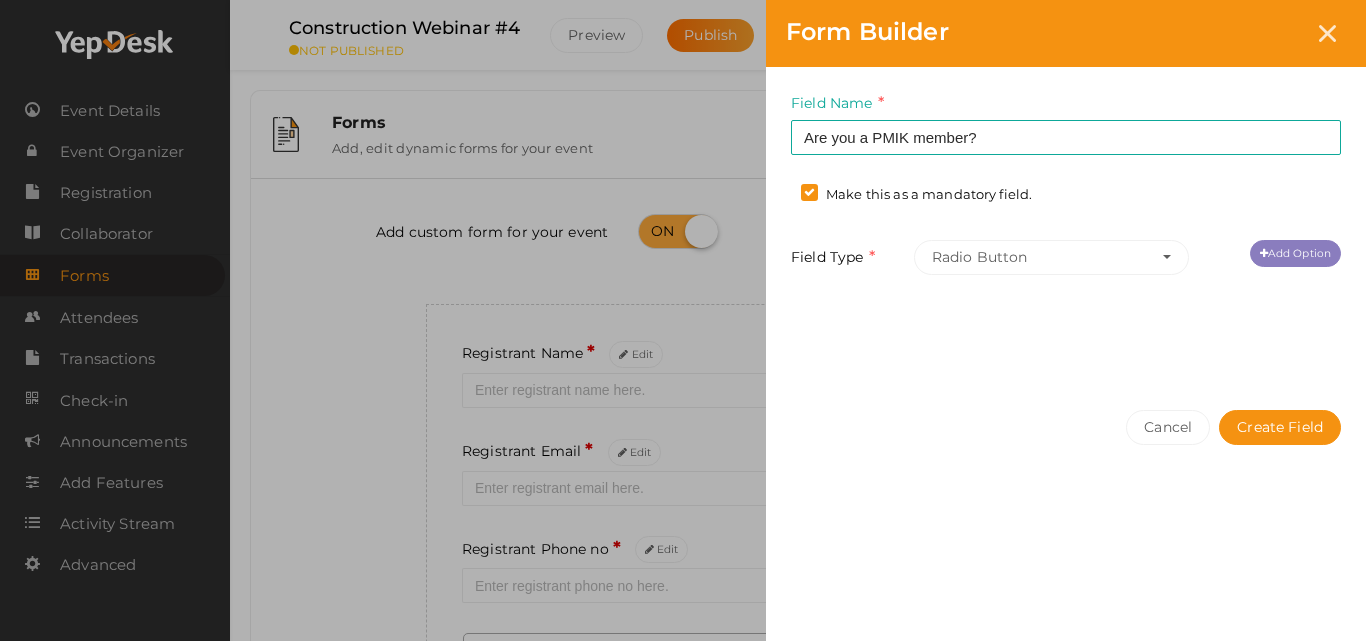click on "Add Option" at bounding box center [1295, 253] 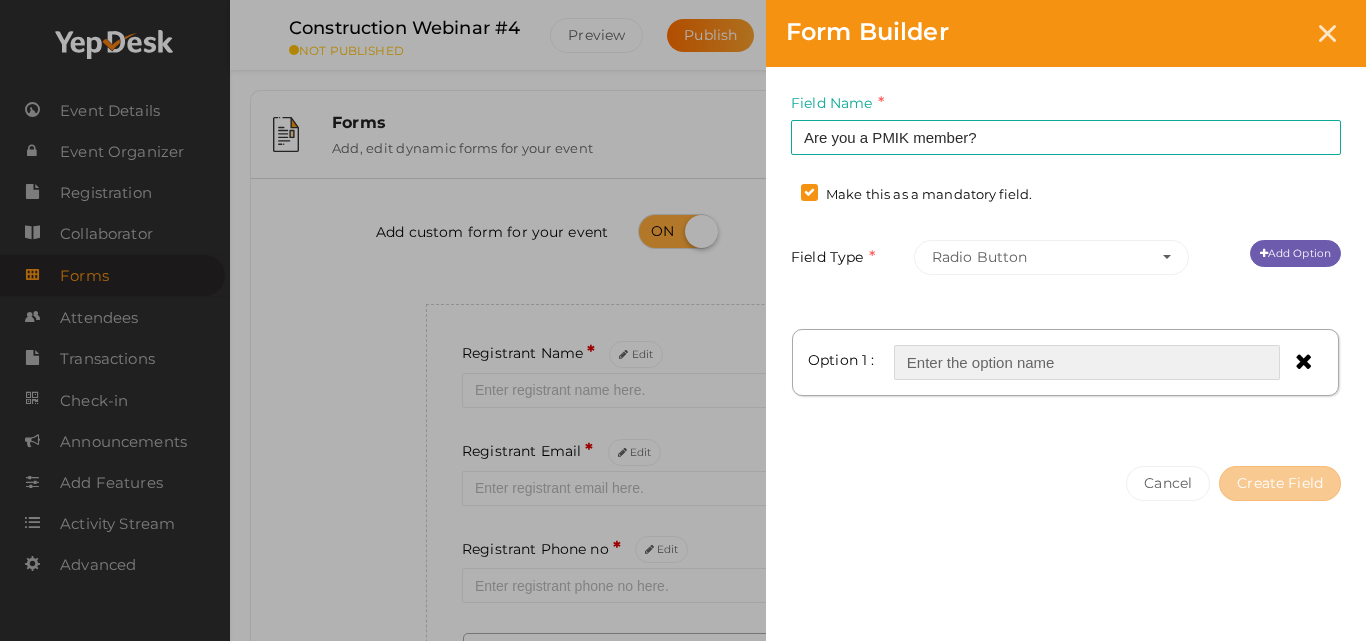 click at bounding box center (1087, 362) 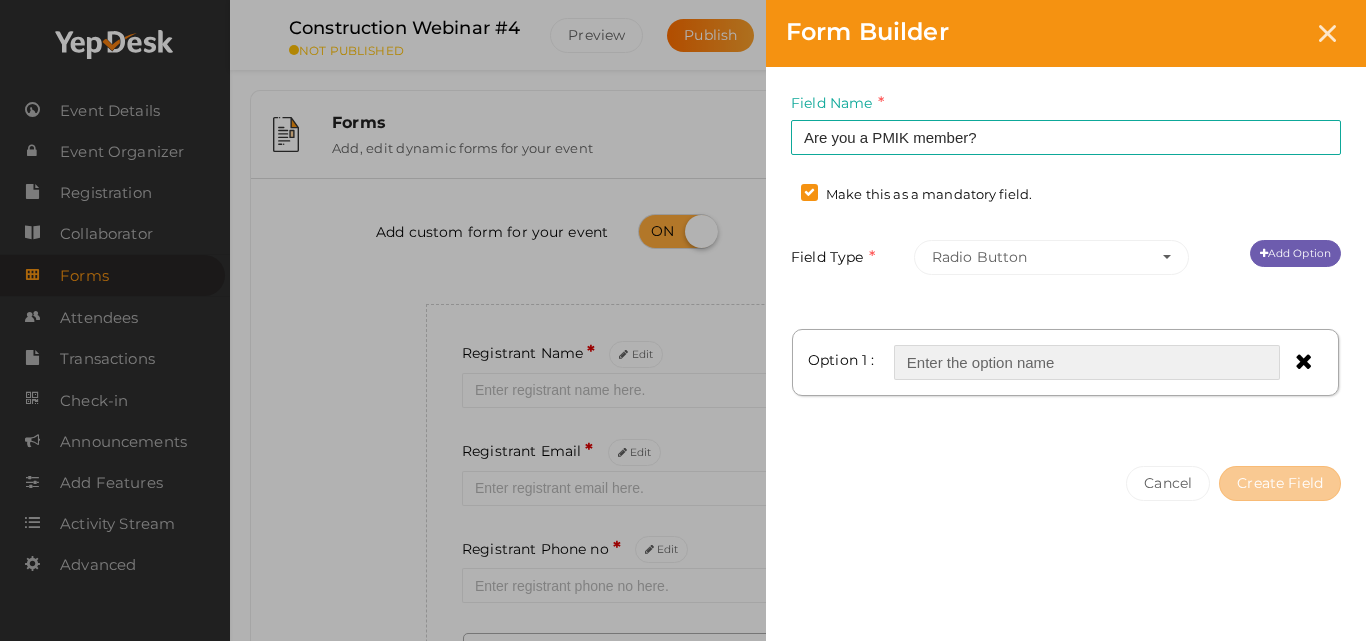 type on "Yes" 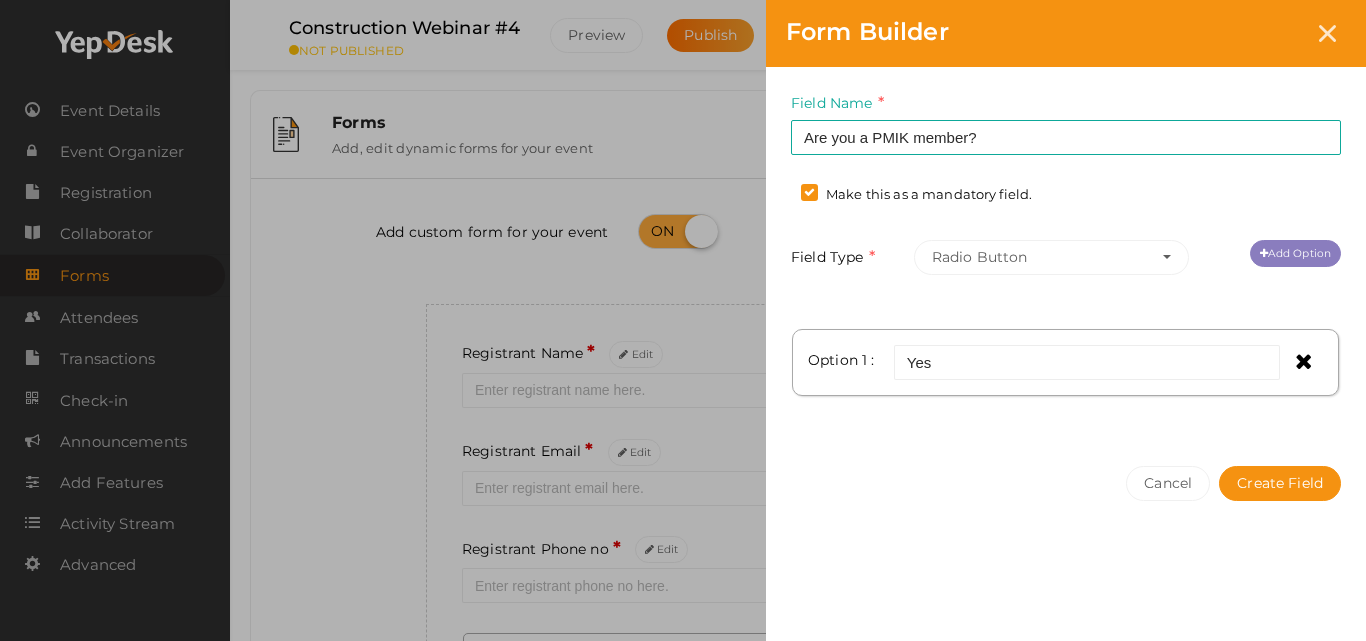 click on "Add Option" at bounding box center (1295, 253) 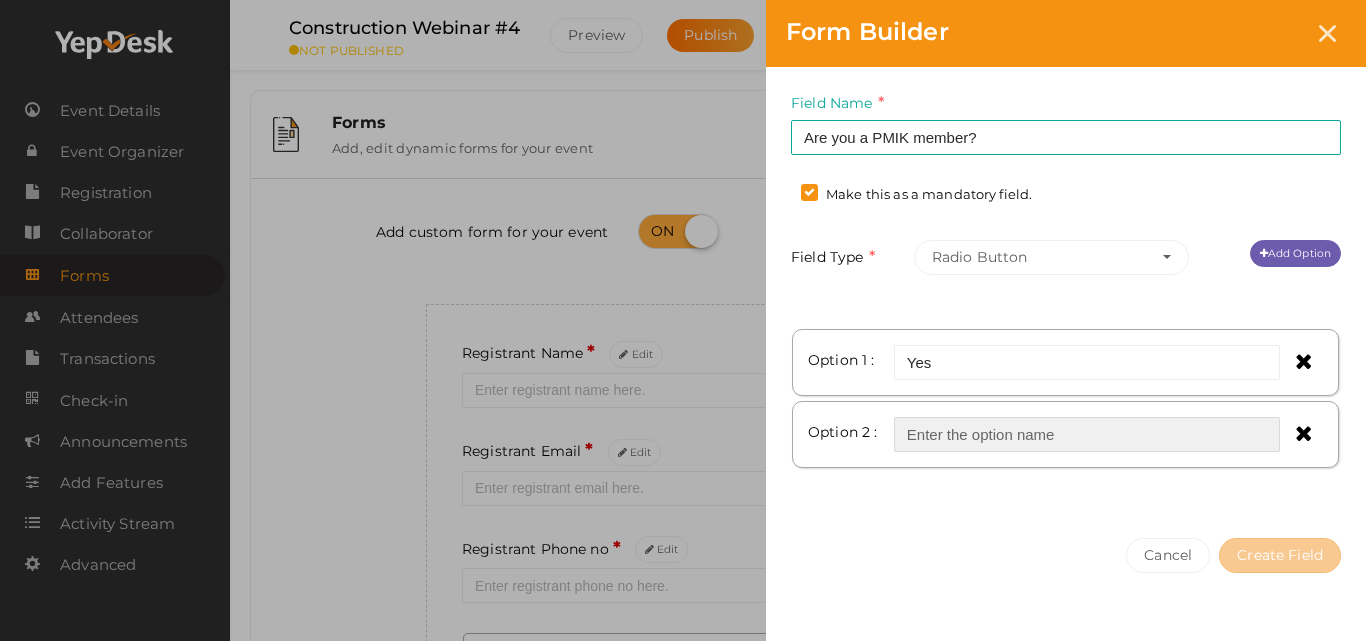 click at bounding box center [1087, 434] 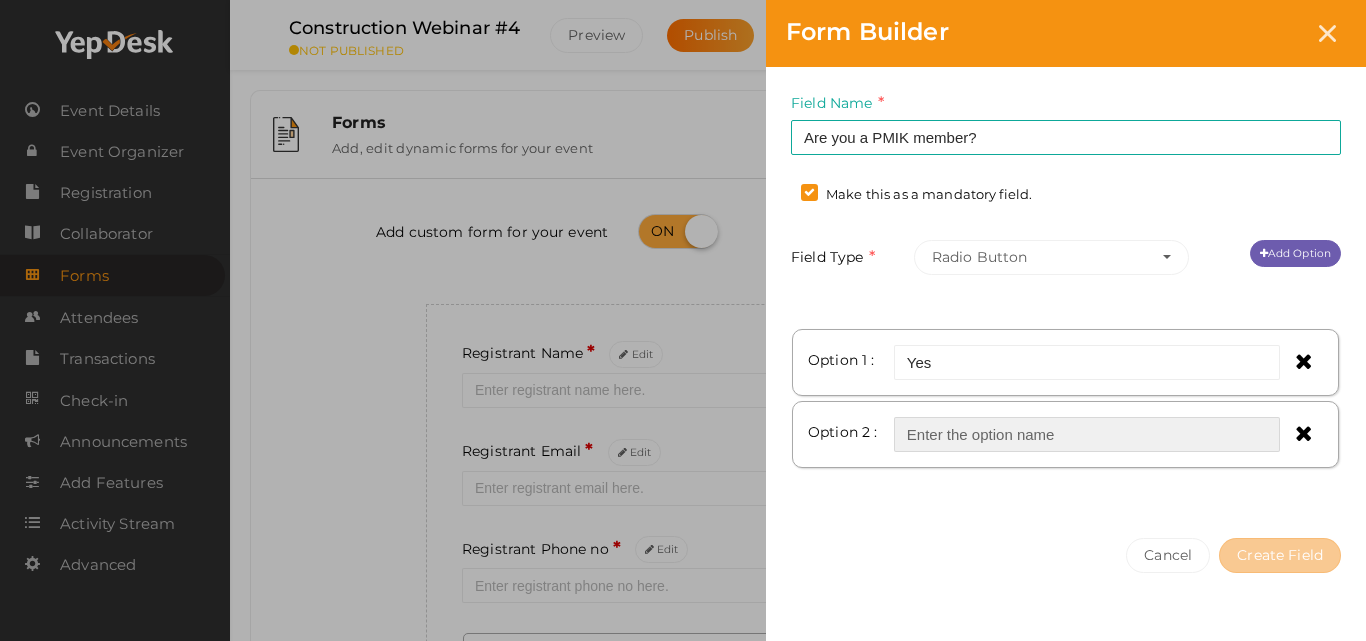 type on "No" 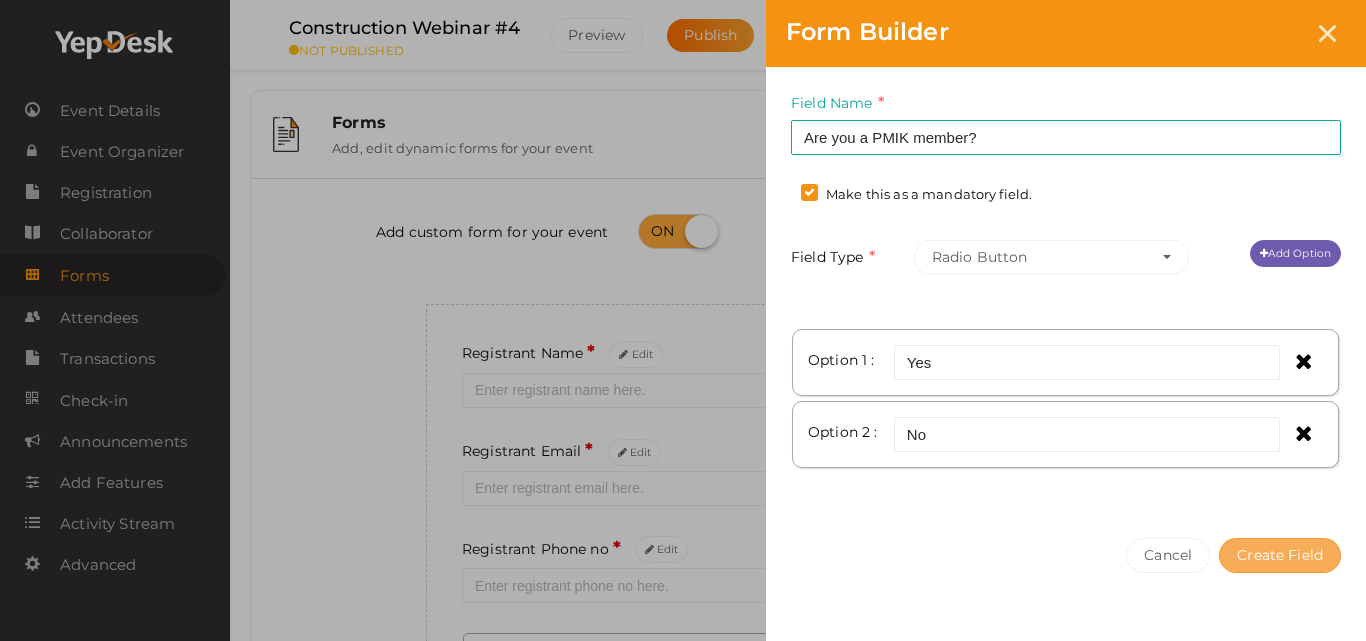 click on "Create Field" at bounding box center (1280, 555) 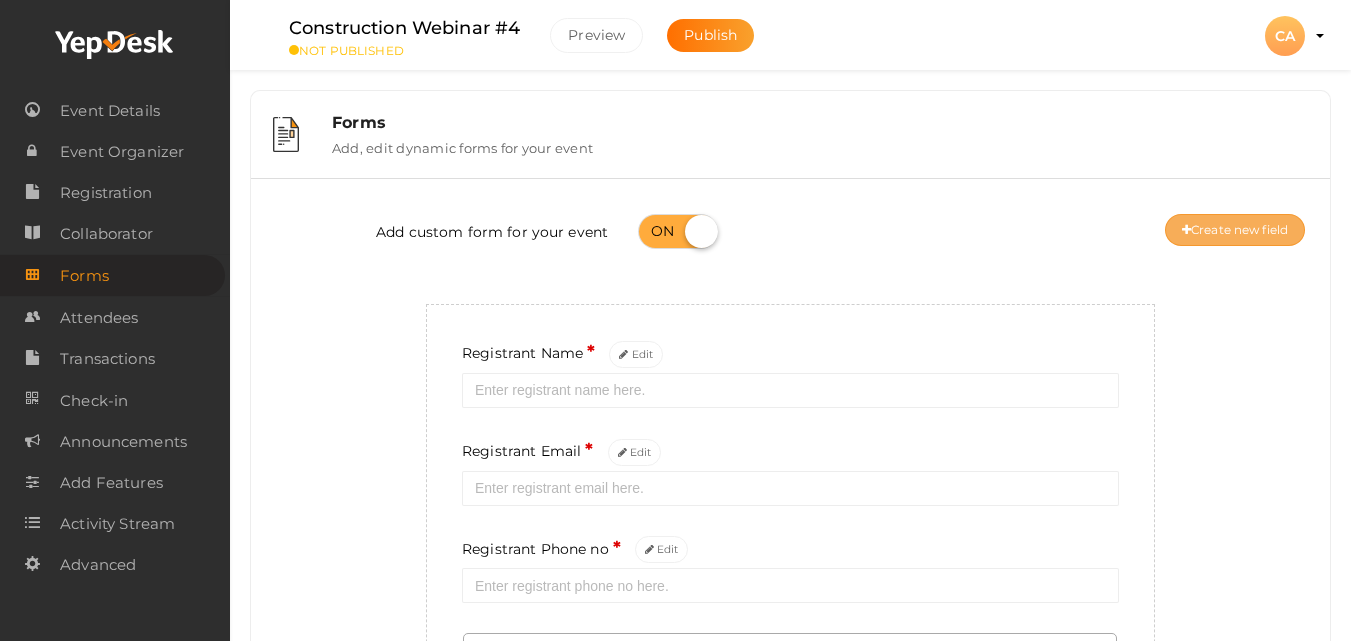 click on "Create new field" at bounding box center (1235, 230) 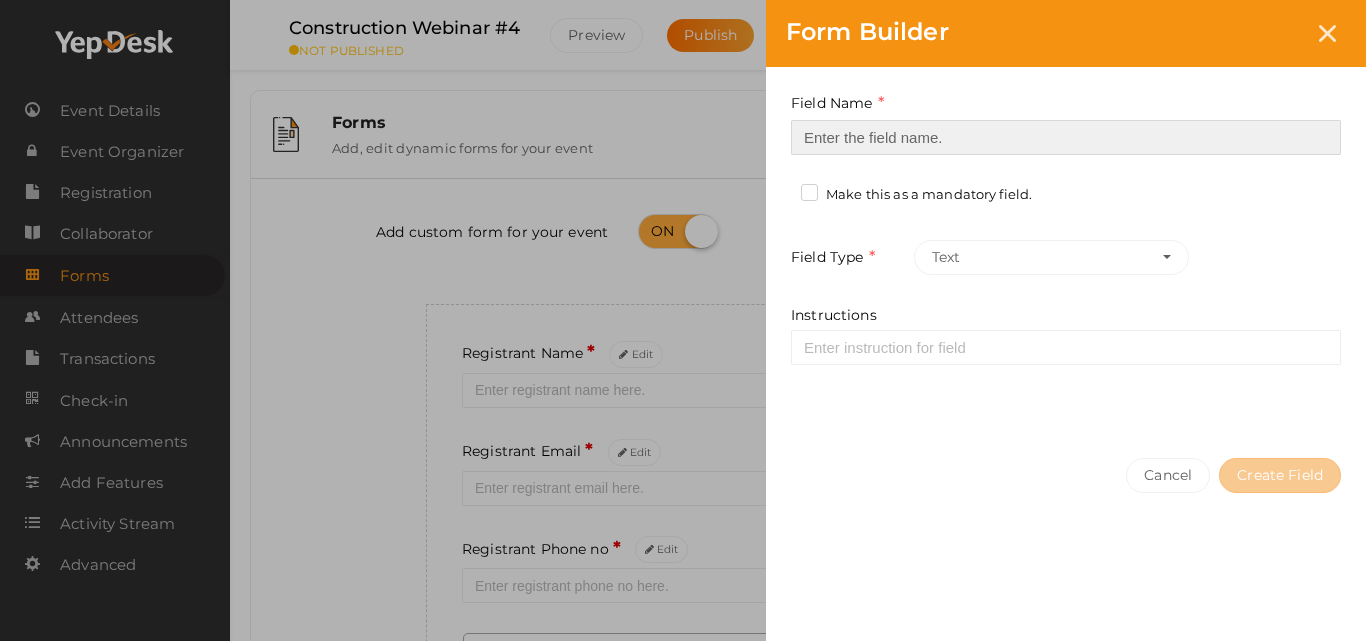 click at bounding box center (1066, 137) 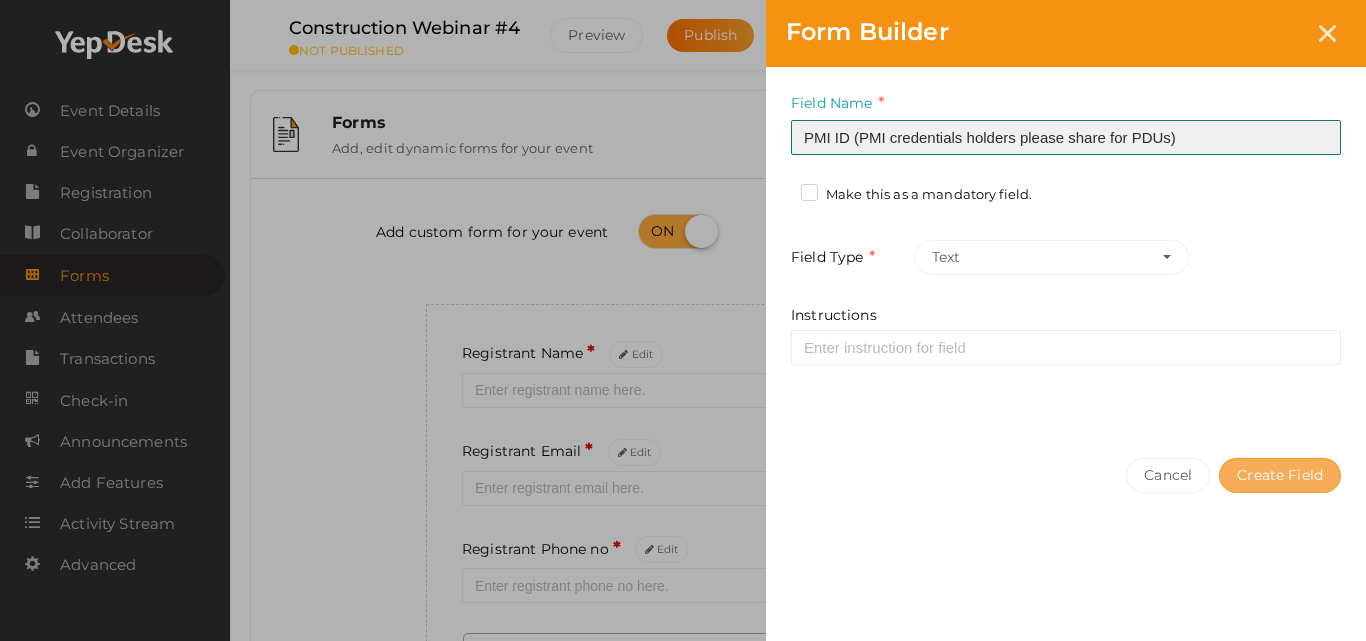 type on "PMI ID (PMI credentials holders please share for PDUs)" 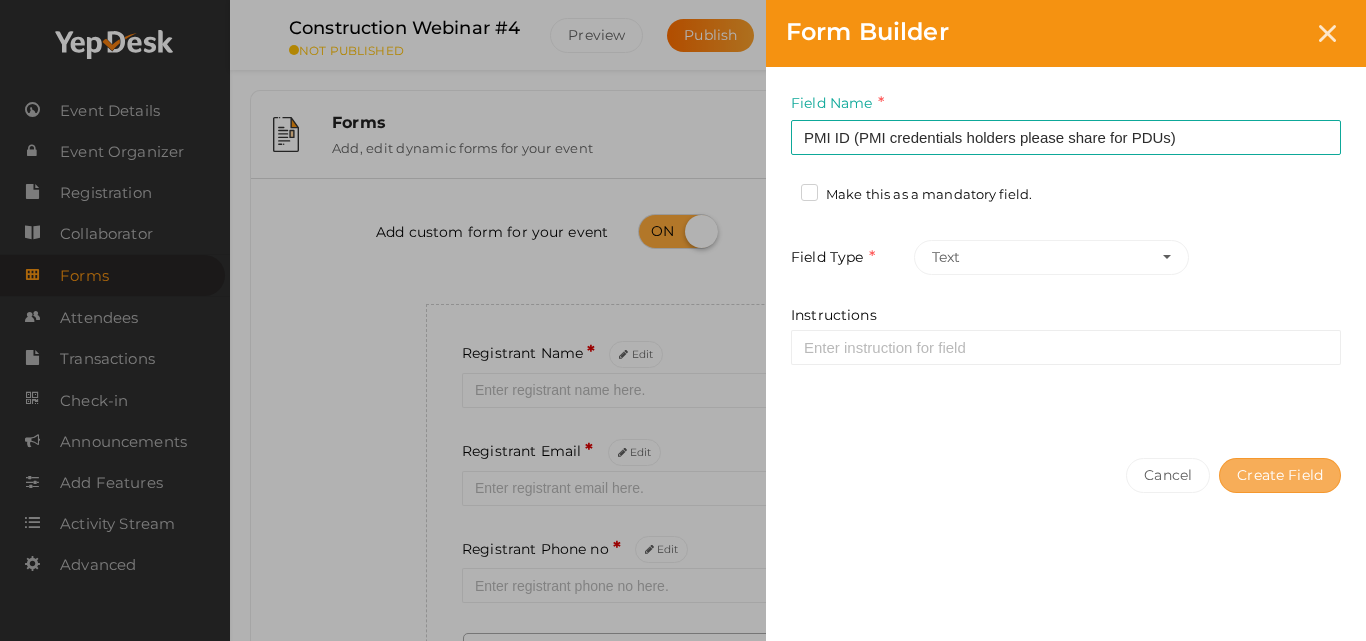 click on "Create Field" at bounding box center [1280, 475] 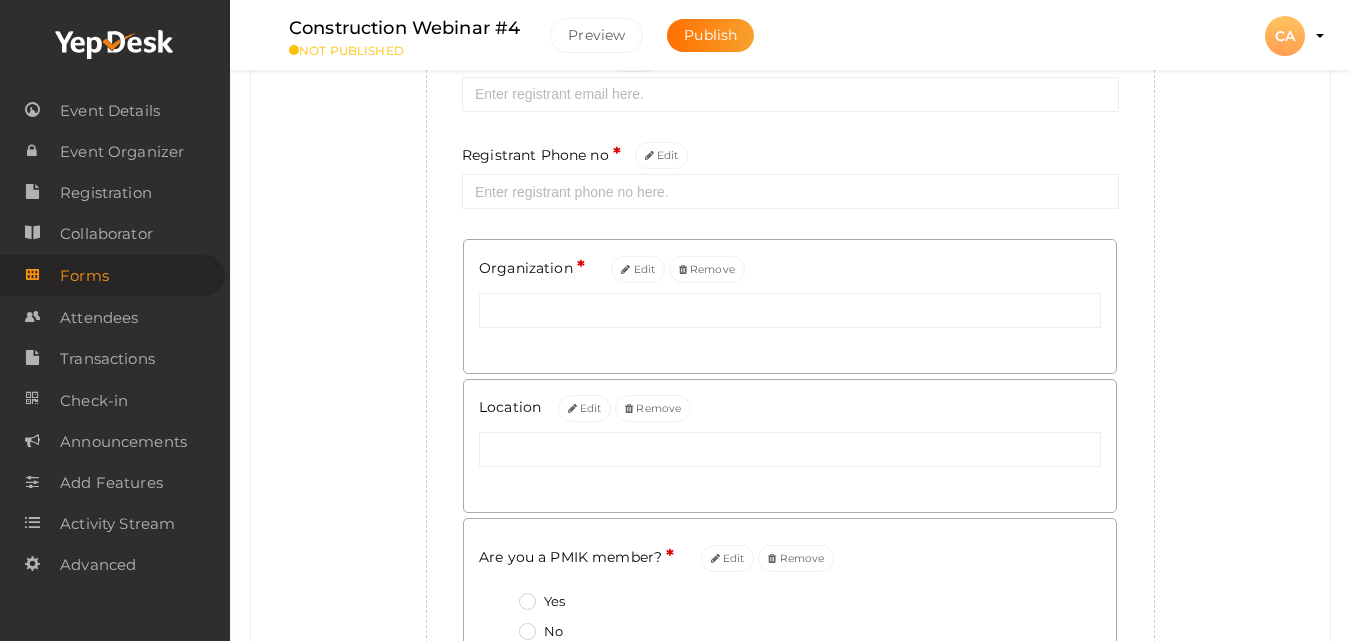 scroll, scrollTop: 413, scrollLeft: 0, axis: vertical 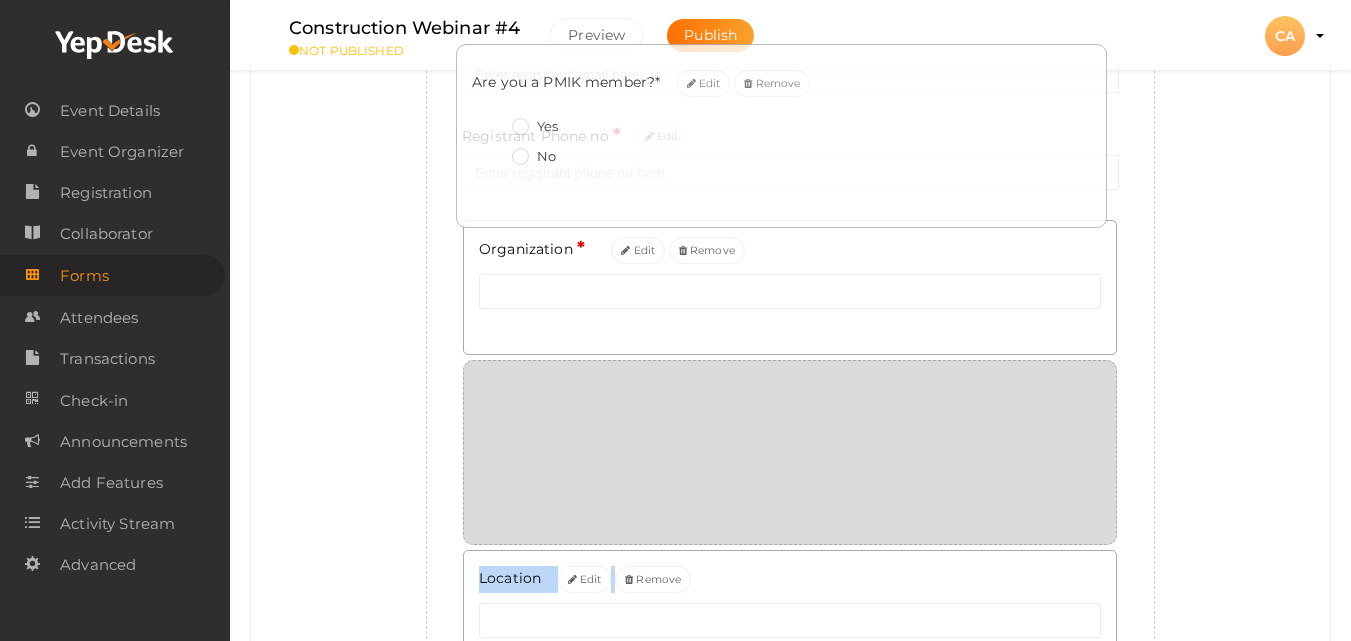 drag, startPoint x: 997, startPoint y: 553, endPoint x: 985, endPoint y: 439, distance: 114.62984 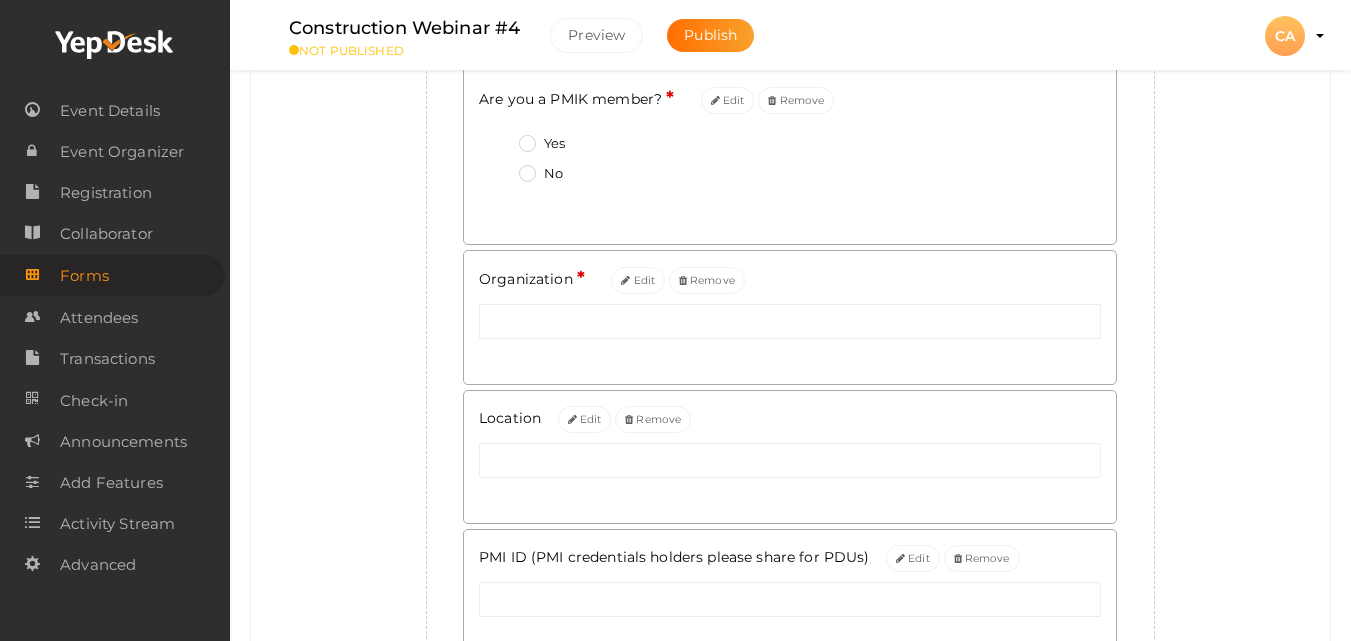 scroll, scrollTop: 613, scrollLeft: 0, axis: vertical 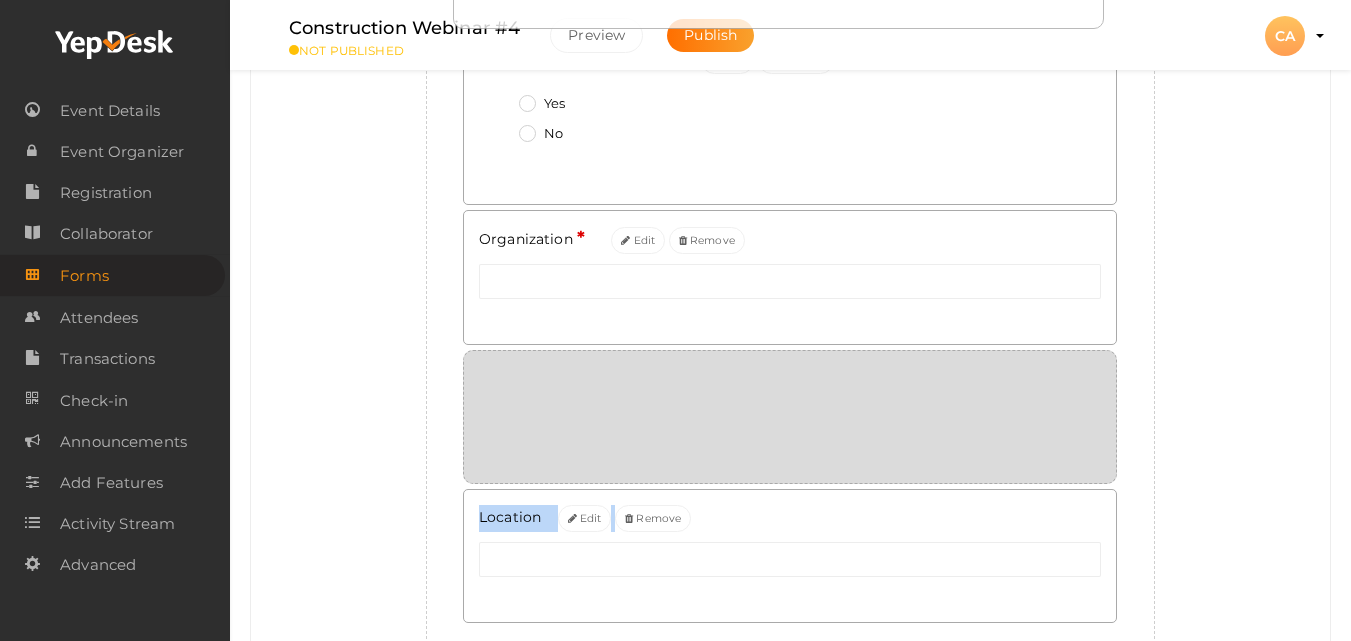 drag, startPoint x: 891, startPoint y: 536, endPoint x: 877, endPoint y: 412, distance: 124.78782 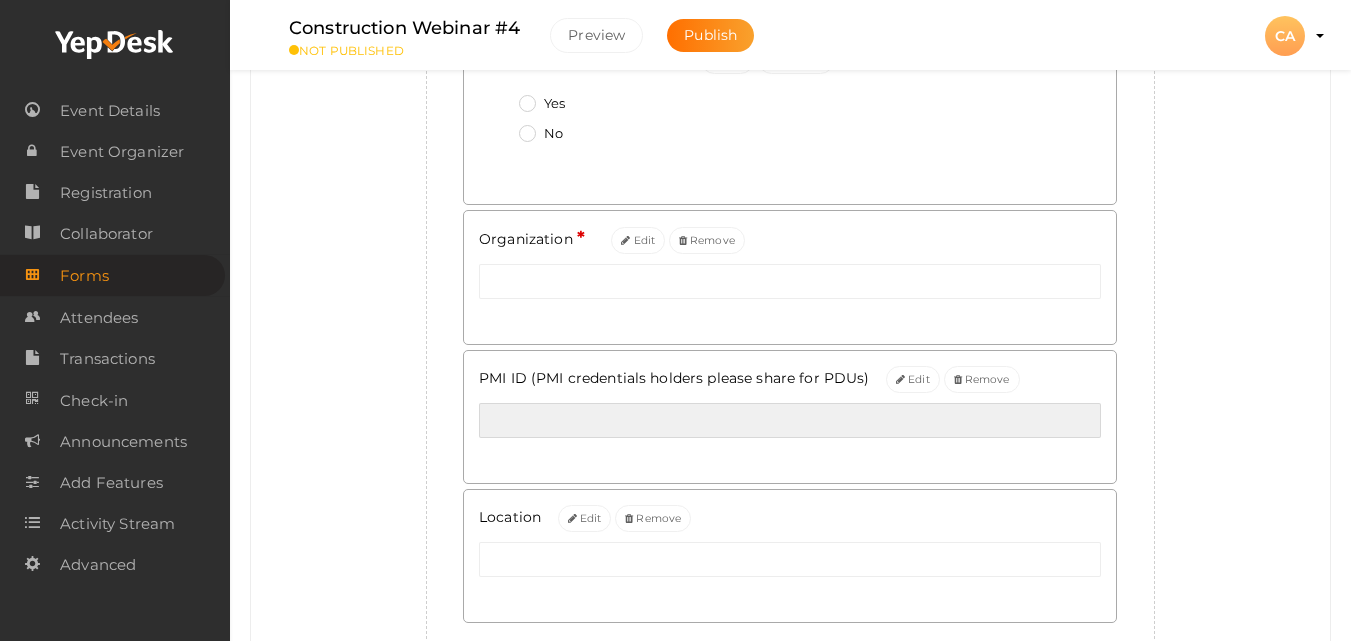 click at bounding box center (790, 420) 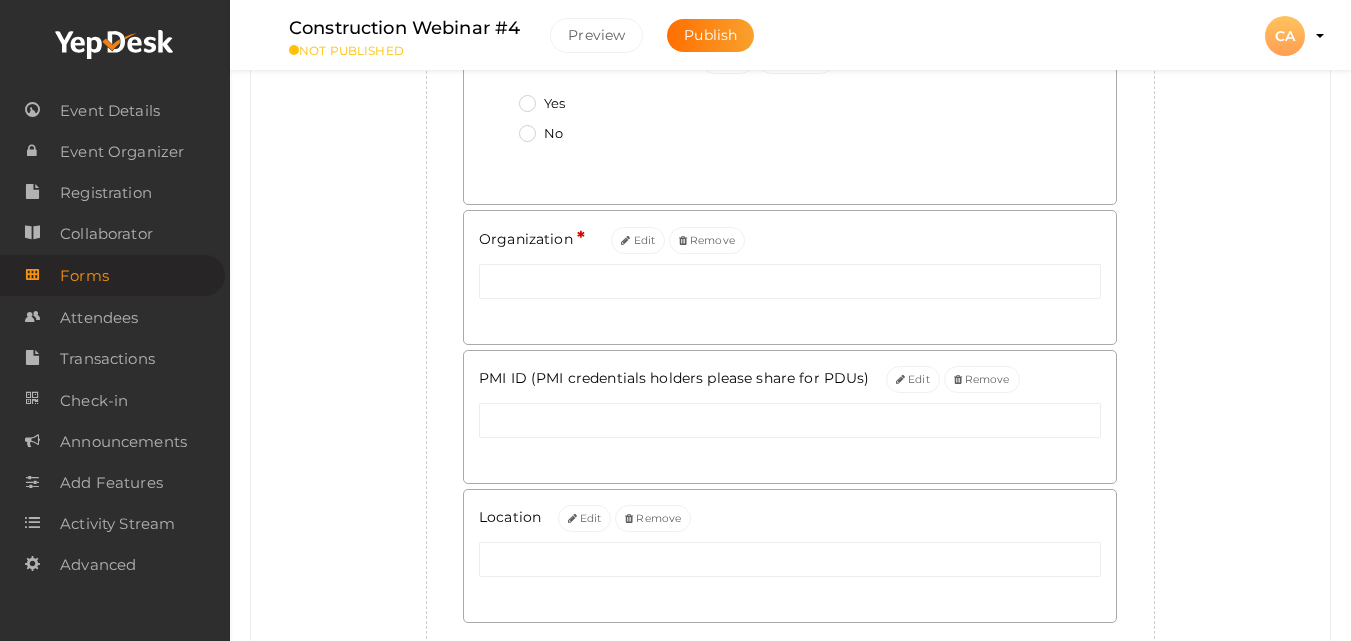 click on "PMI ID (PMI credentials holders please share for PDUs) *
Edit
Remove" at bounding box center (790, 379) 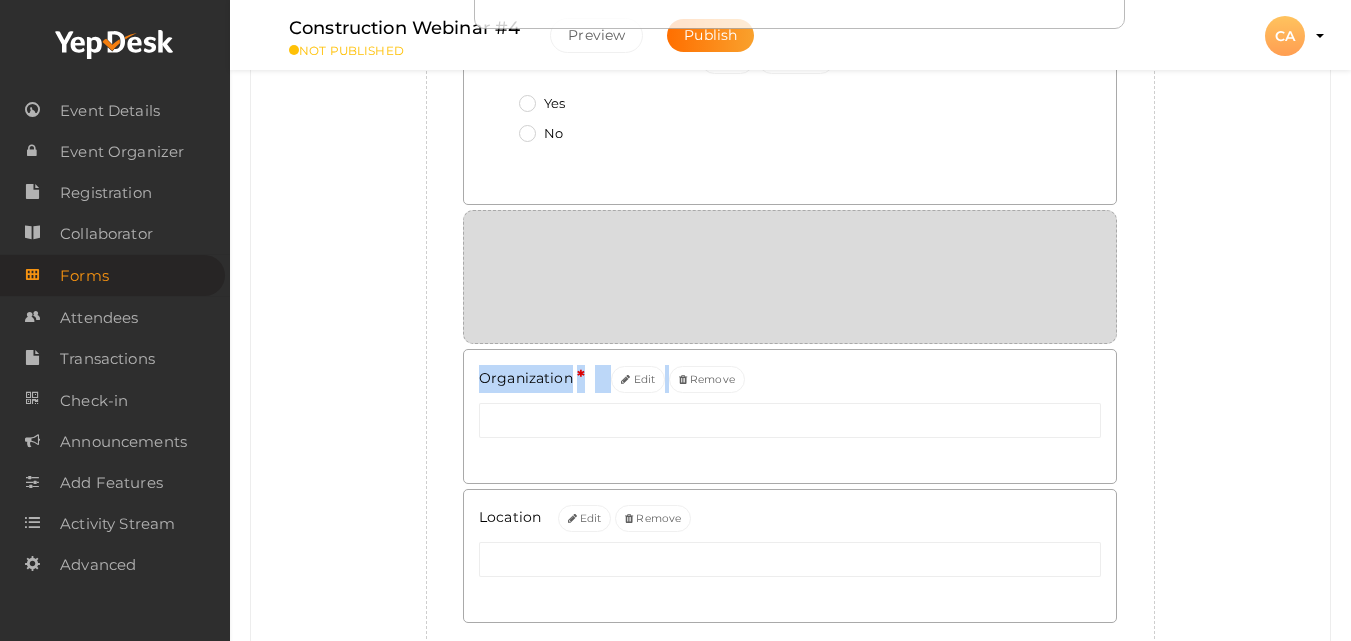 drag, startPoint x: 1021, startPoint y: 392, endPoint x: 1032, endPoint y: 293, distance: 99.60924 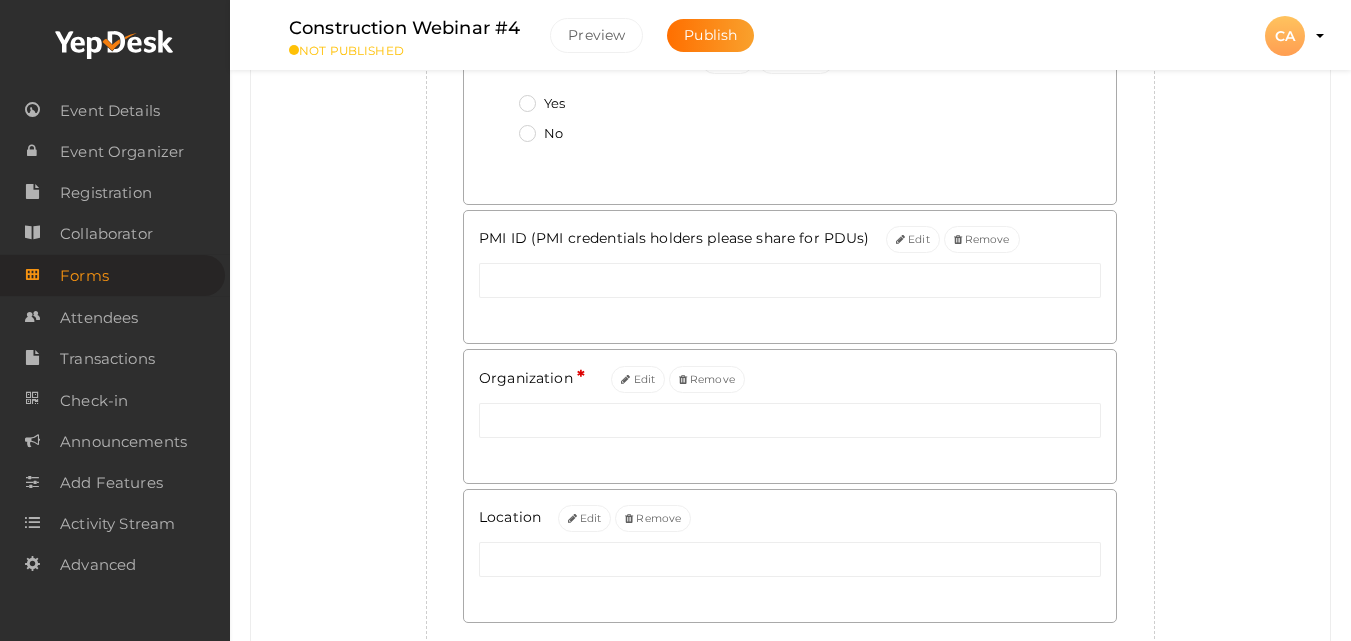 click on "Add custom form for your event
Create new field
Registrant Name *
Edit
Registrant Email *
Edit
Registrant Phone no *
Edit
Are you a PMIK member? *
Edit
Remove
Yes *" at bounding box center (790, 122) 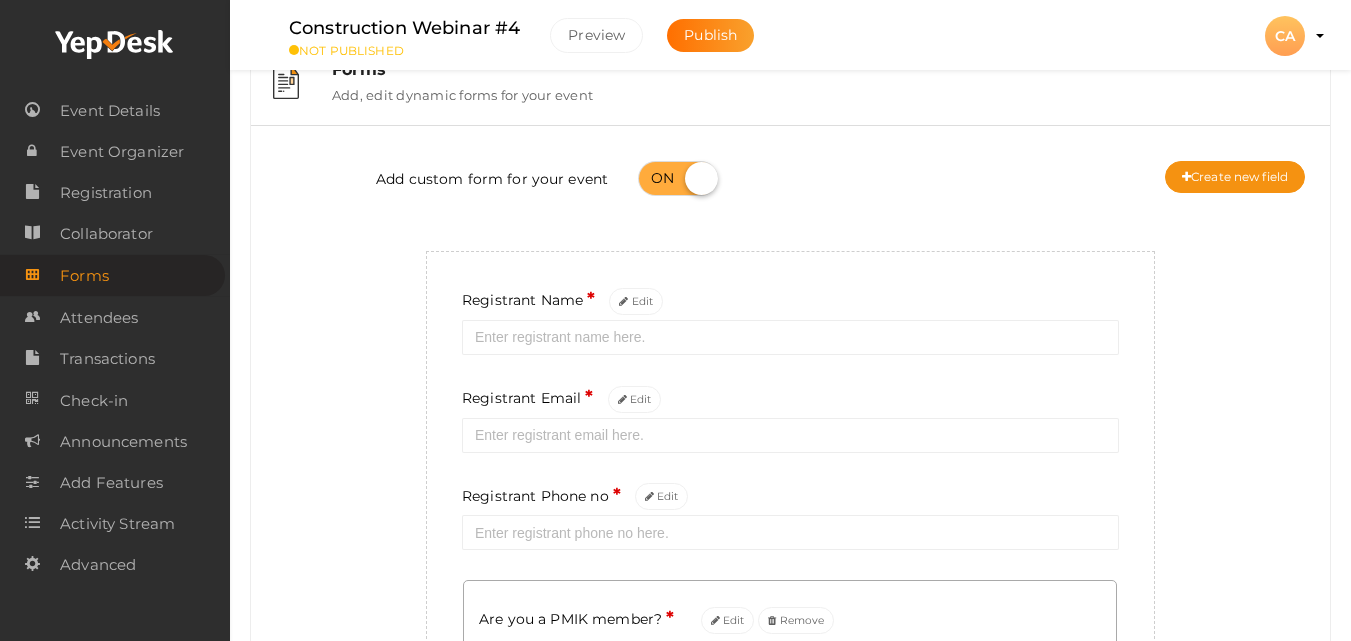 scroll, scrollTop: 0, scrollLeft: 0, axis: both 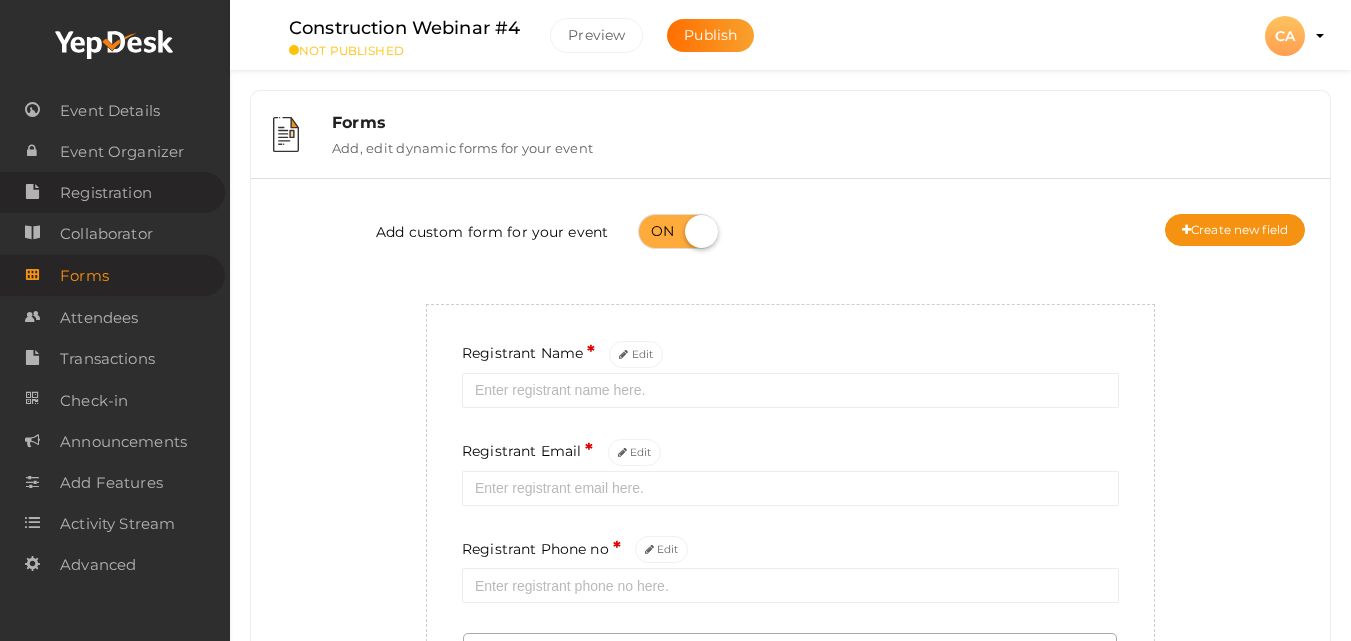 click on "Registration" at bounding box center [106, 193] 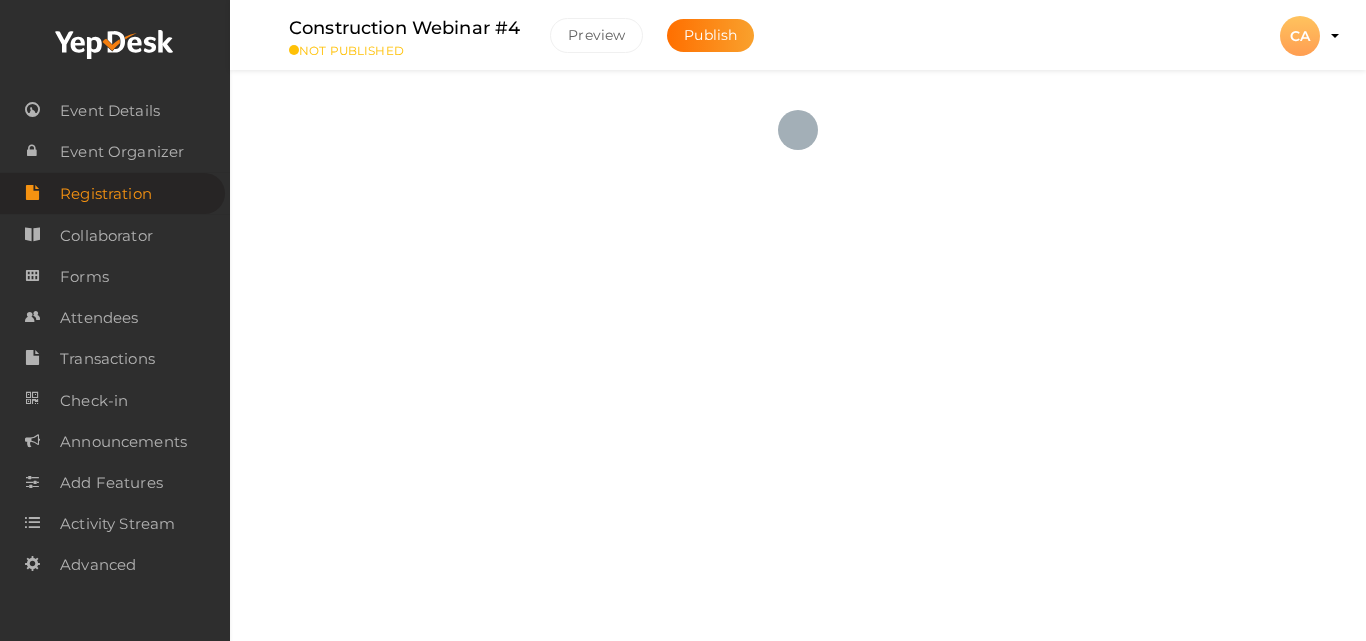 checkbox on "true" 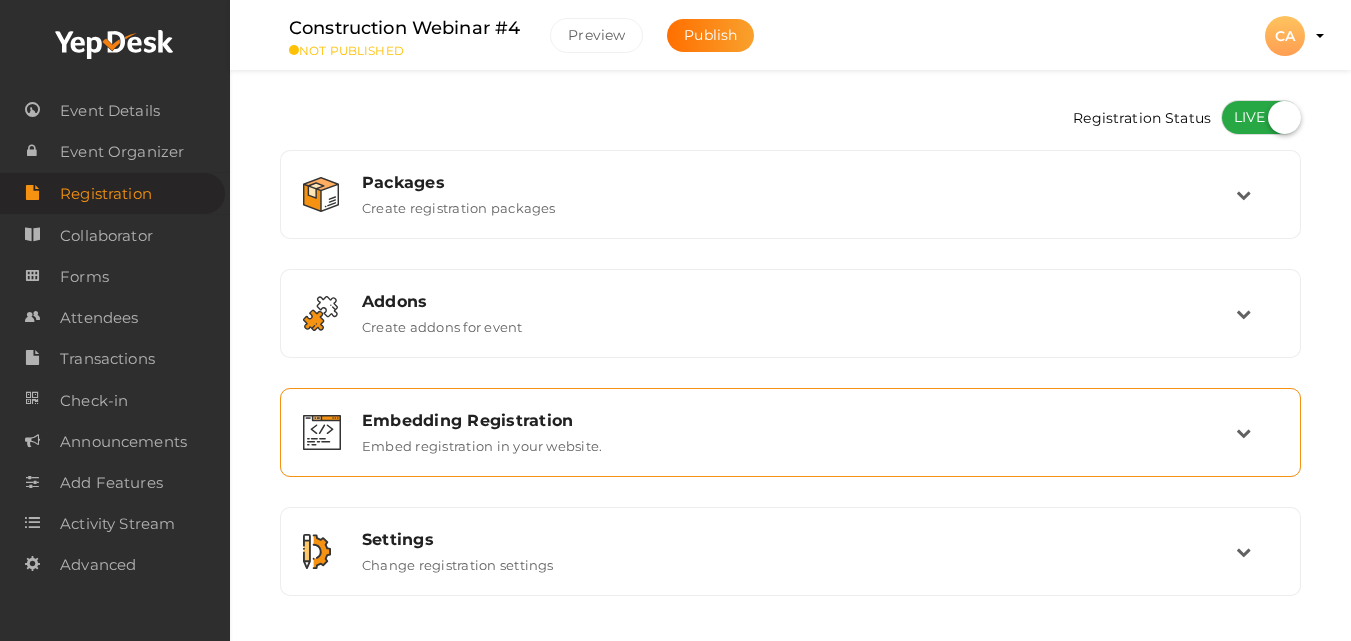 click on "Embedding Registration
Embed registration in your website." at bounding box center [791, 432] 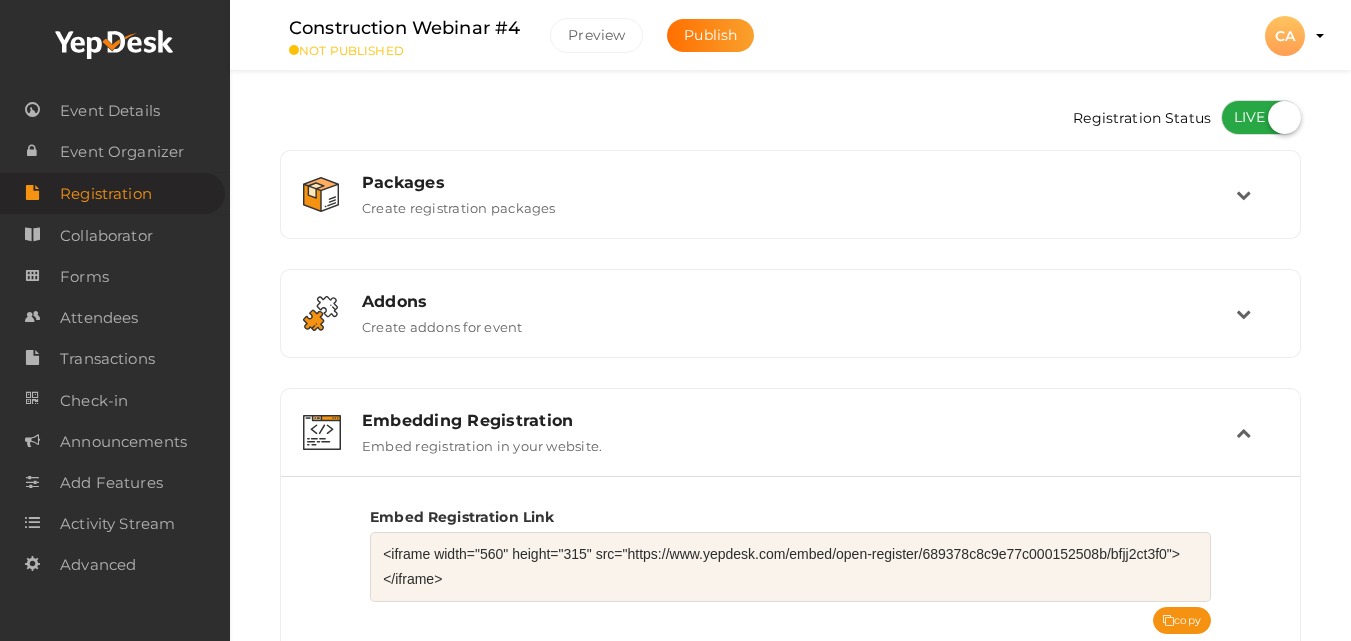 click on "<iframe width="560" height="315" src="https://www.yepdesk.com/embed/open-register/689378c8c9e77c000152508b/bfjj2ct3f0"></iframe>" at bounding box center (790, 567) 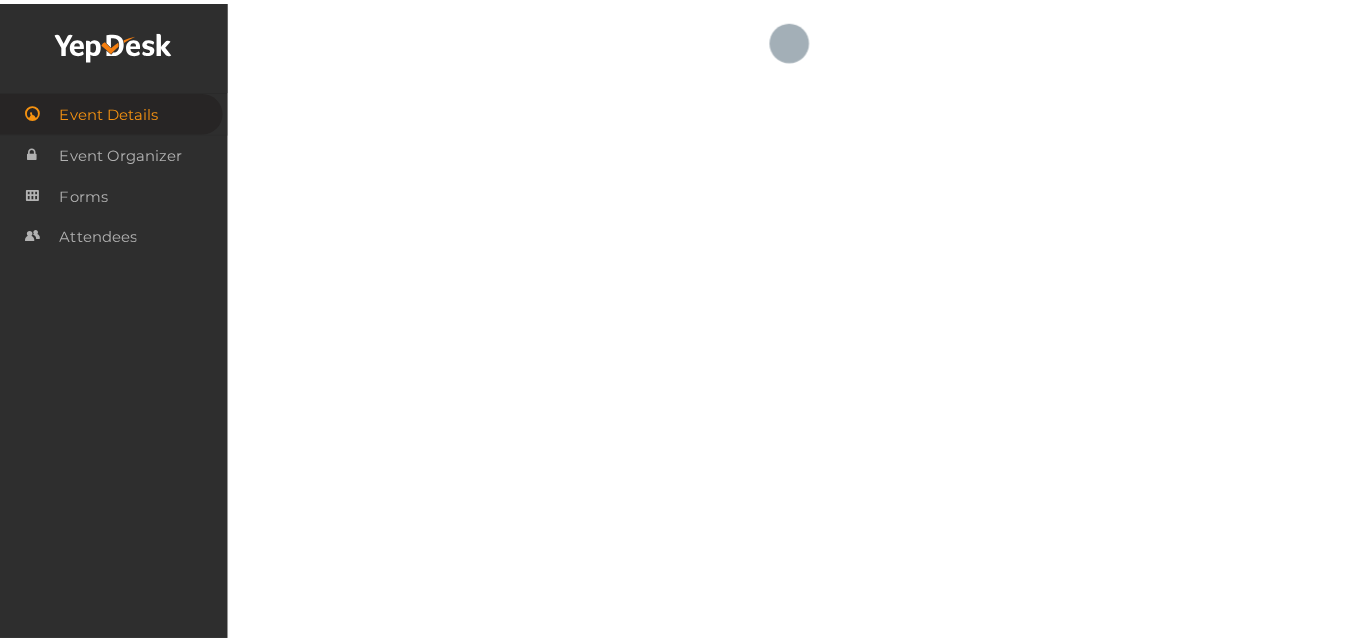 scroll, scrollTop: 0, scrollLeft: 0, axis: both 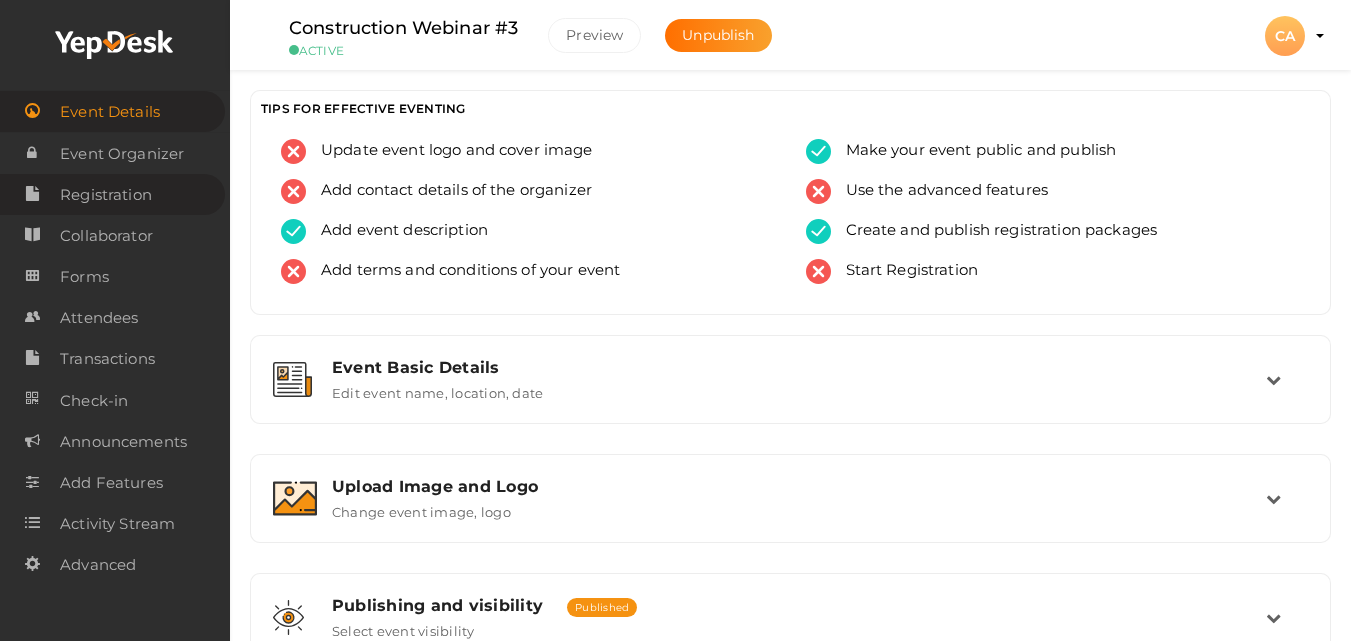 click on "Registration" at bounding box center (112, 194) 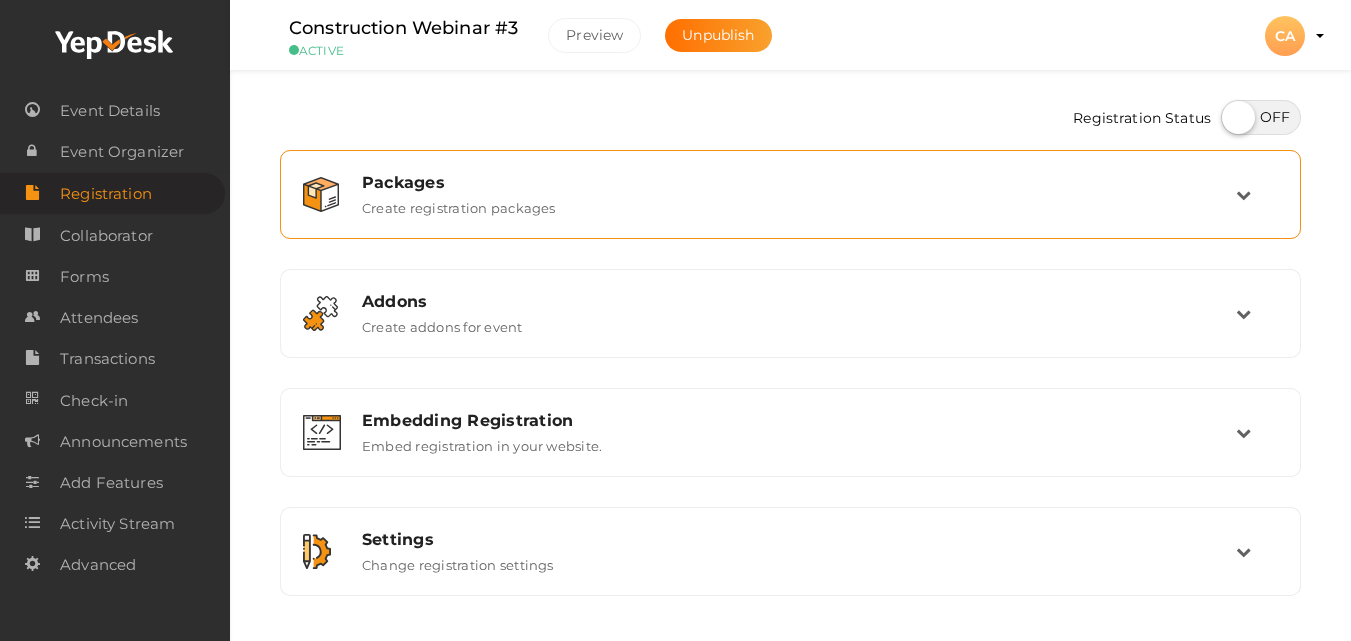 click on "Packages
Create registration packages" at bounding box center [791, 194] 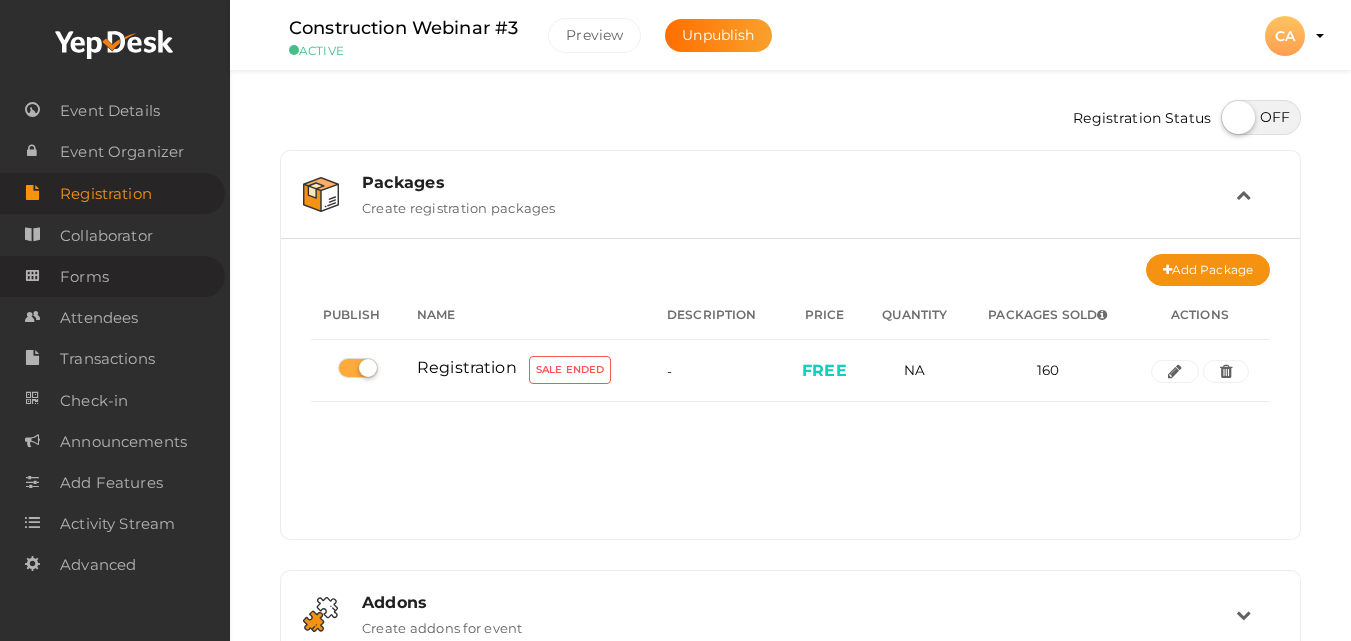 click on "Forms" at bounding box center (84, 277) 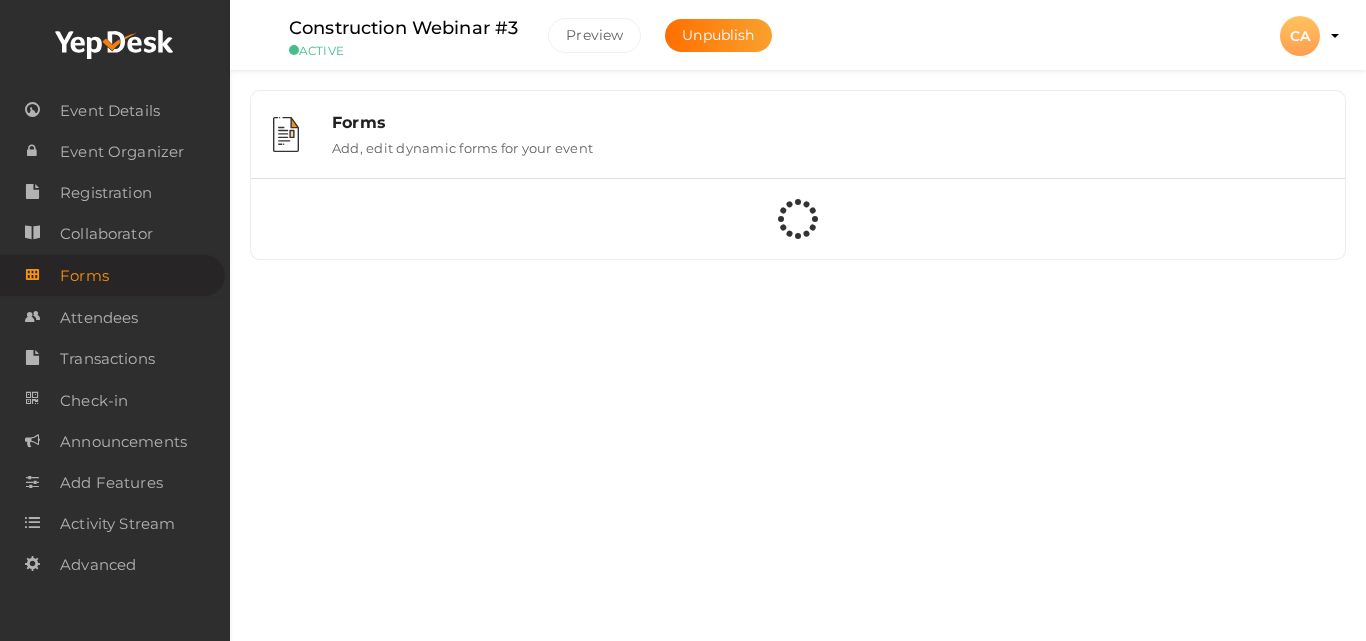 click on "Construction Webinar #3
ACTIVE
Preview
Unpublish
Preview
[STATE]
[STATE]
Chapter Admin
[EMAIL]
Personal Profile
My Events
Admin
Switch
Profile
Create
New Profile
Manage
Profile
Organization *" at bounding box center (798, 288) 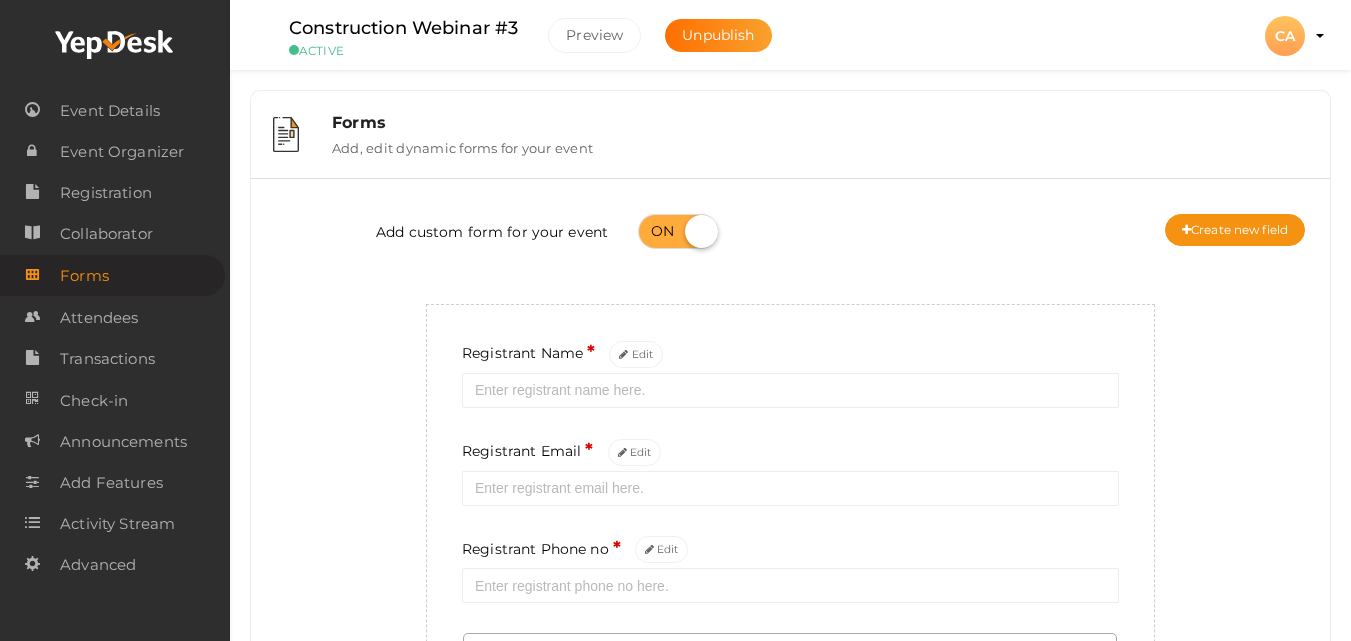scroll, scrollTop: 543, scrollLeft: 0, axis: vertical 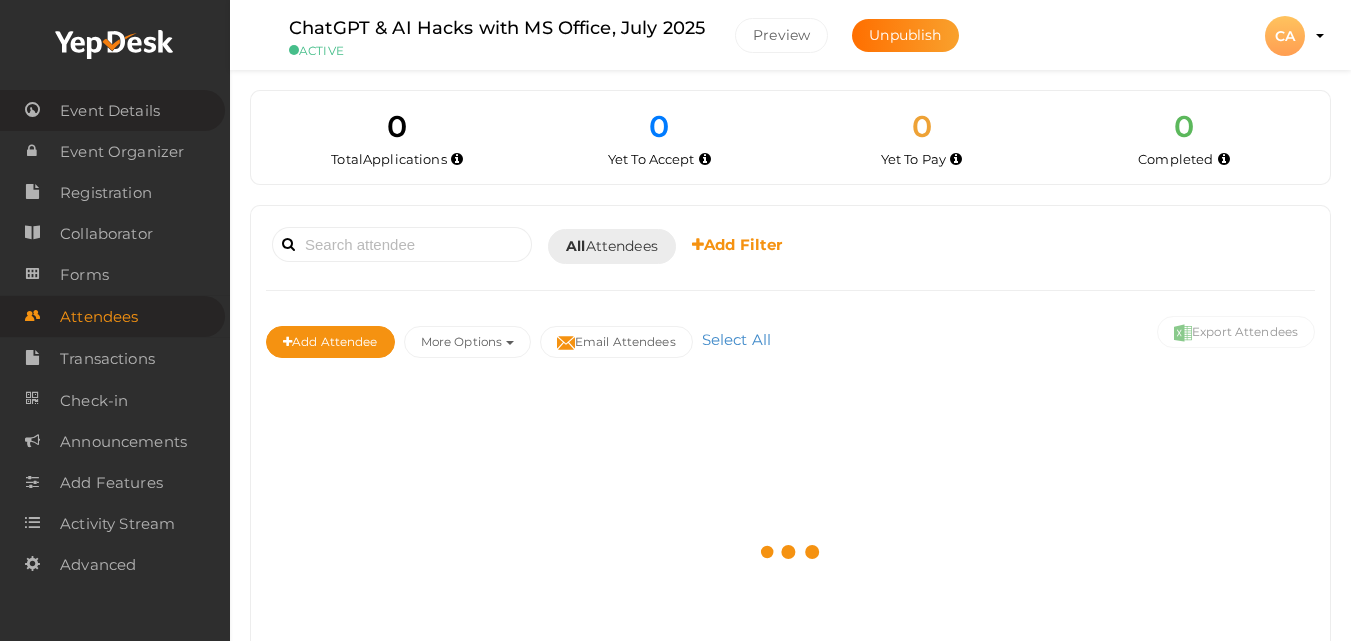 click on "Event Details" at bounding box center [110, 111] 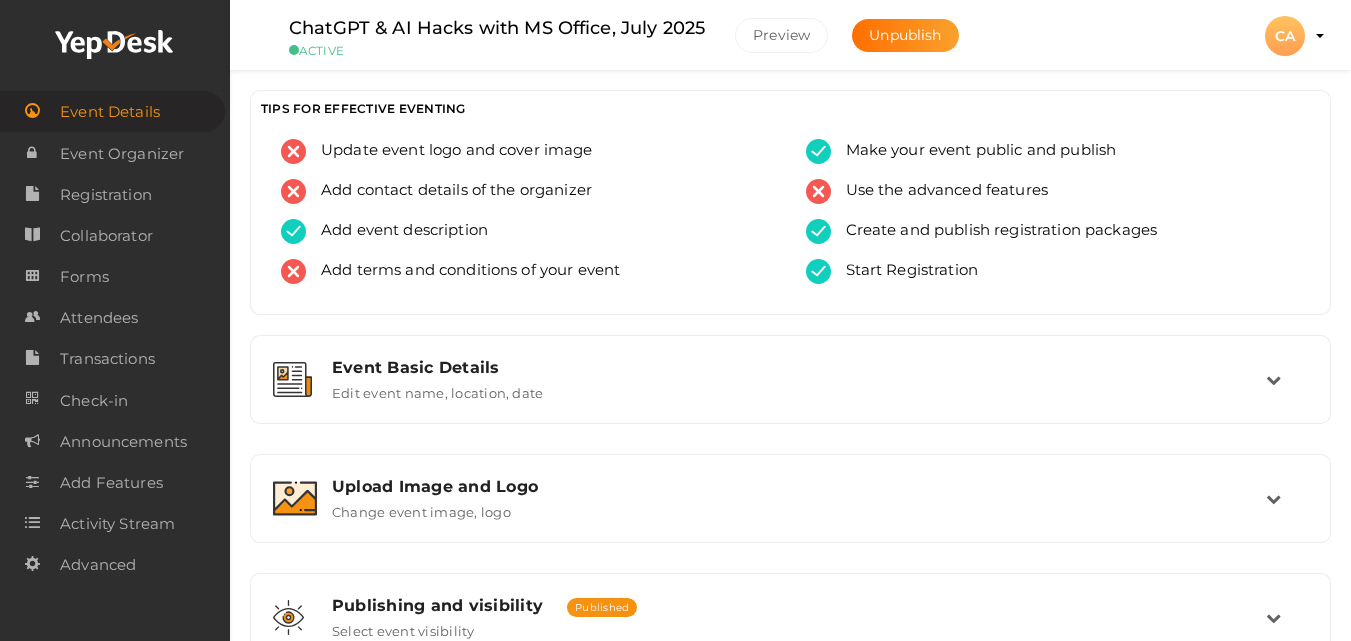 click on "CA" at bounding box center (1285, 36) 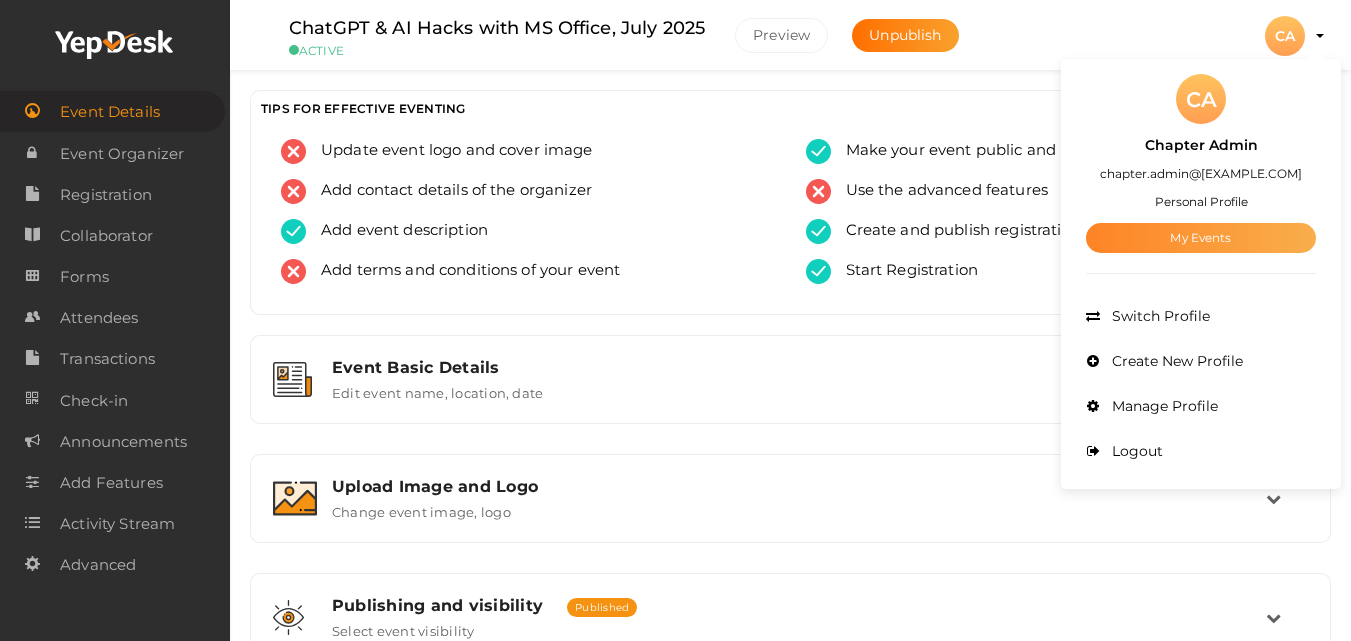 click on "My Events" at bounding box center (1201, 238) 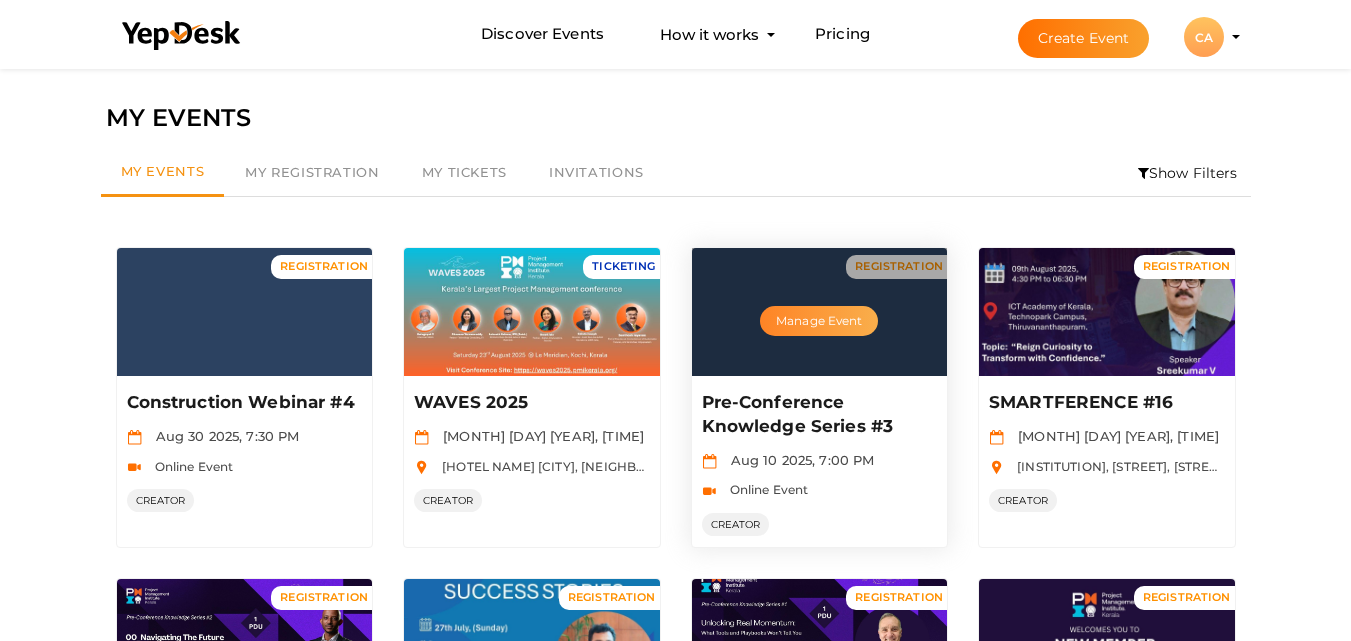 click on "Manage Event" at bounding box center [819, 321] 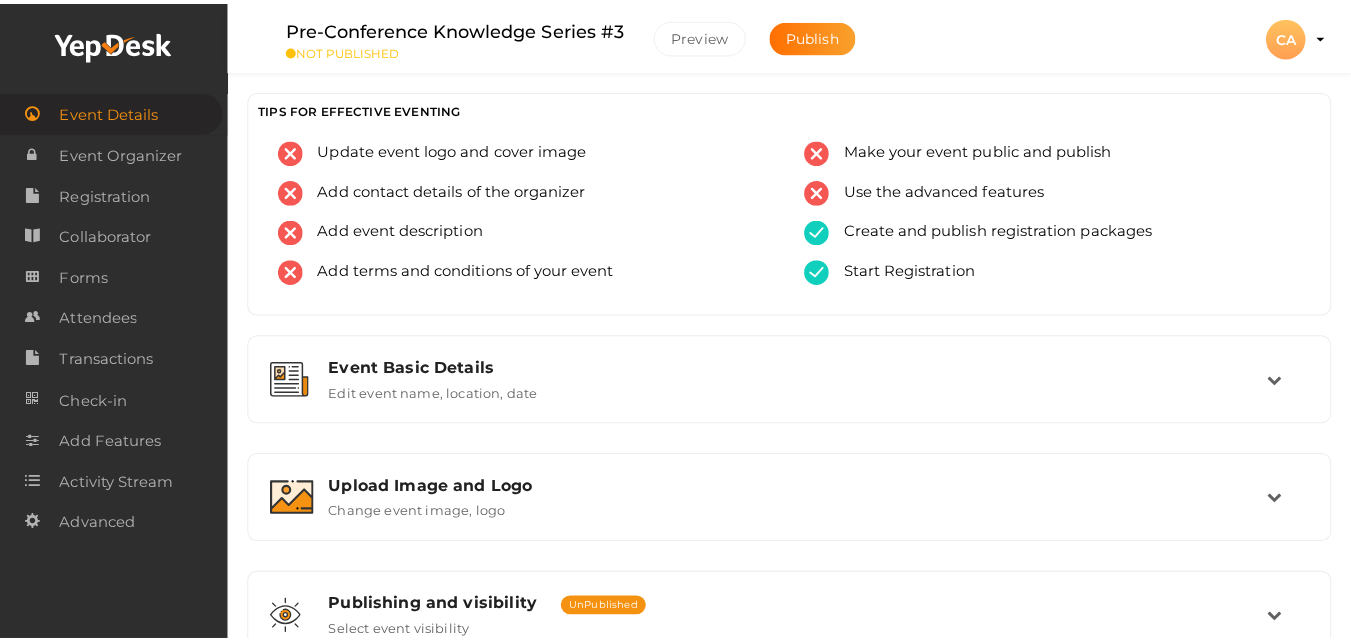 scroll, scrollTop: 0, scrollLeft: 0, axis: both 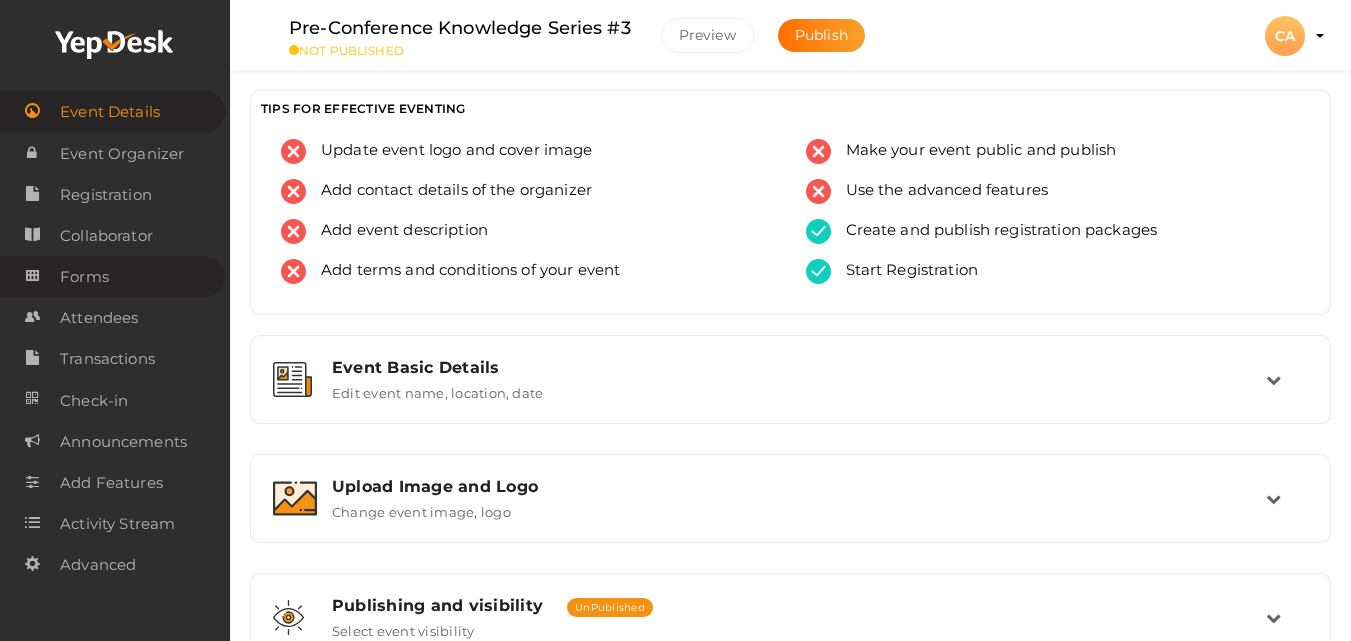click on "Forms" at bounding box center (84, 277) 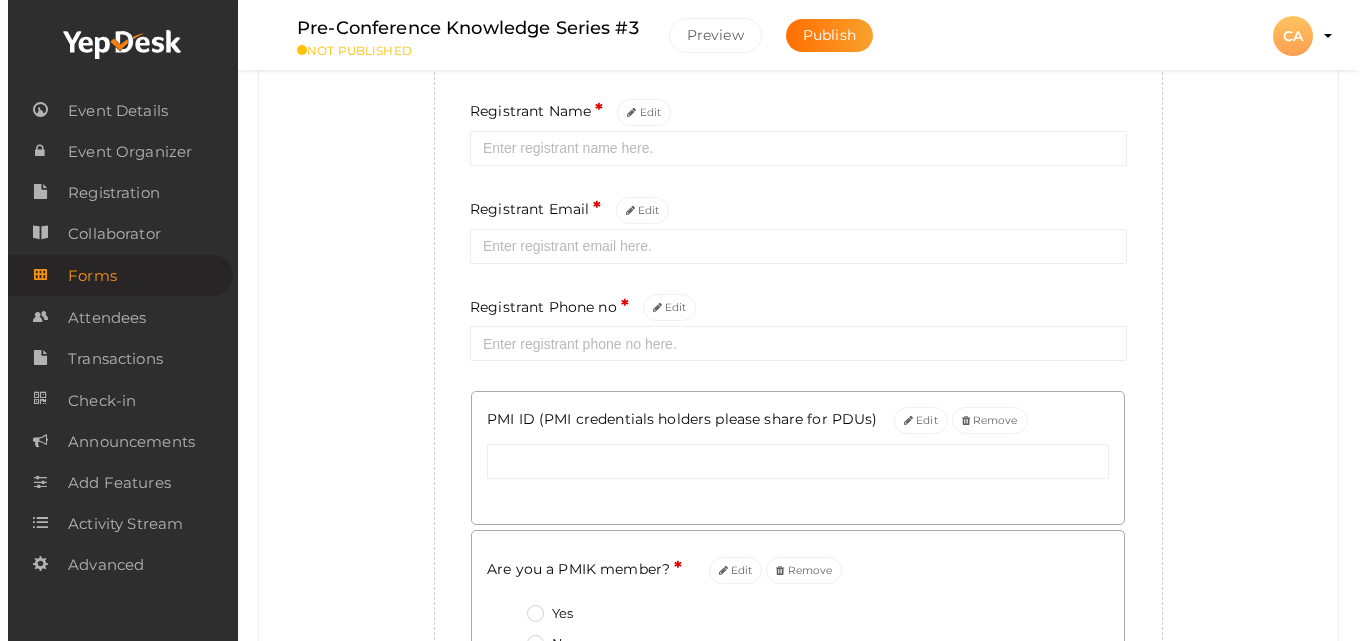 scroll, scrollTop: 280, scrollLeft: 0, axis: vertical 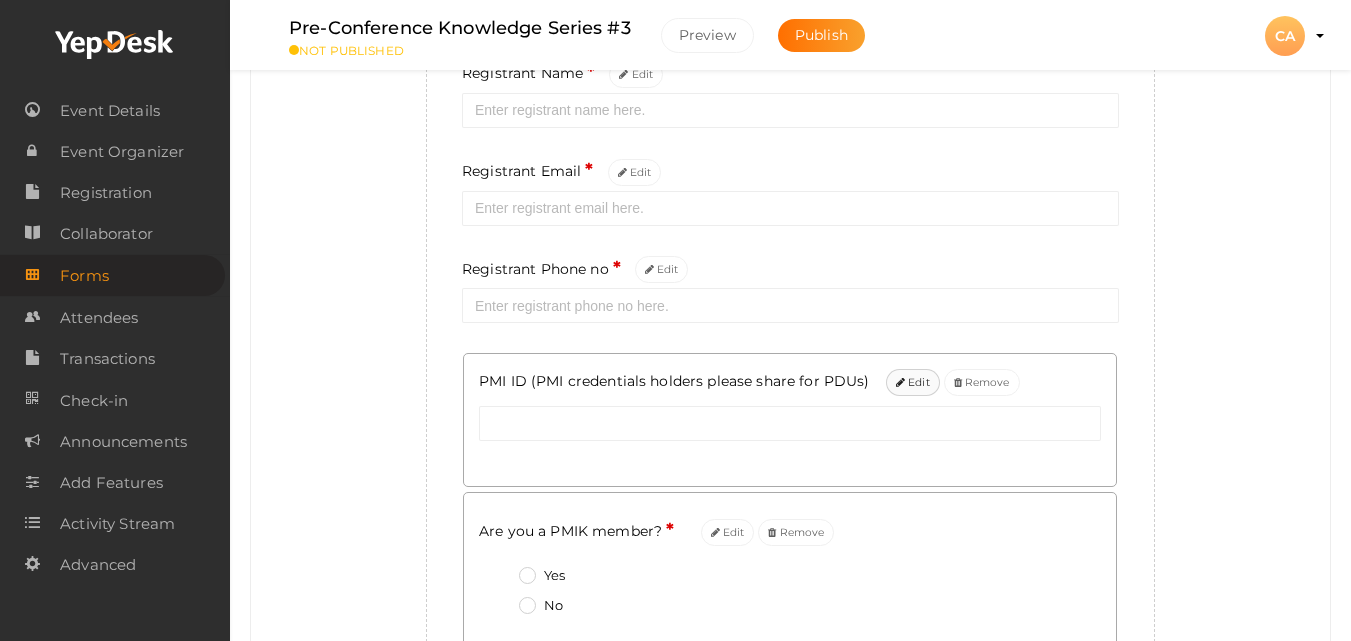 click on "Edit" at bounding box center (913, 382) 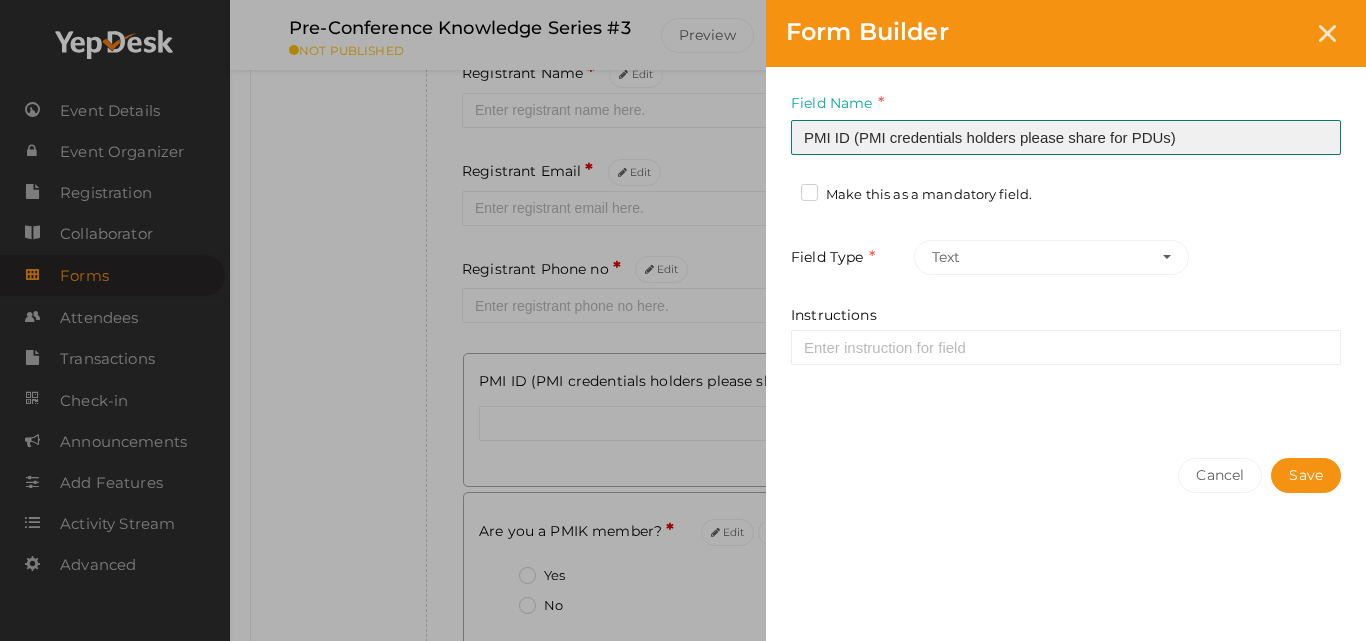 click on "PMI ID (PMI credentials holders please share for PDUs)" at bounding box center [1066, 137] 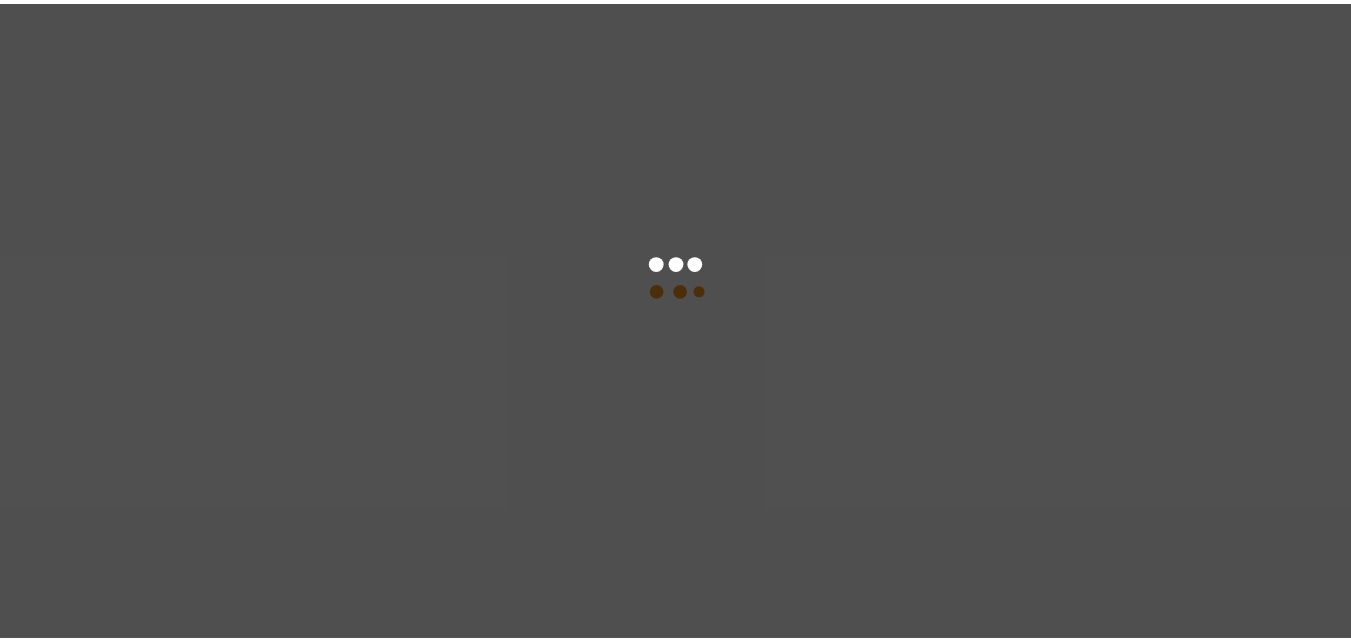 scroll, scrollTop: 0, scrollLeft: 0, axis: both 